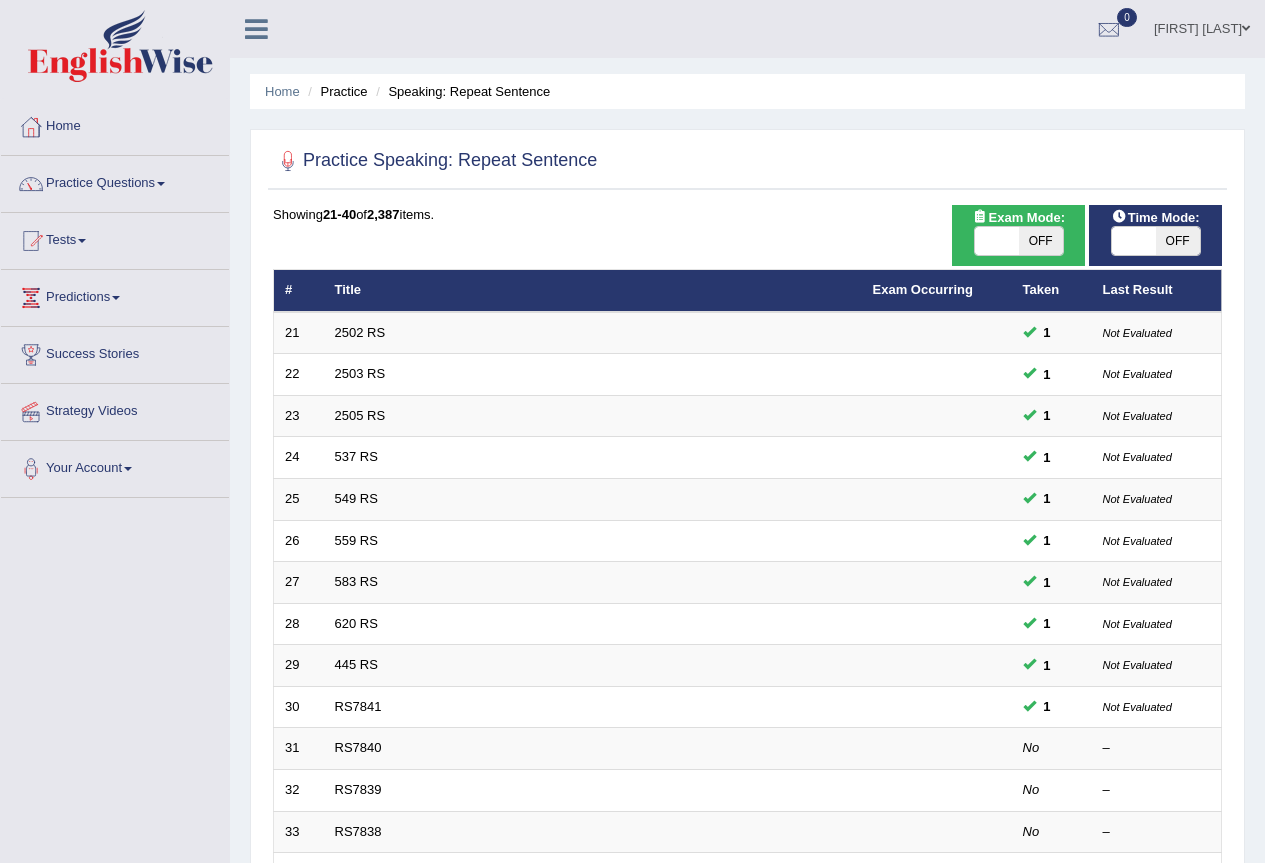 scroll, scrollTop: 0, scrollLeft: 0, axis: both 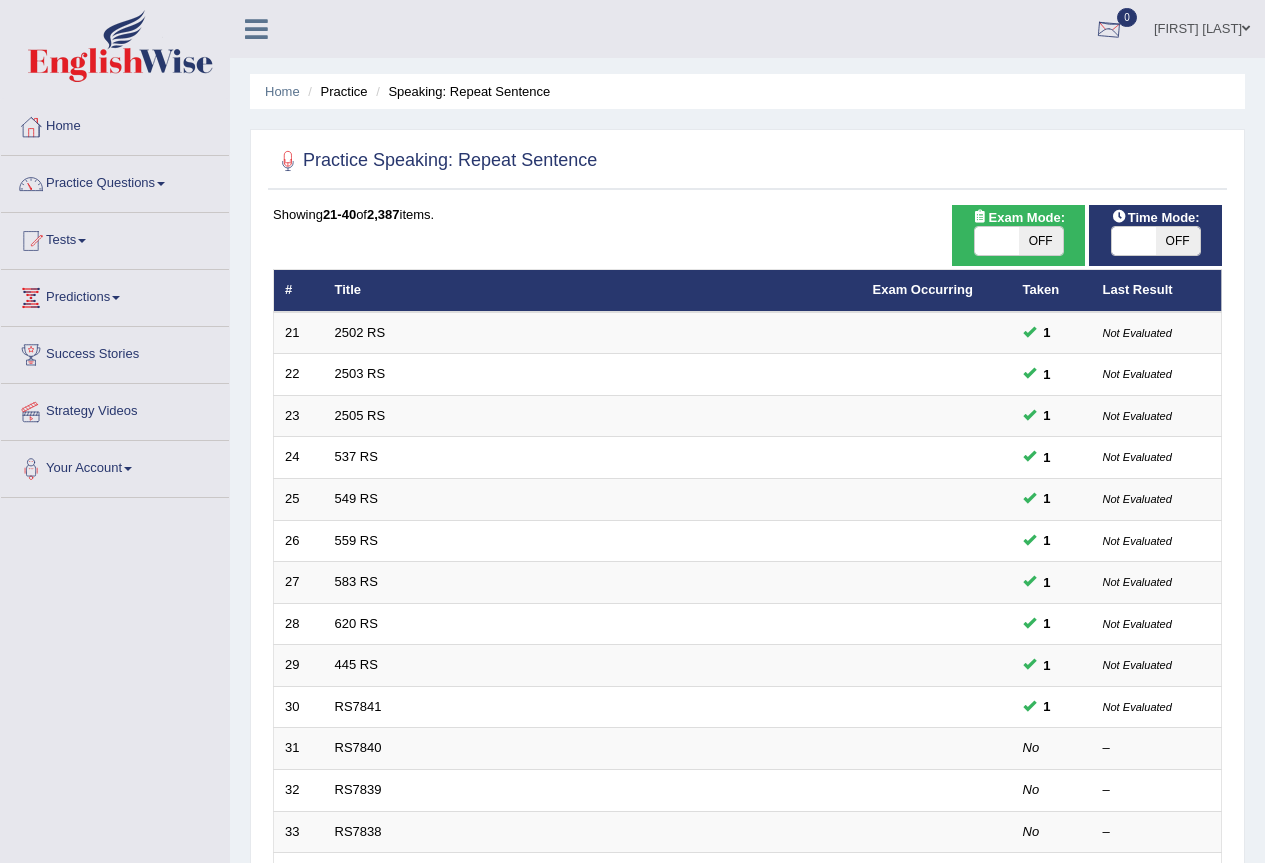 click on "Elliot Malleze" at bounding box center [1202, 26] 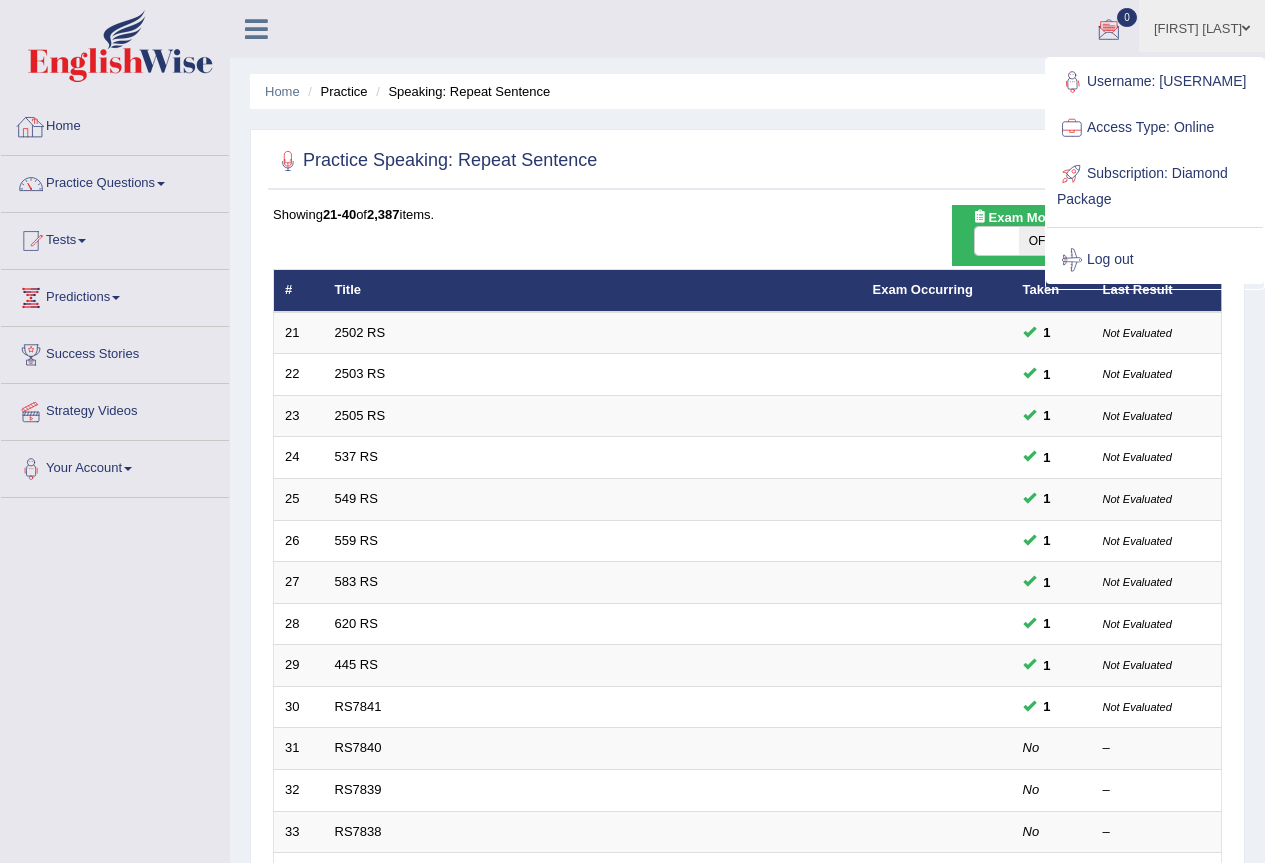 click on "Home" at bounding box center [115, 124] 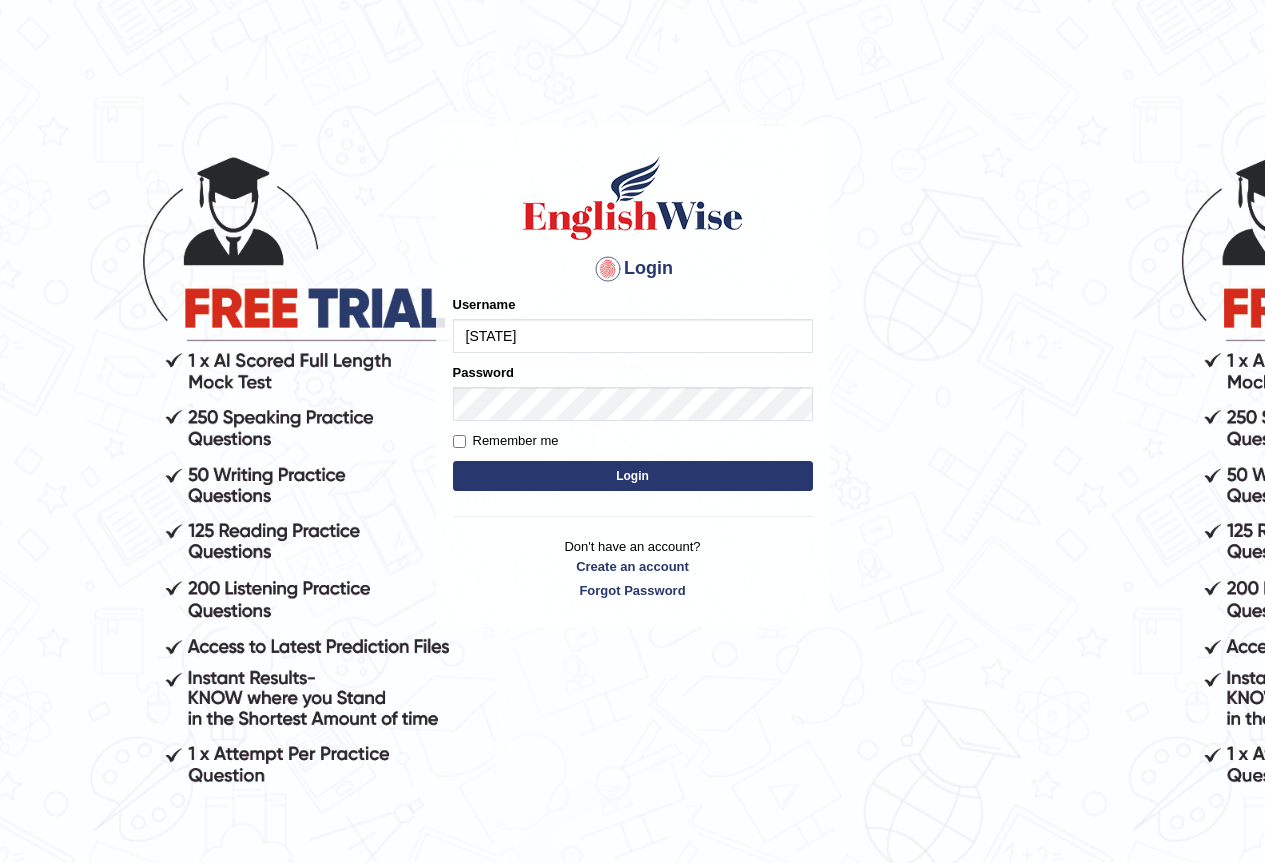scroll, scrollTop: 0, scrollLeft: 0, axis: both 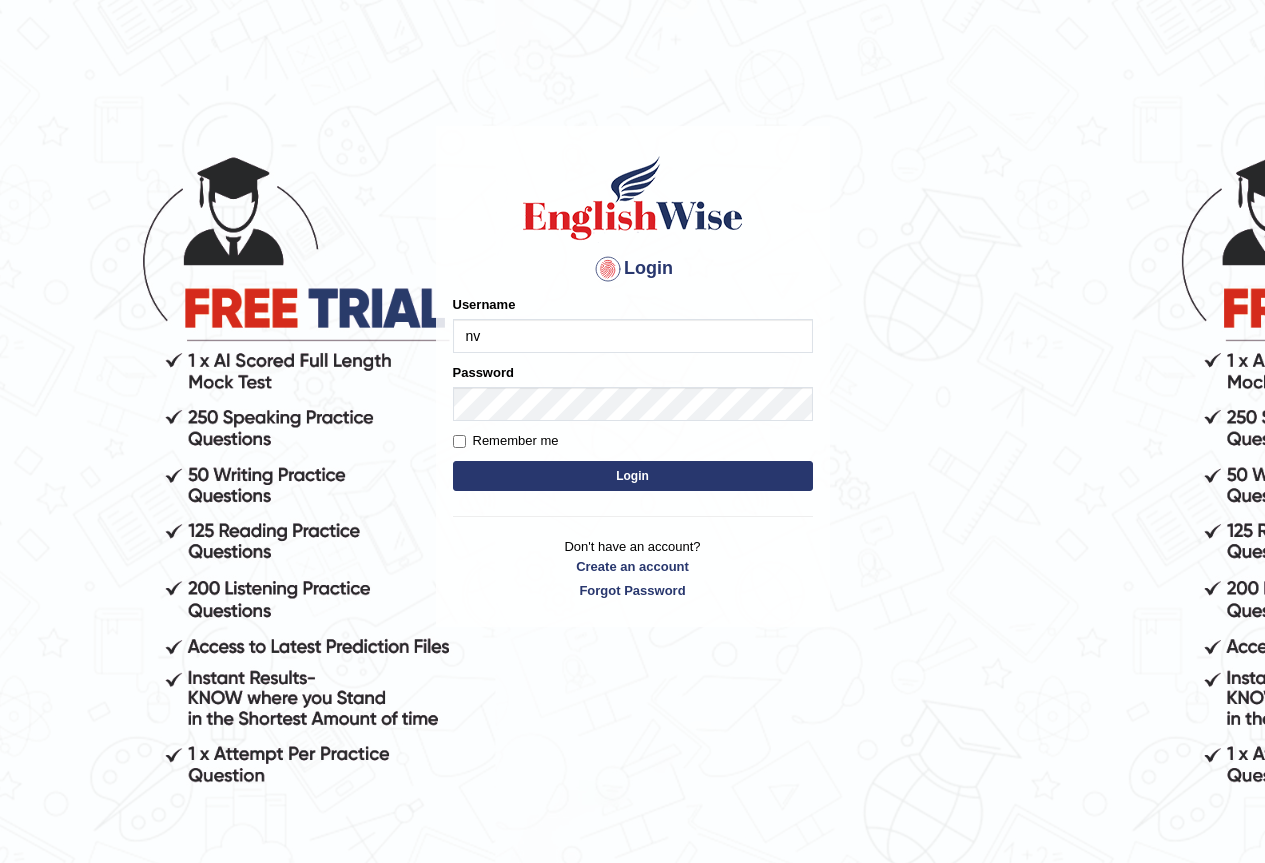type on "n" 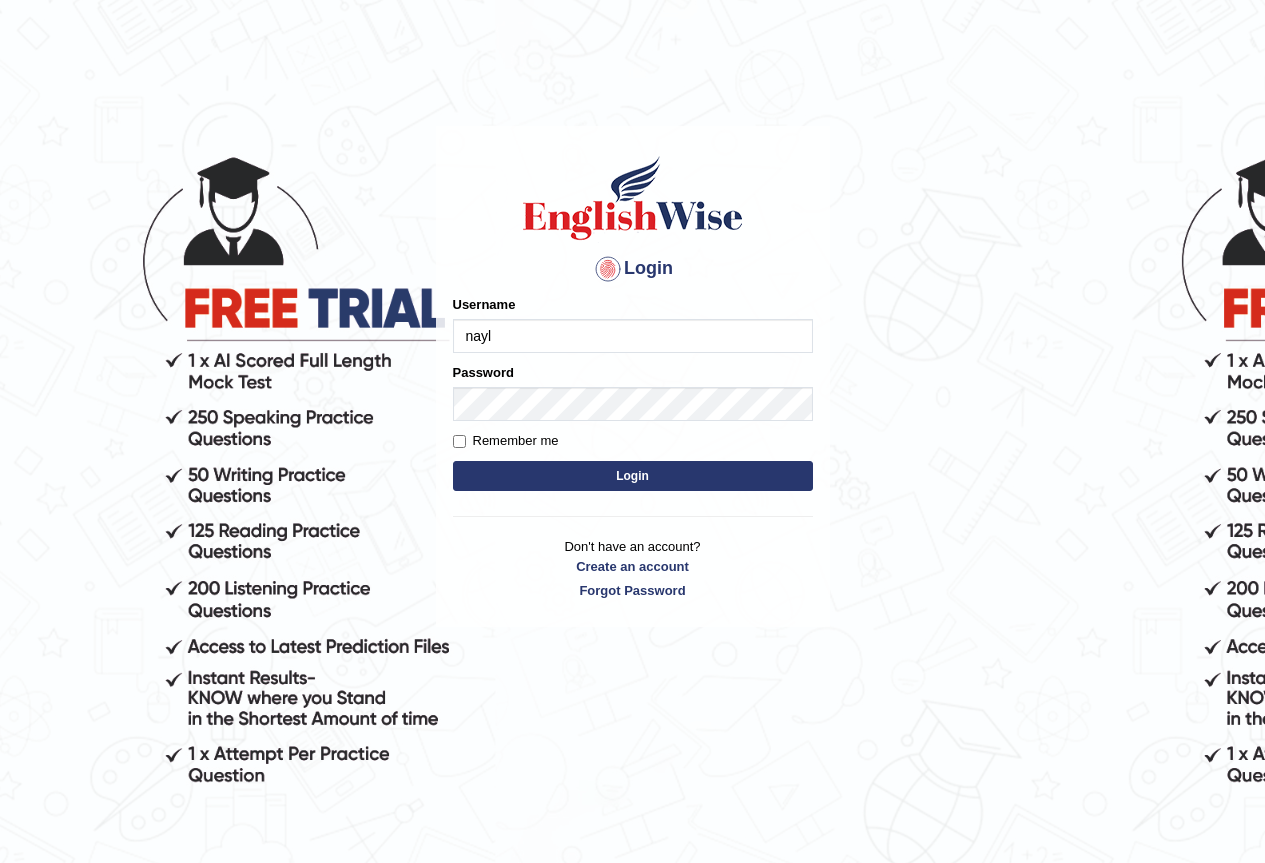 type on "naylav" 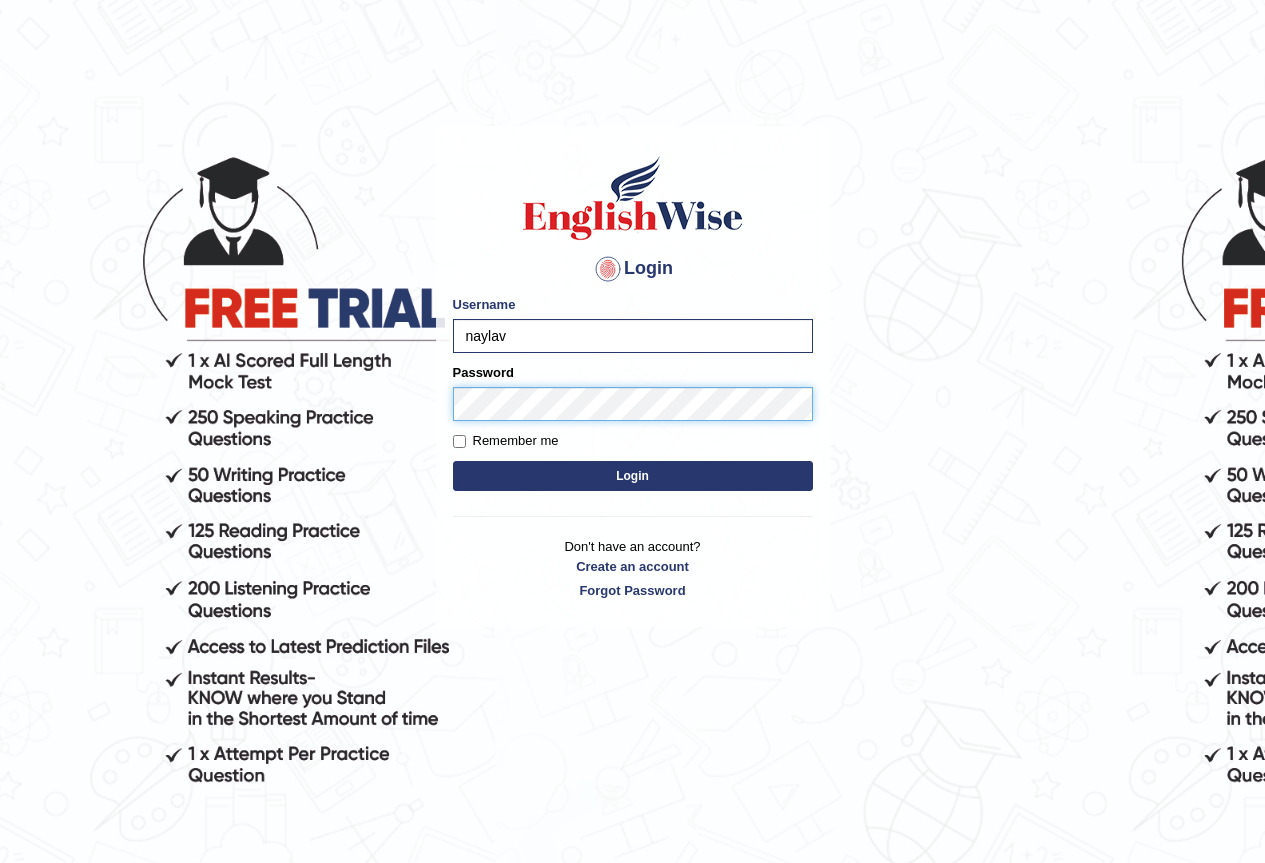 click on "Login" at bounding box center [633, 476] 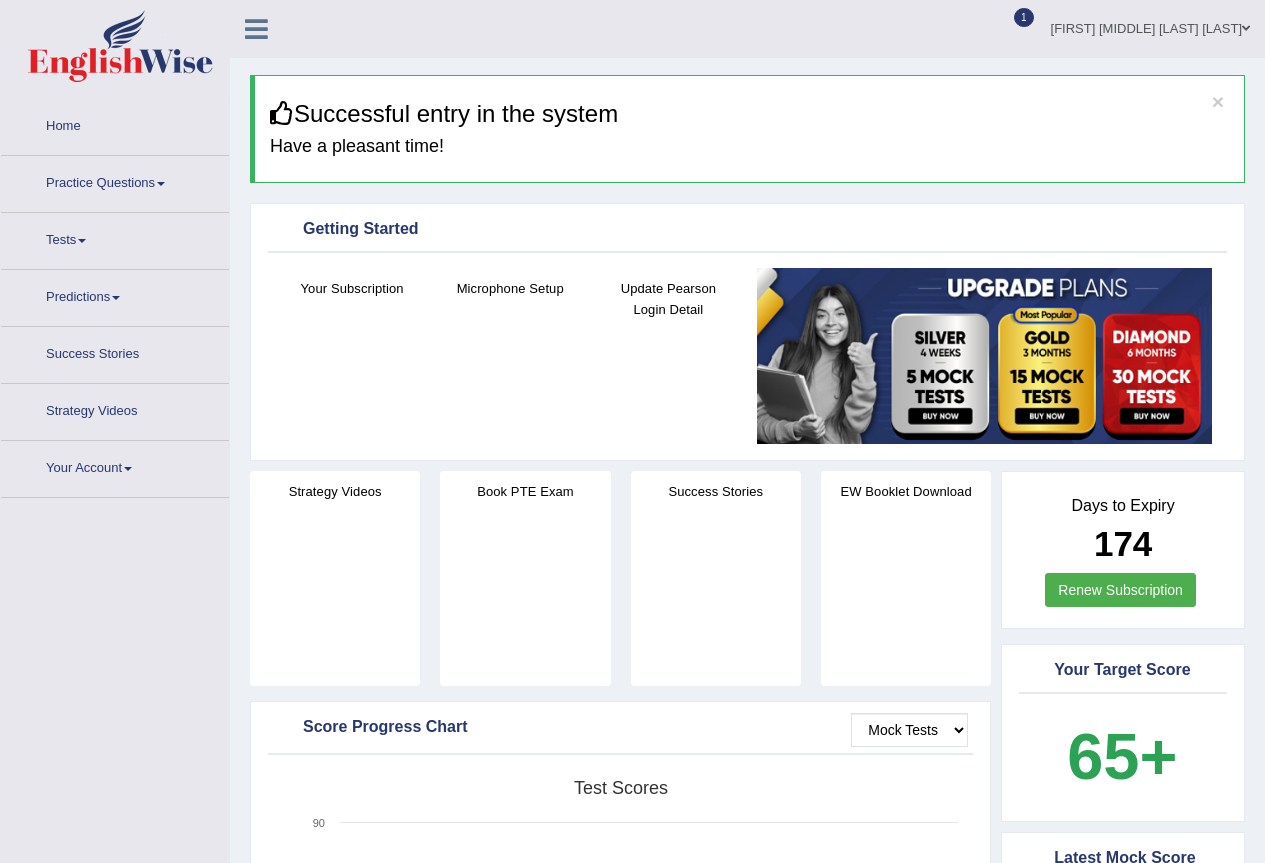 scroll, scrollTop: 0, scrollLeft: 0, axis: both 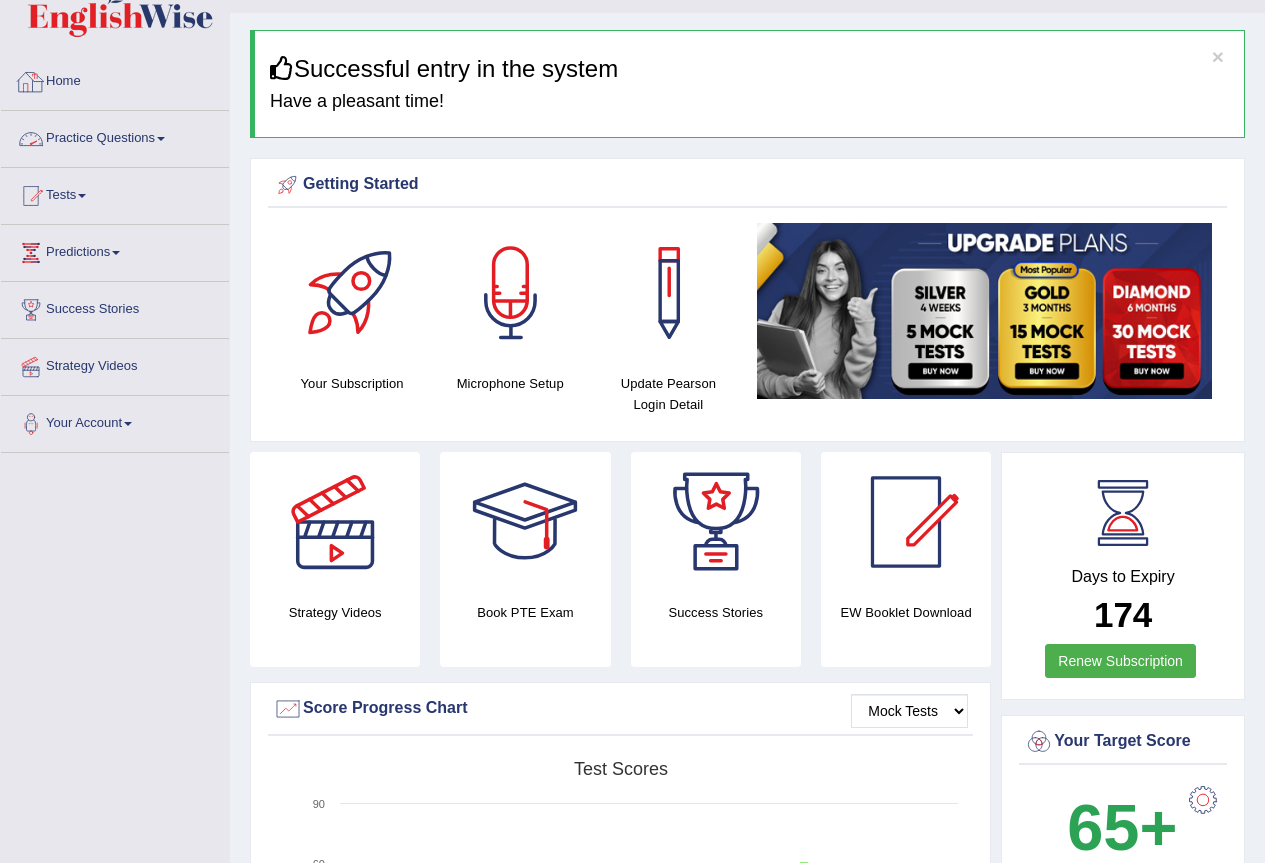 click at bounding box center [161, 139] 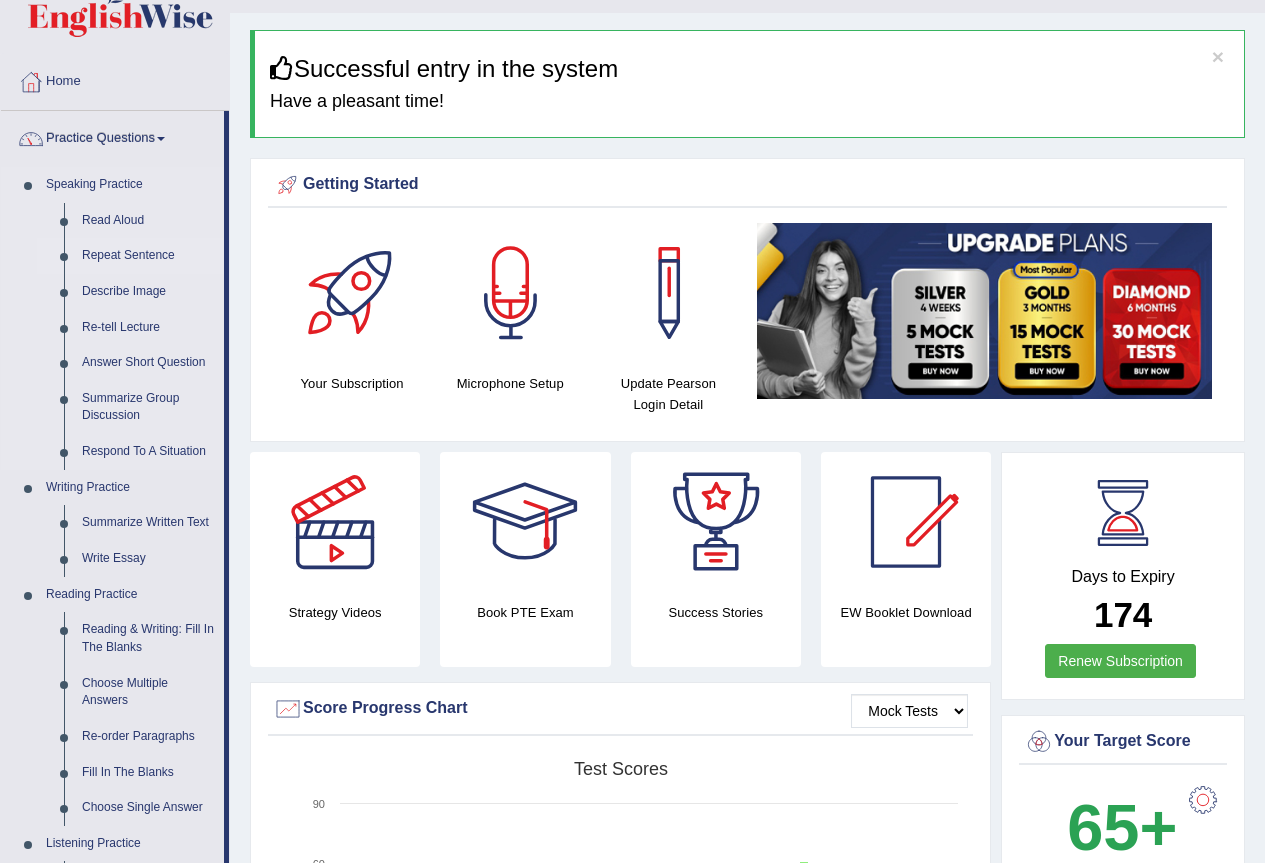 click on "Repeat Sentence" at bounding box center (148, 256) 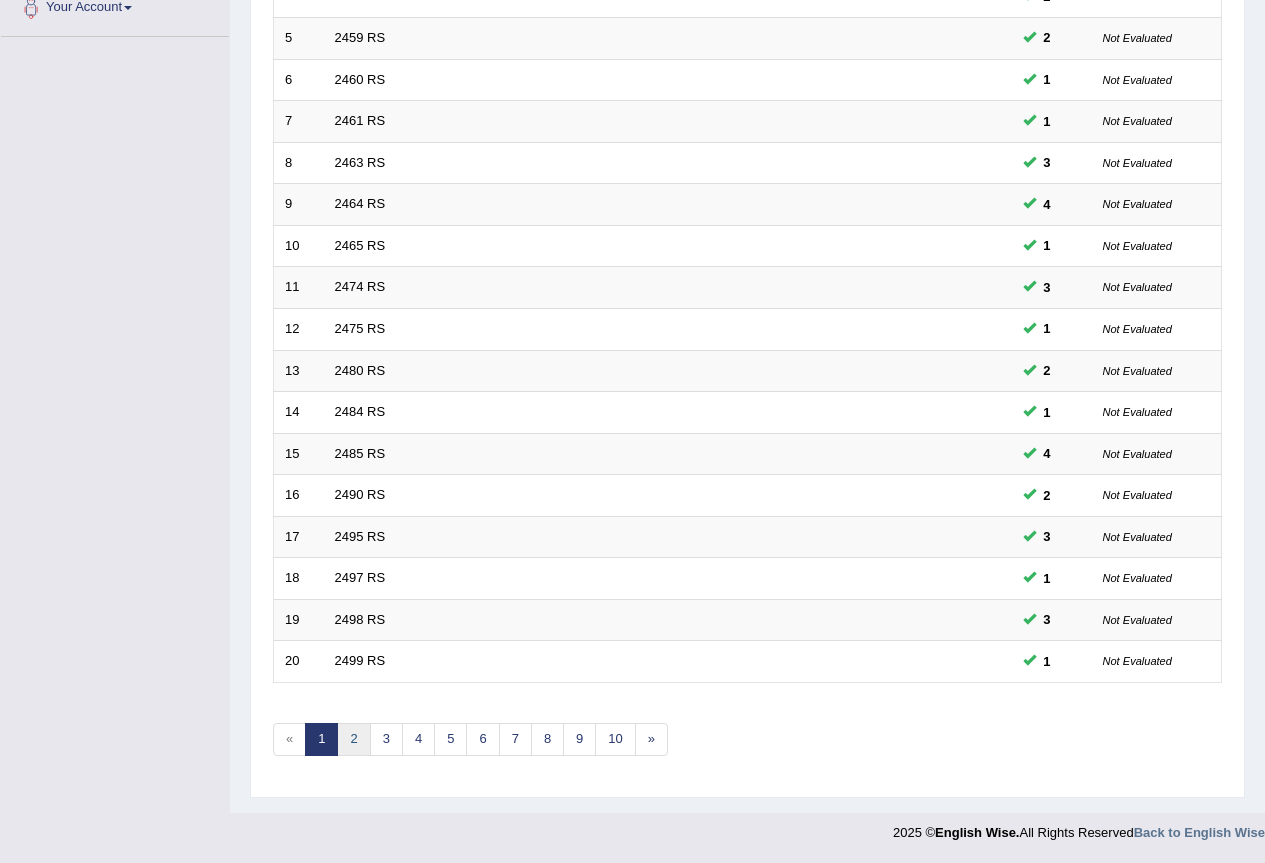 scroll, scrollTop: 461, scrollLeft: 0, axis: vertical 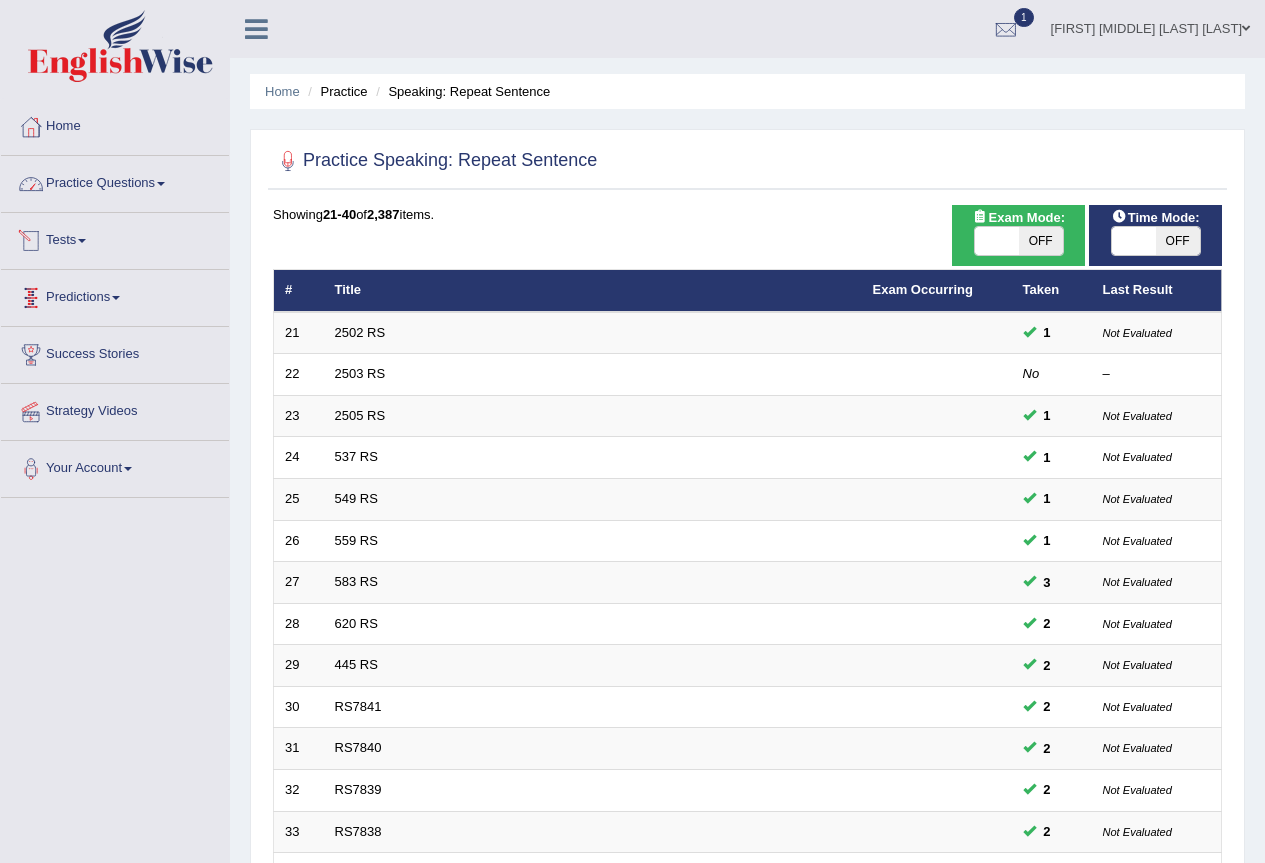 click on "Practice Questions" at bounding box center [115, 181] 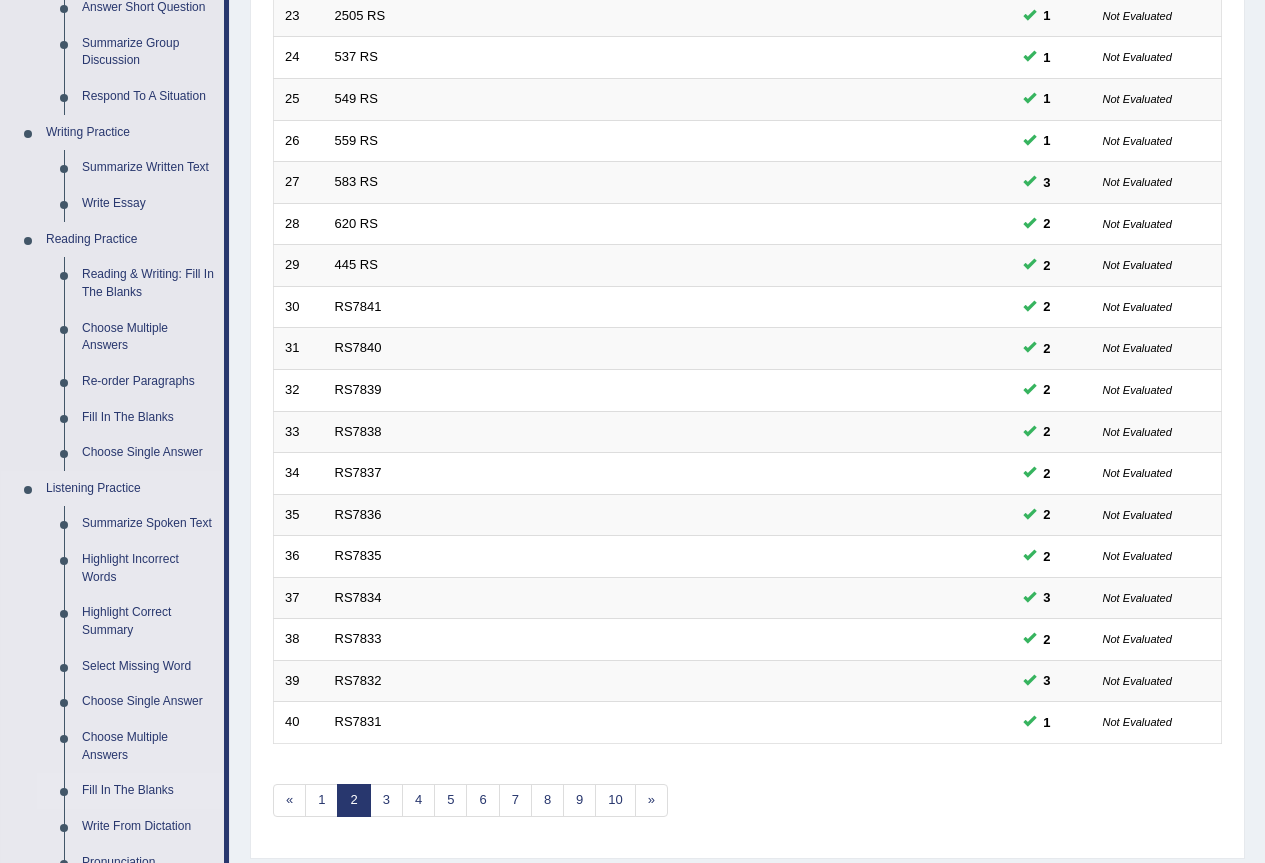 scroll, scrollTop: 500, scrollLeft: 0, axis: vertical 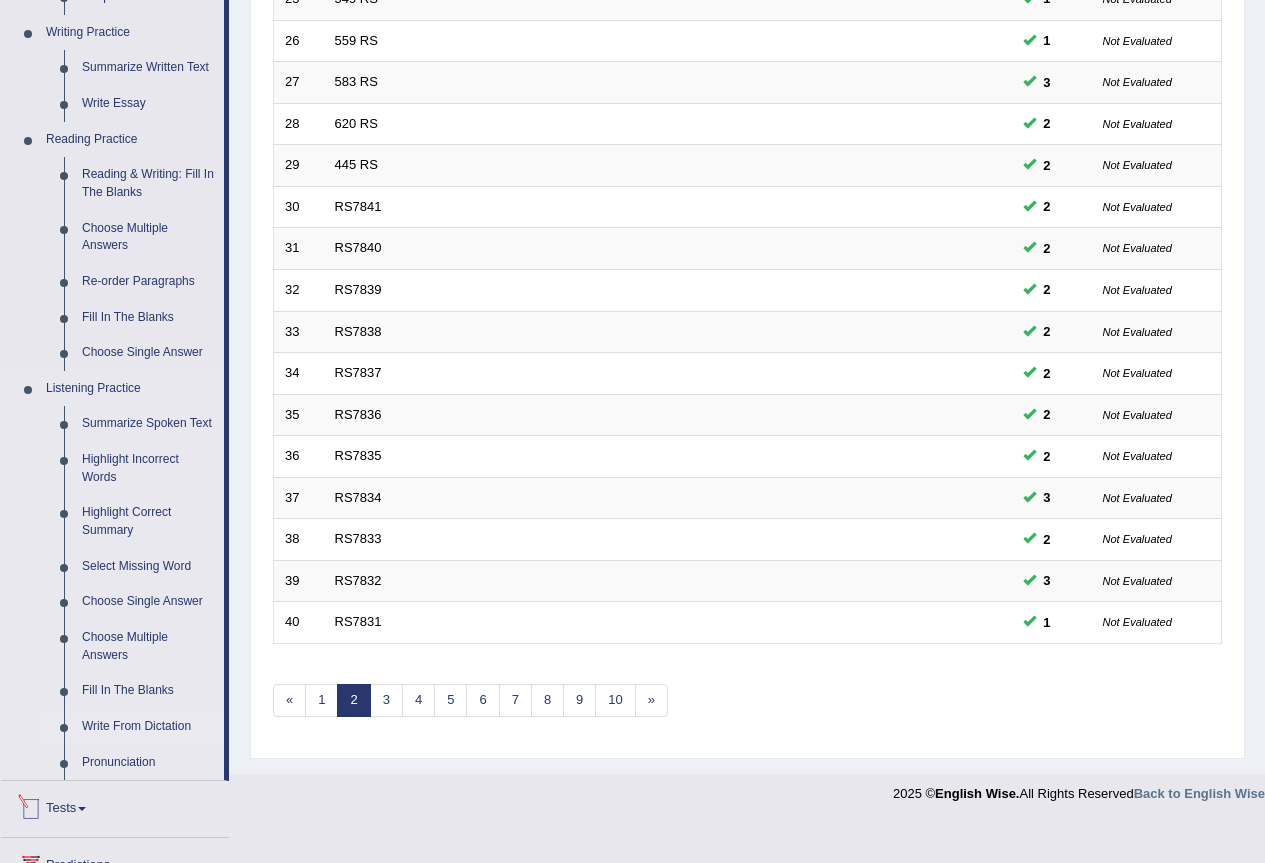 click on "Write From Dictation" at bounding box center [148, 727] 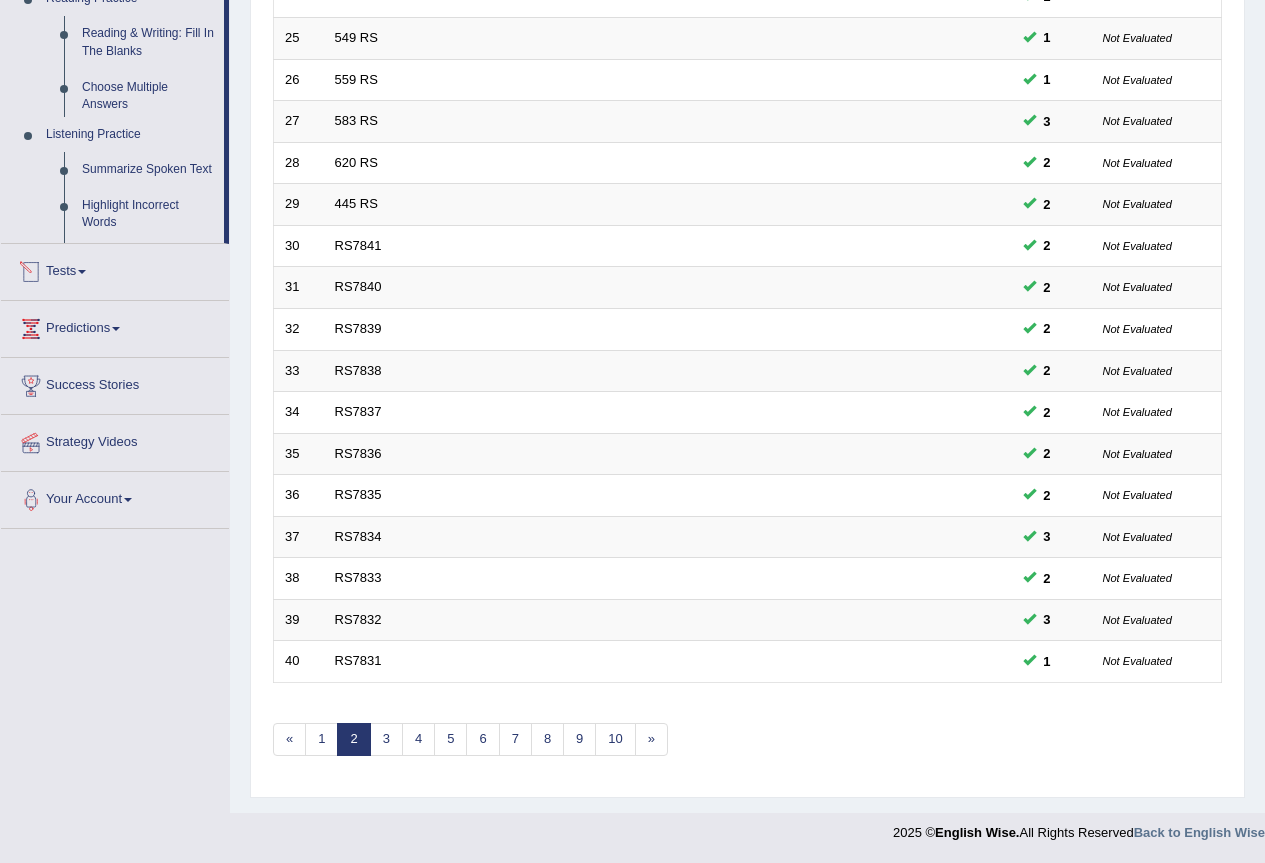 scroll, scrollTop: 461, scrollLeft: 0, axis: vertical 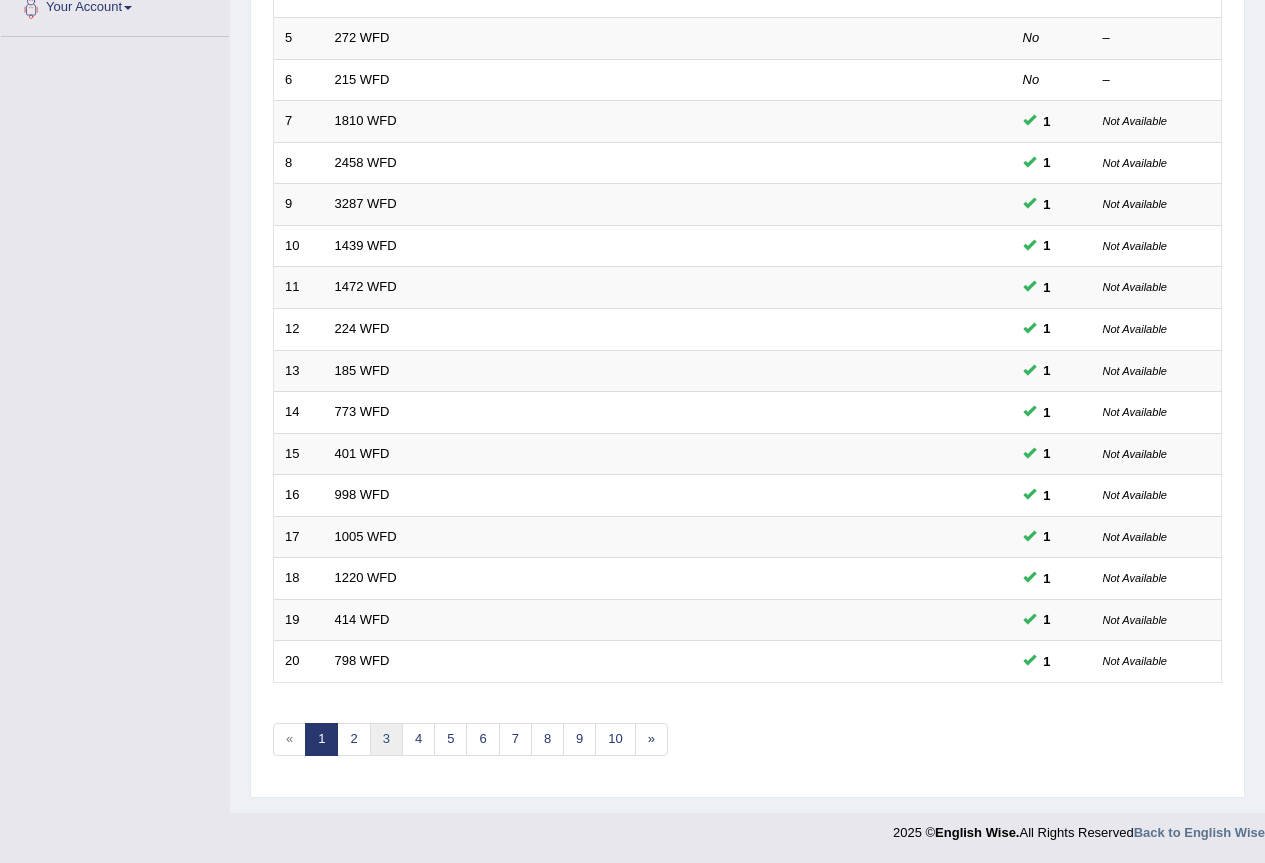click on "3" at bounding box center (386, 739) 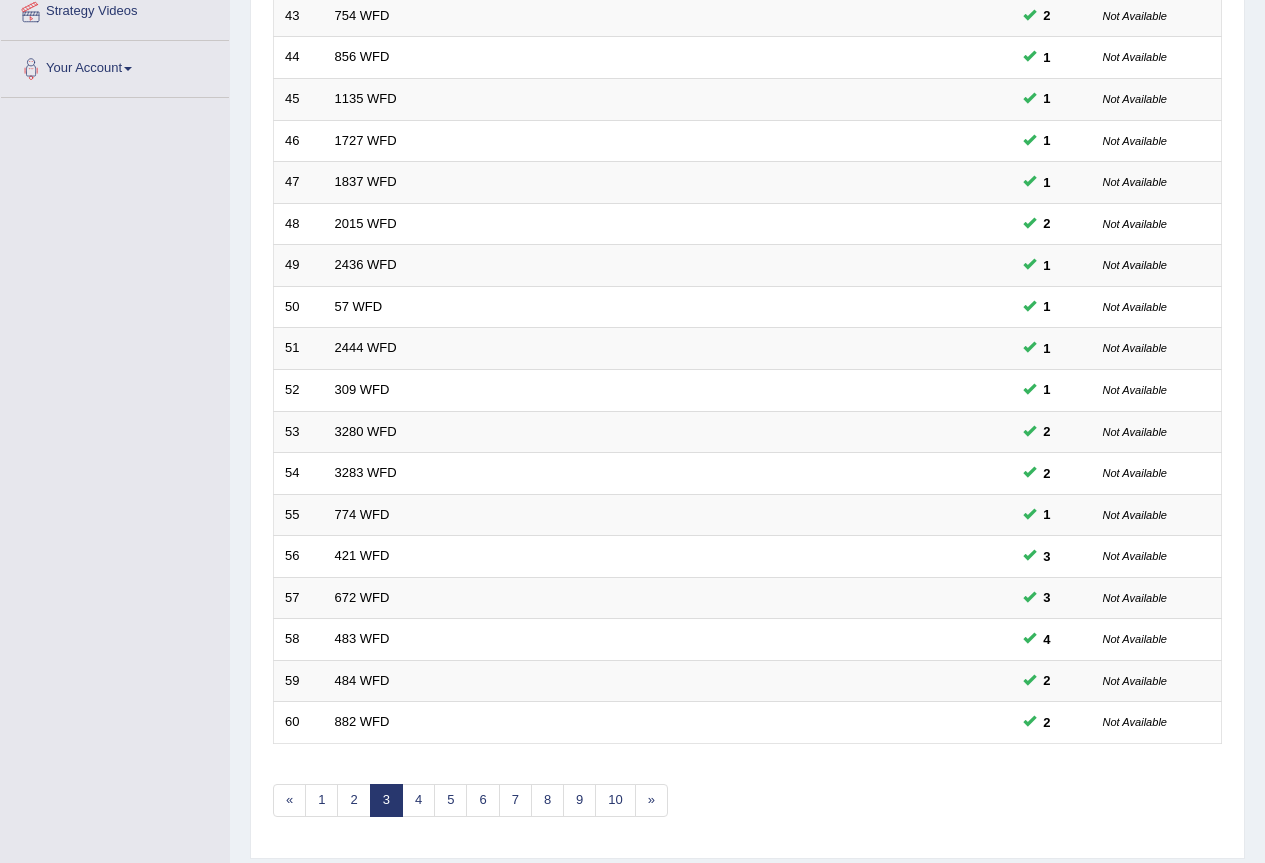 scroll, scrollTop: 400, scrollLeft: 0, axis: vertical 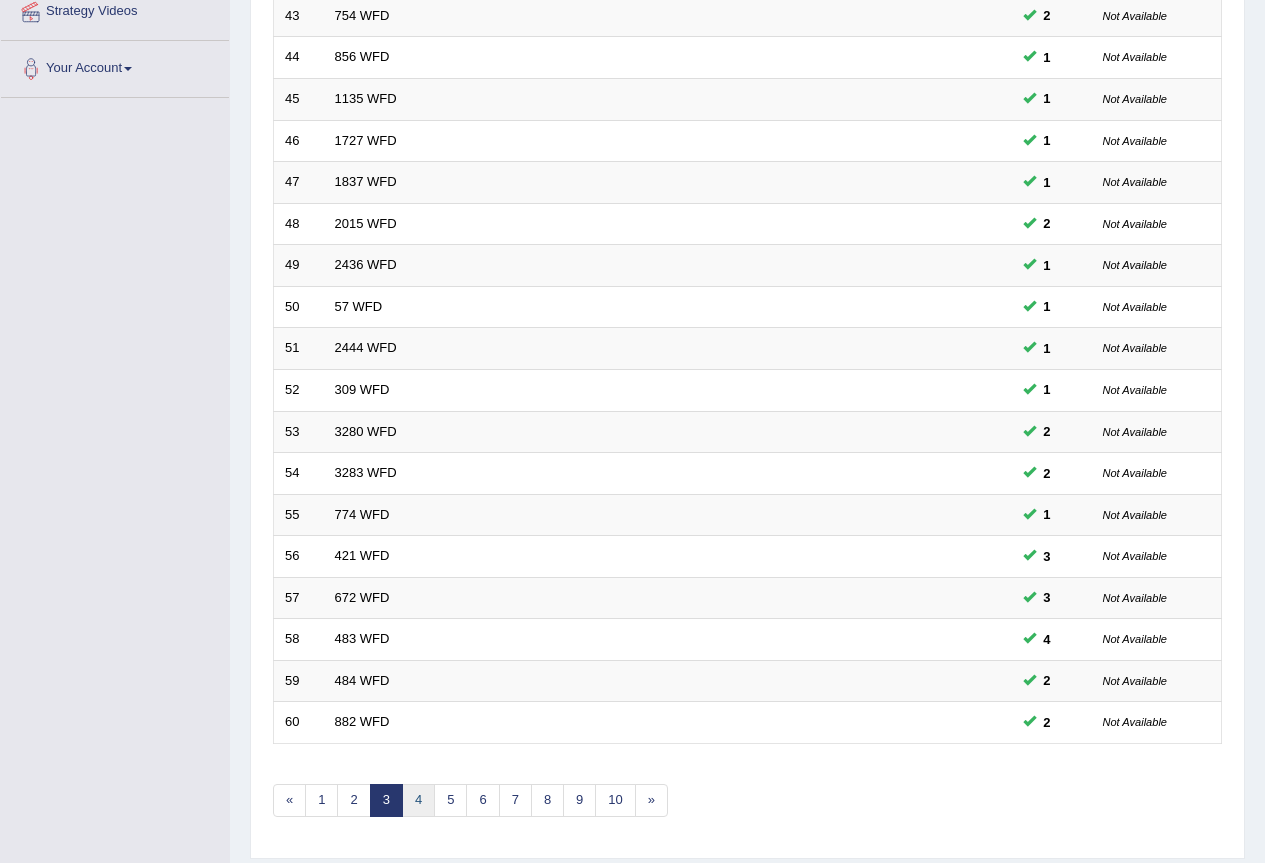 click on "4" at bounding box center [418, 800] 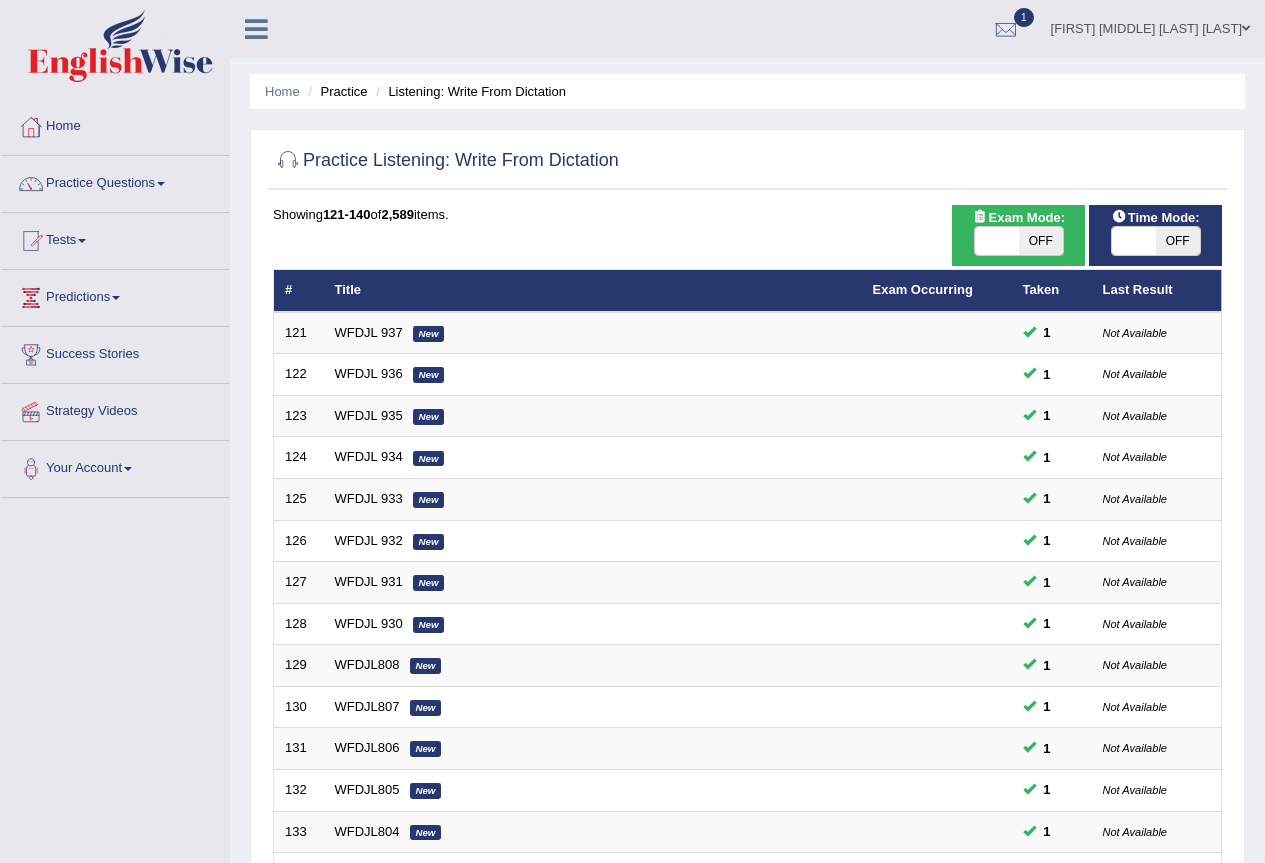 click on "8" at bounding box center (515, 1200) 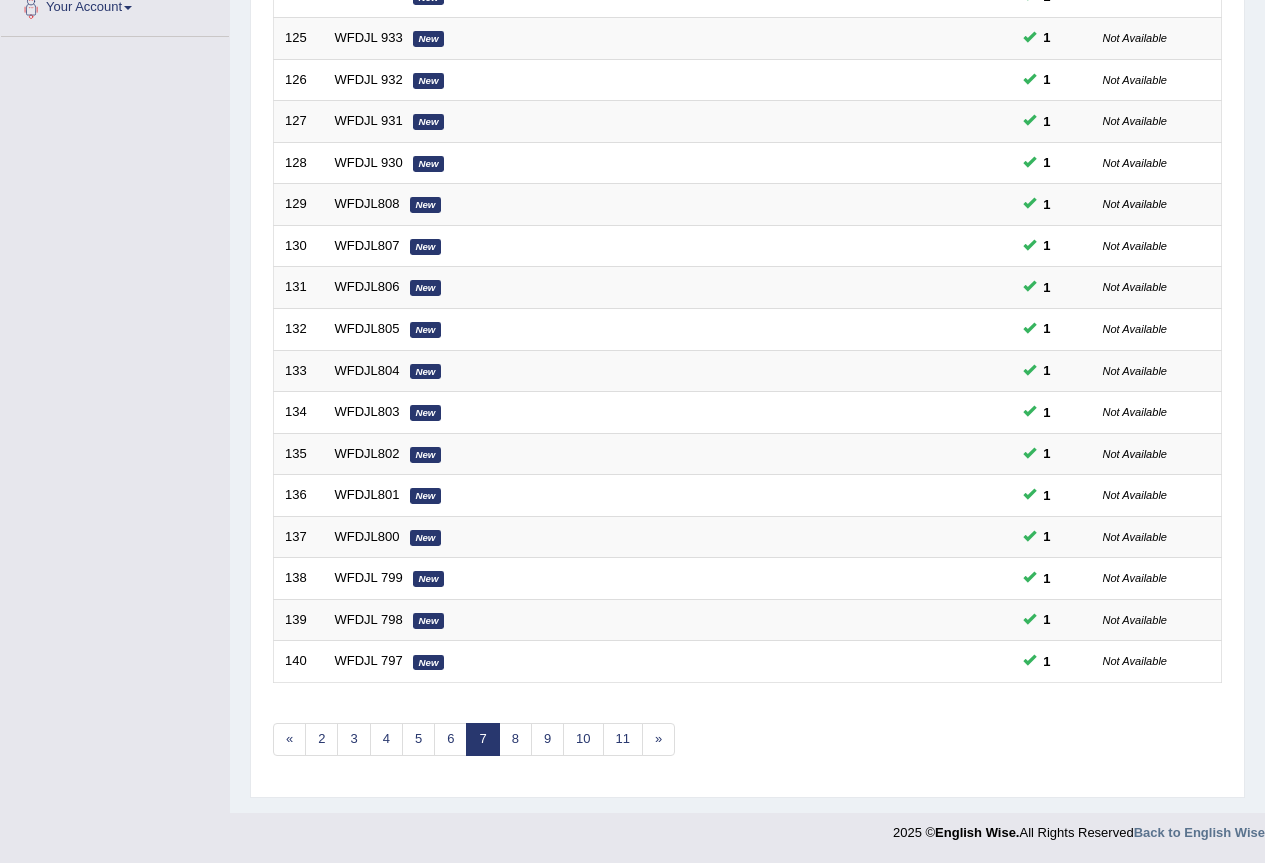 scroll, scrollTop: 0, scrollLeft: 0, axis: both 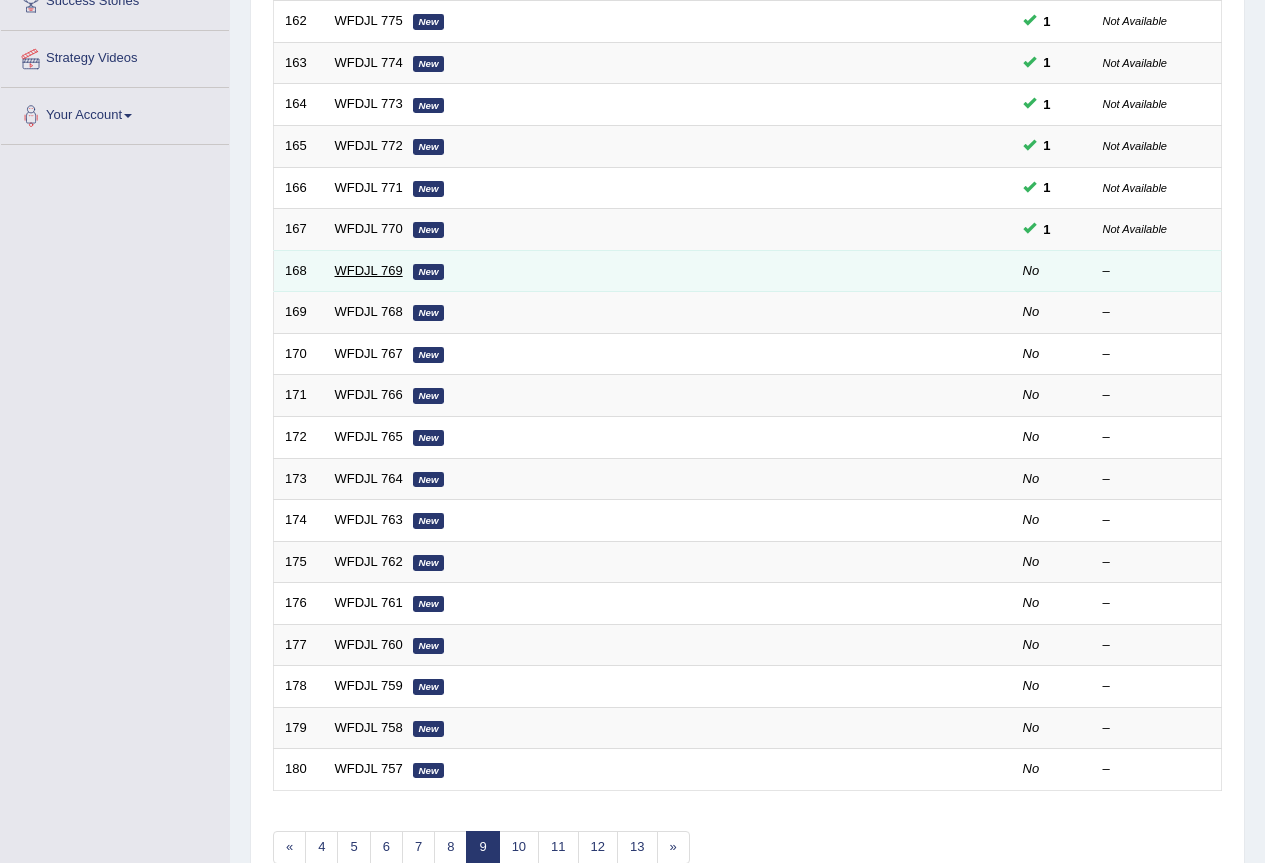 click on "WFDJL [NUMBER] [STREET]" at bounding box center (593, 271) 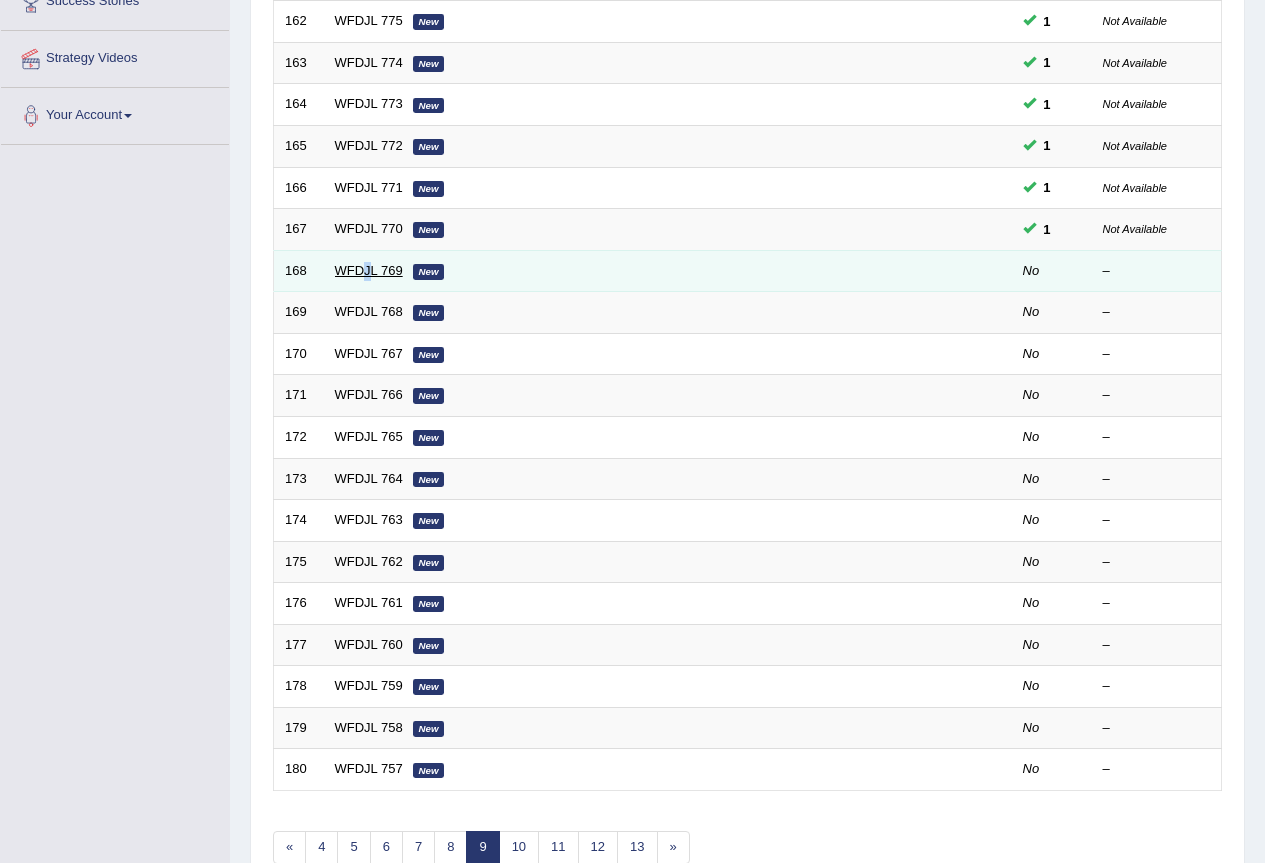 click on "WFDJL 769" at bounding box center (369, 270) 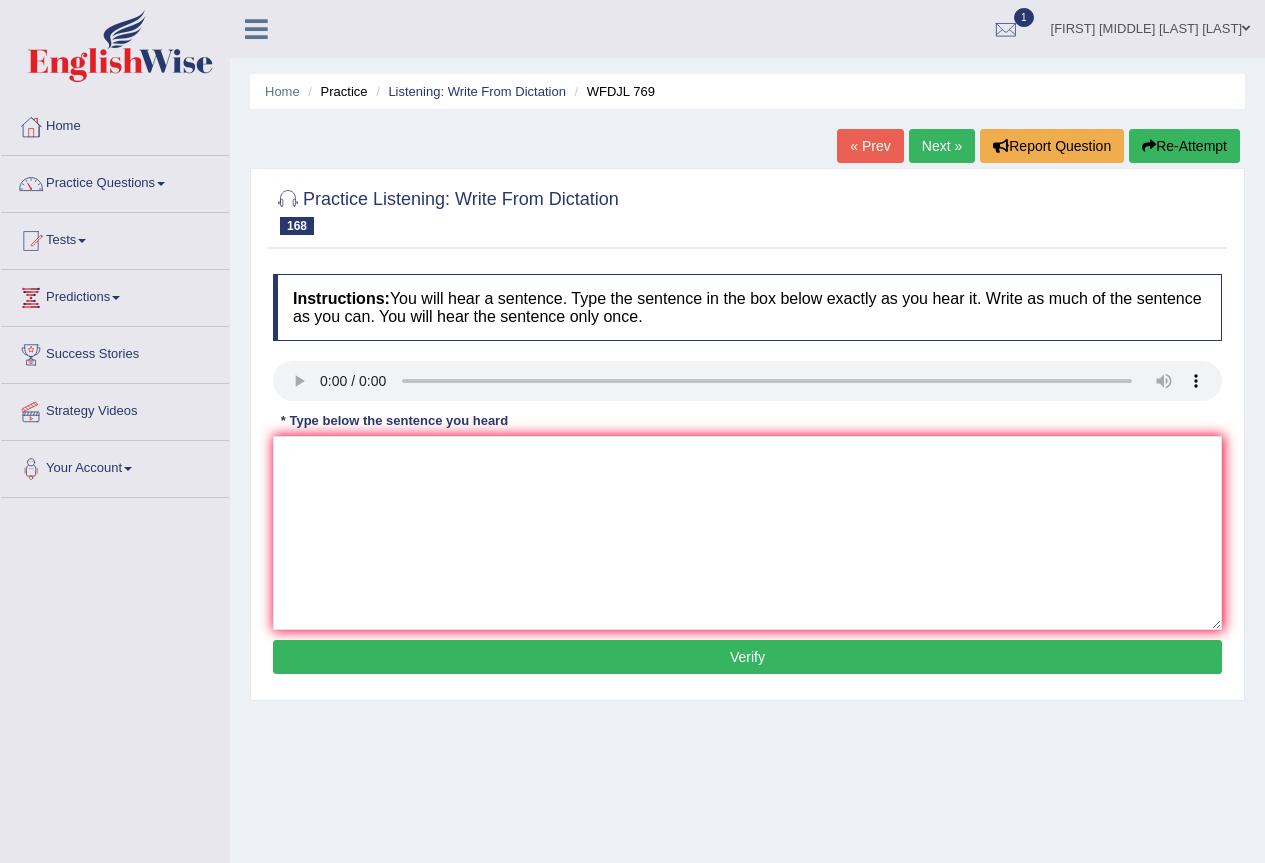 scroll, scrollTop: 0, scrollLeft: 0, axis: both 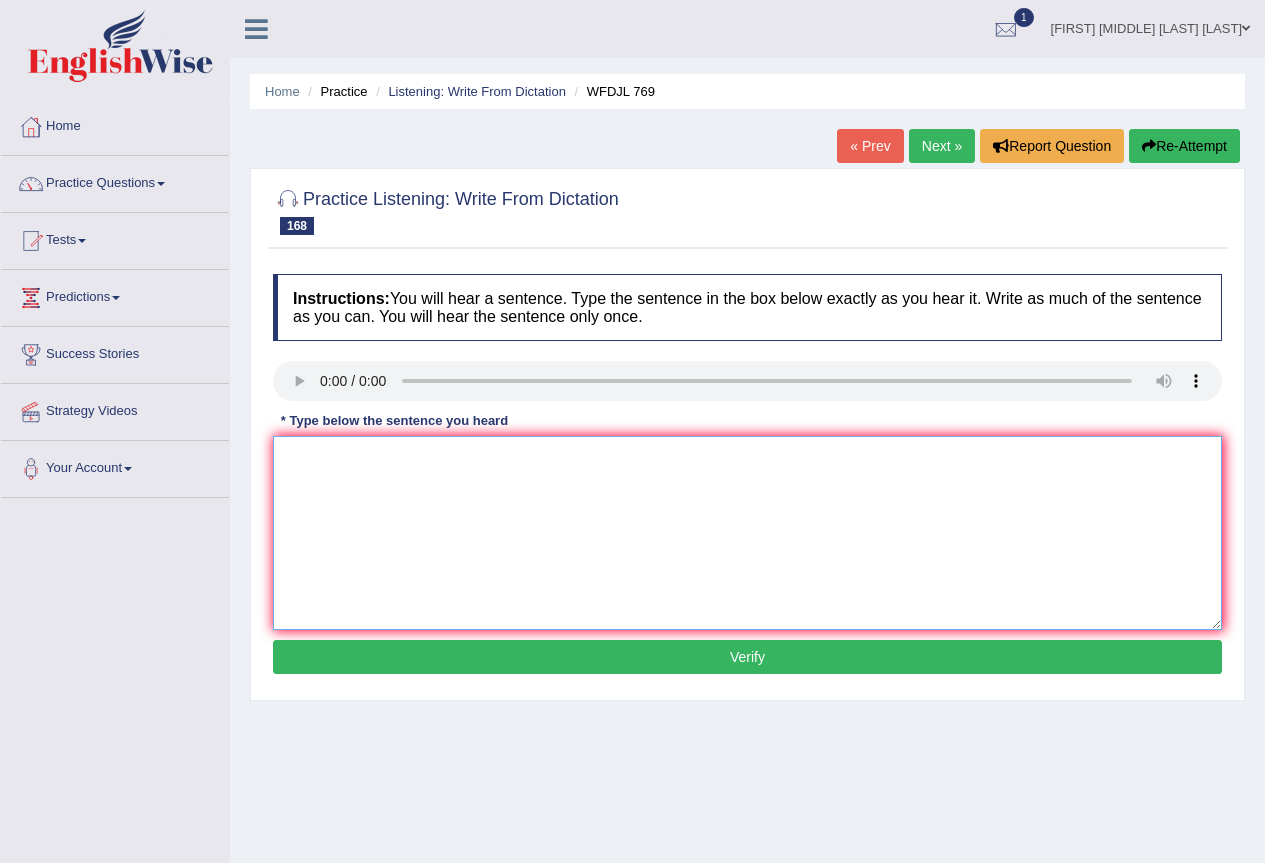 click at bounding box center (747, 533) 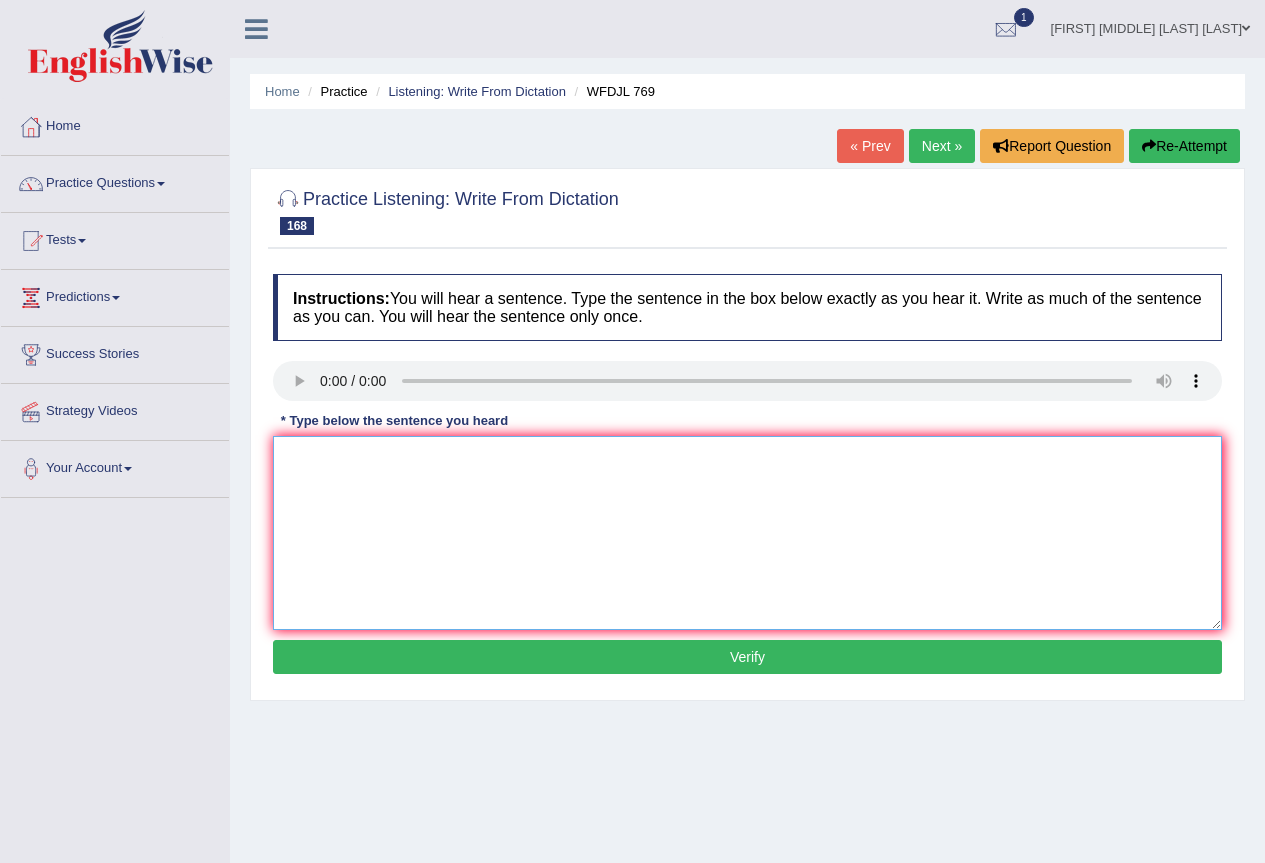 click at bounding box center (747, 533) 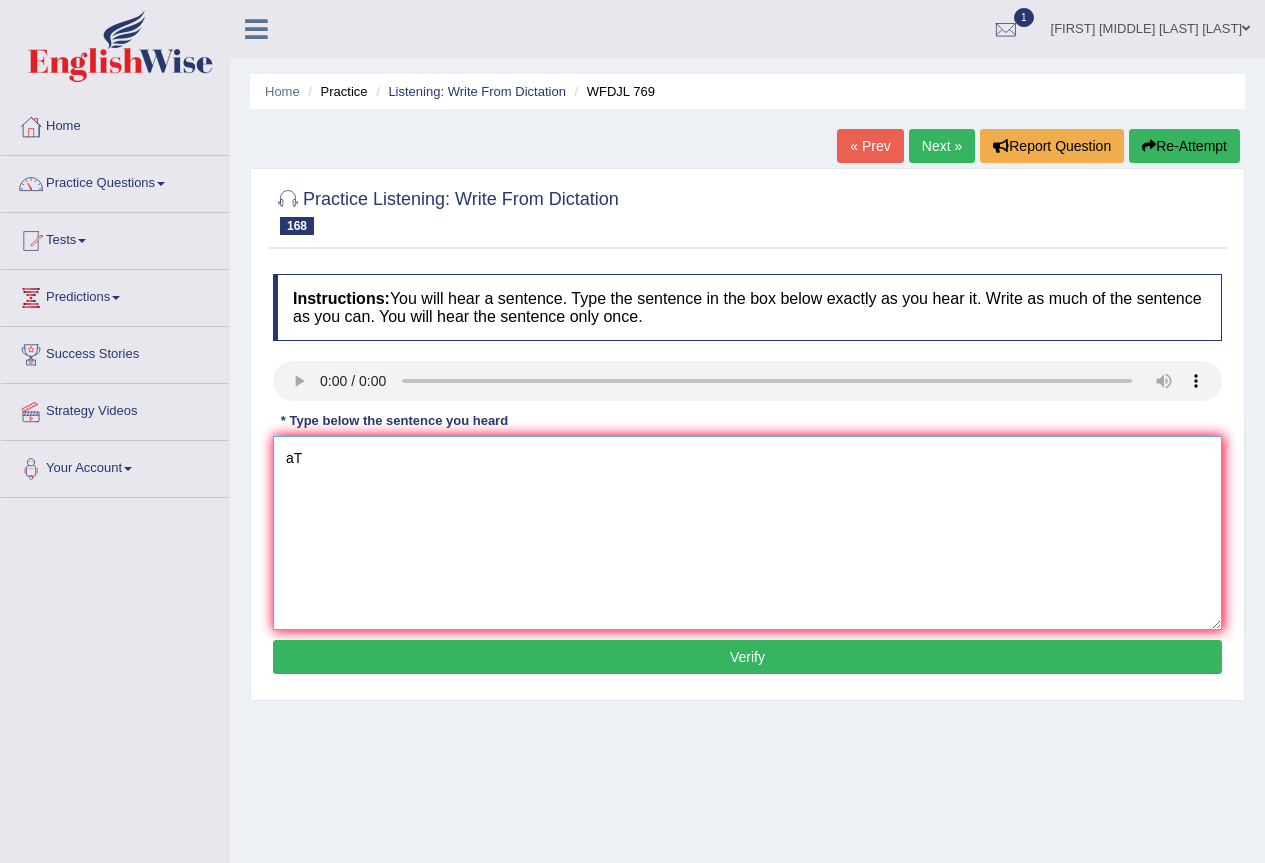 type on "a" 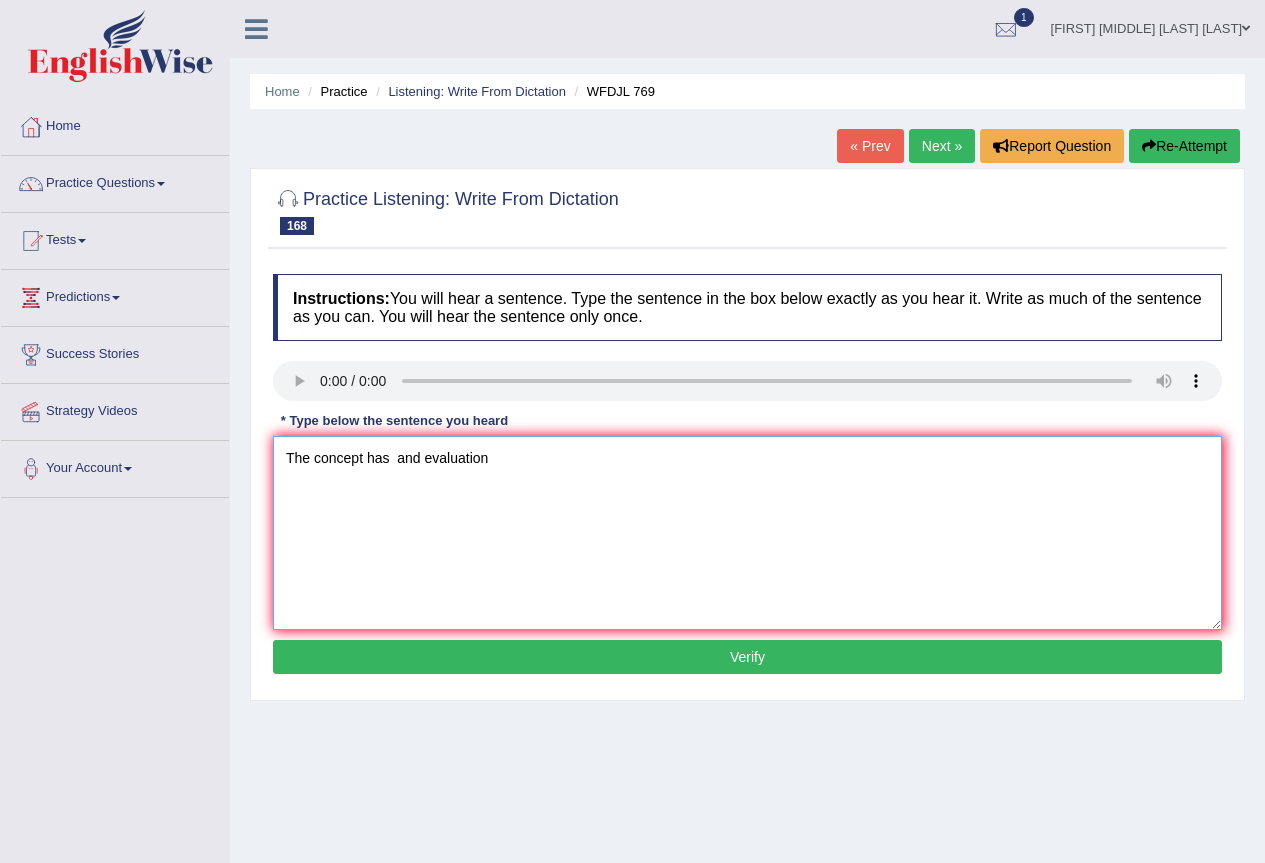 click on "The concept has  and evaluation" at bounding box center [747, 533] 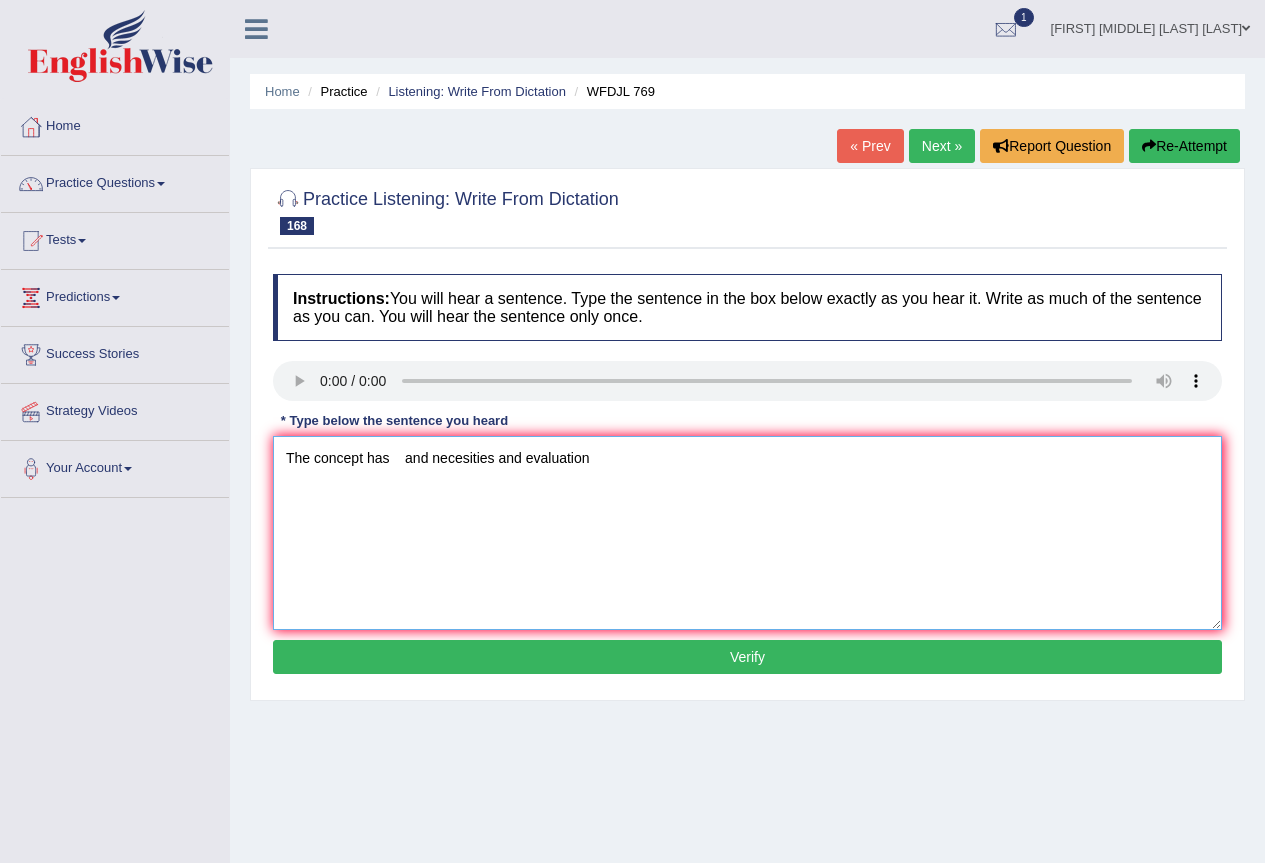 click on "The concept has    and necesities and evaluation" at bounding box center [747, 533] 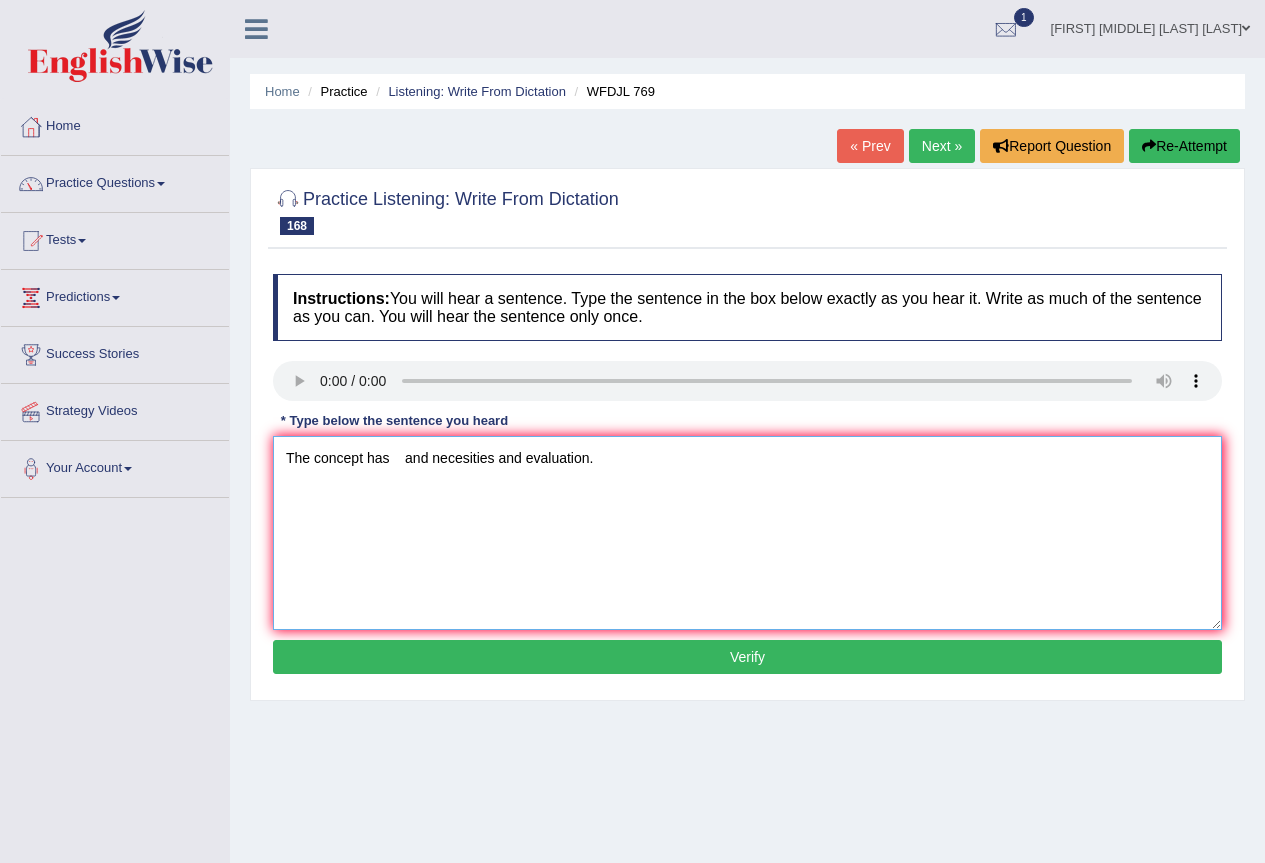 click on "The concept has    and necesities and evaluation." at bounding box center (747, 533) 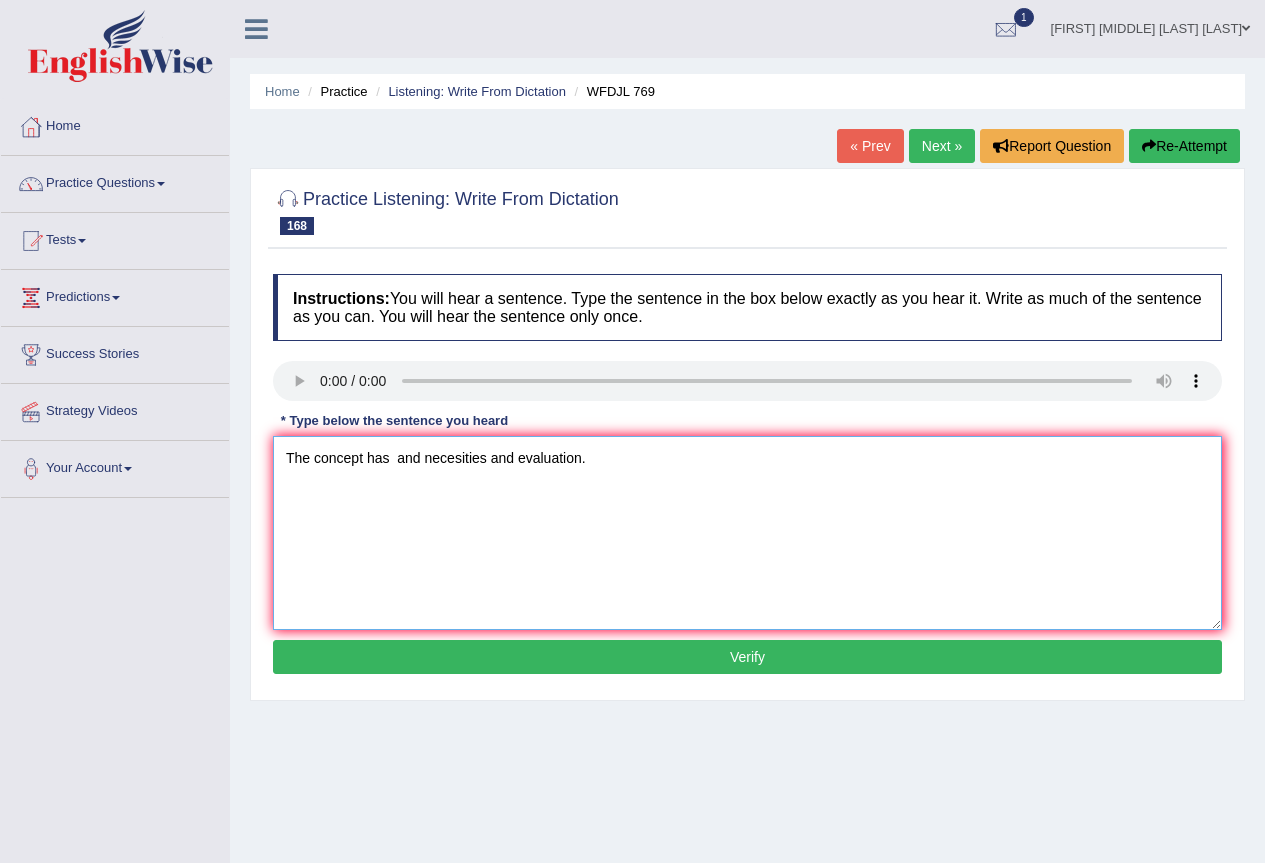 click on "The concept has  and necesities and evaluation." at bounding box center (747, 533) 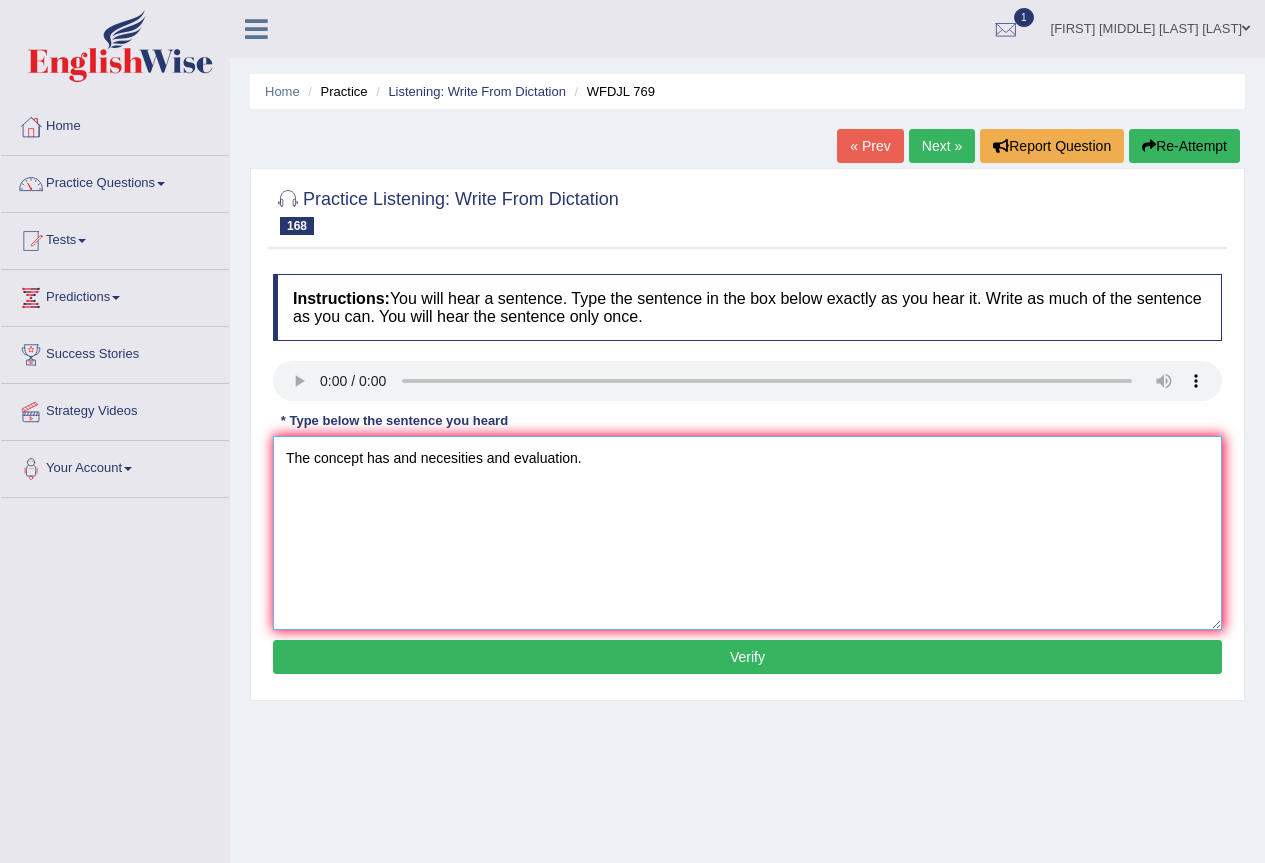 type on "The concept has and necesities and evaluation." 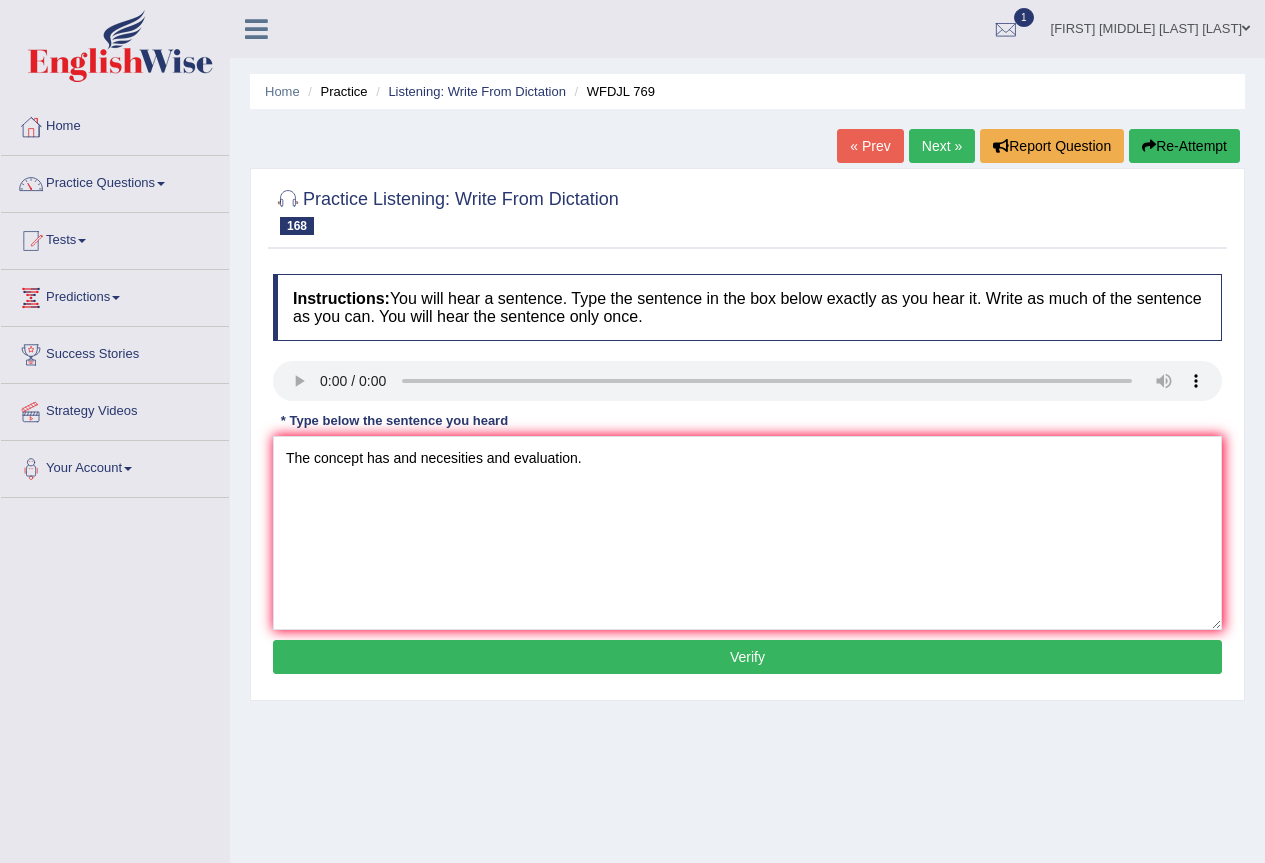 click on "Verify" at bounding box center (747, 657) 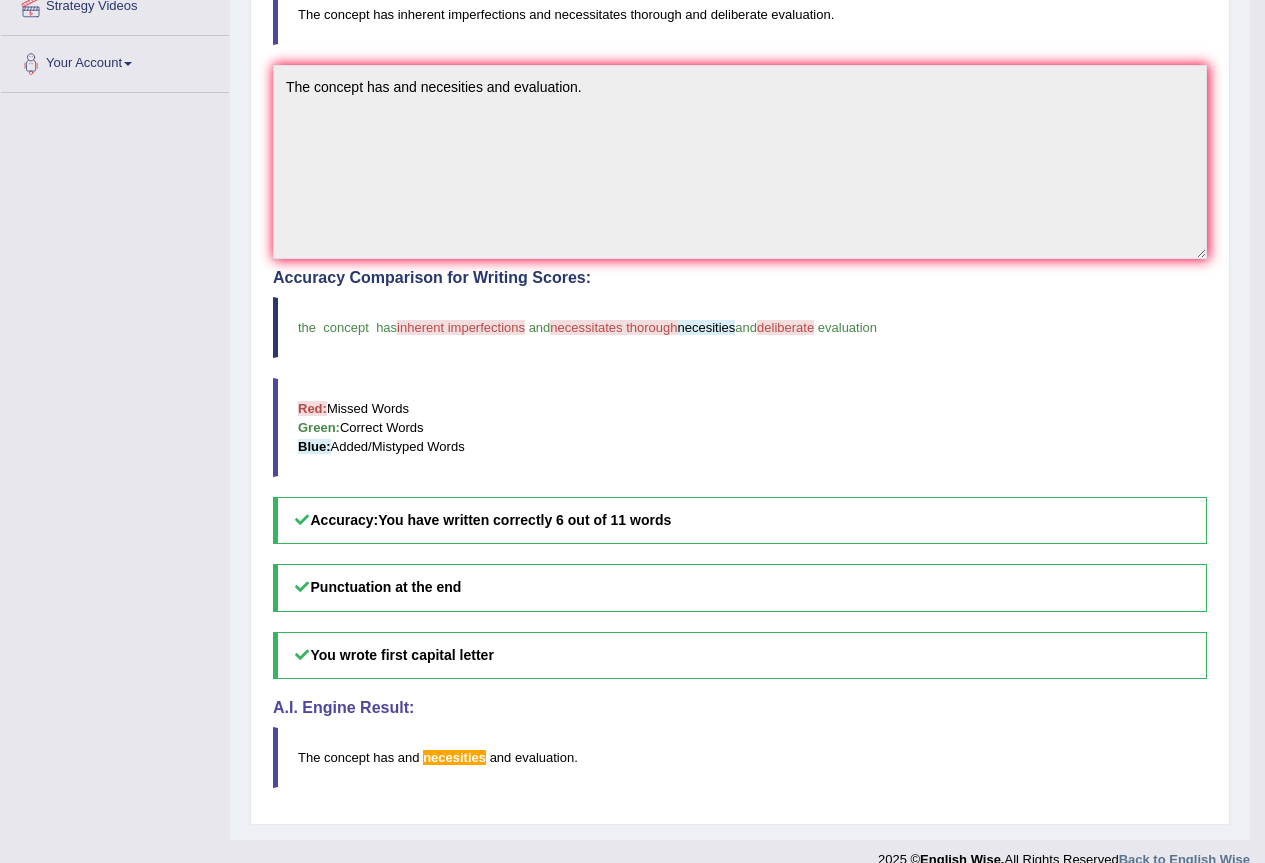 scroll, scrollTop: 432, scrollLeft: 0, axis: vertical 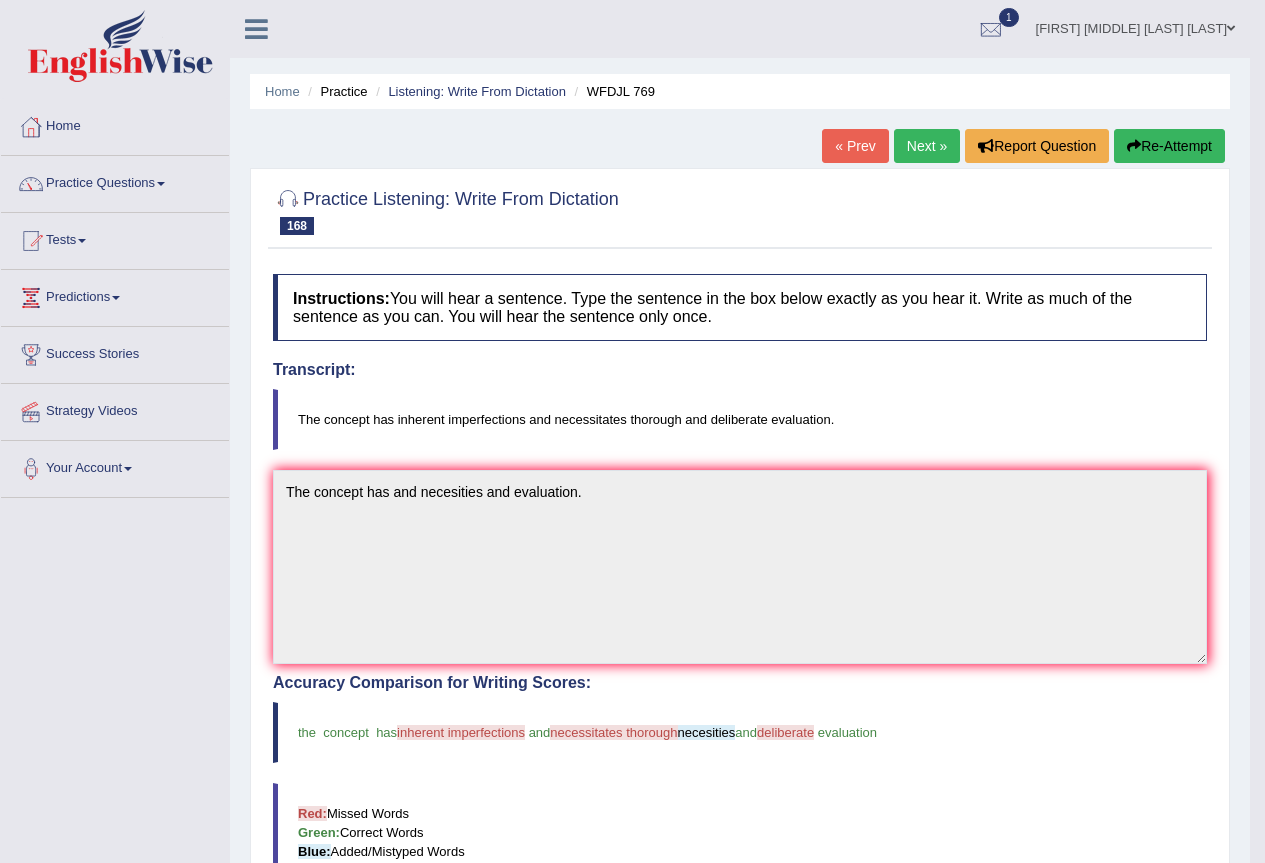 click on "Next »" at bounding box center (927, 146) 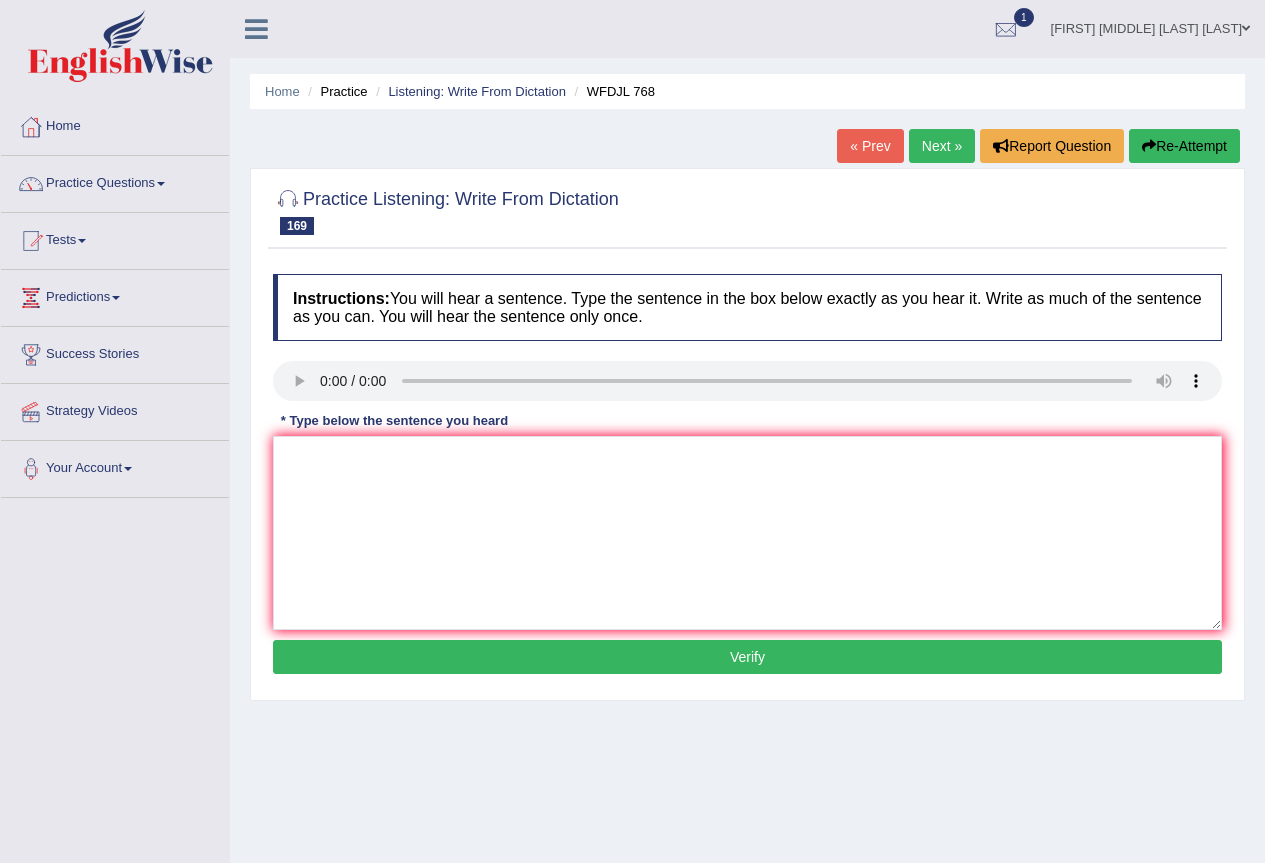 scroll, scrollTop: 0, scrollLeft: 0, axis: both 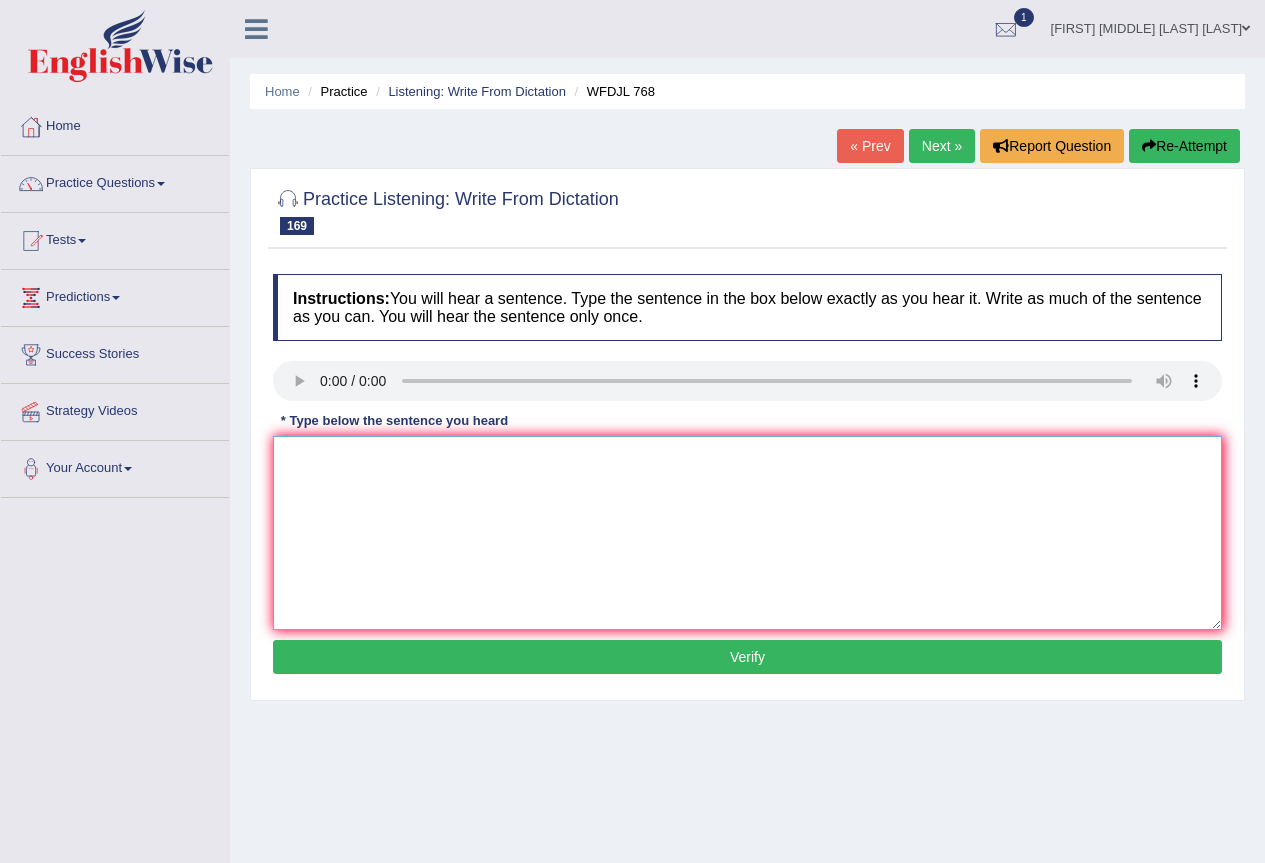 click at bounding box center [747, 533] 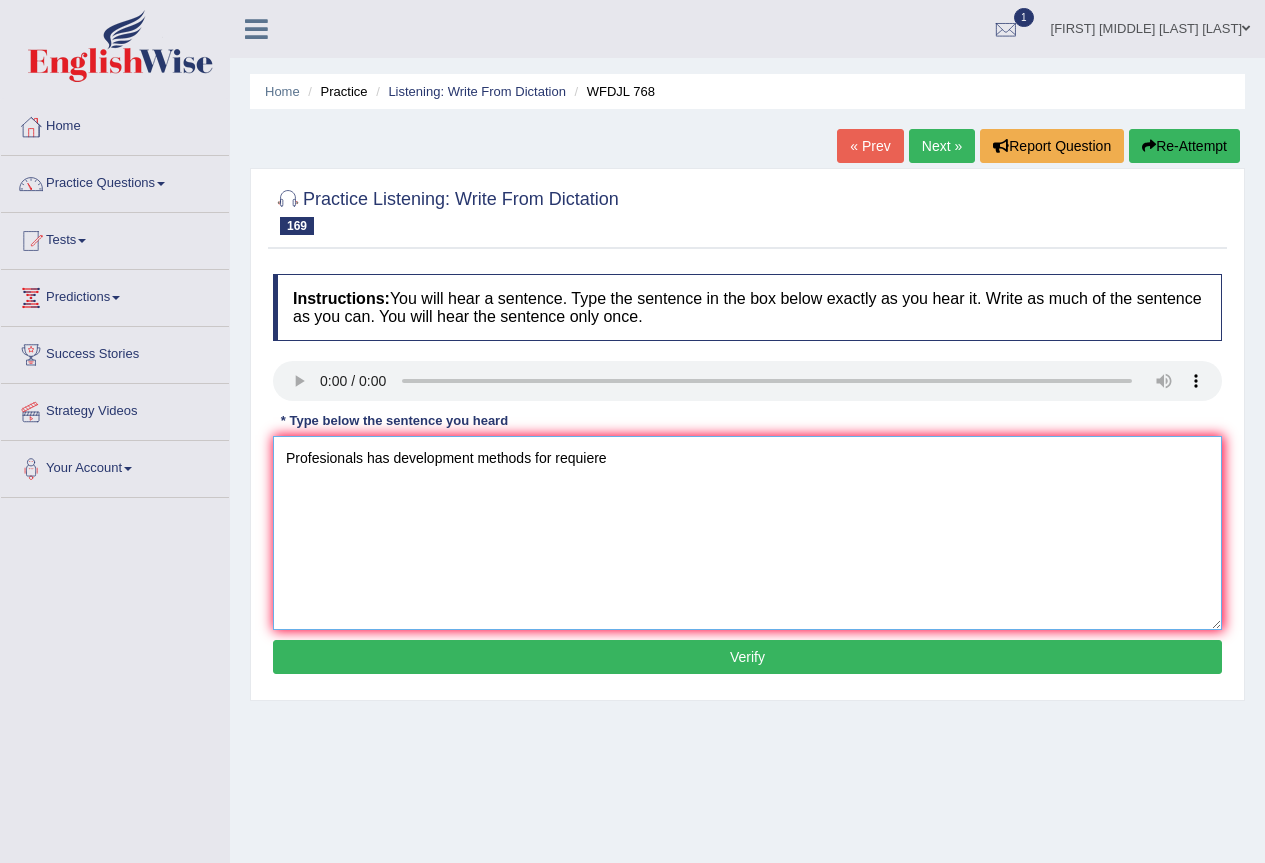 click on "Profesionals has development methods for requiere" at bounding box center (747, 533) 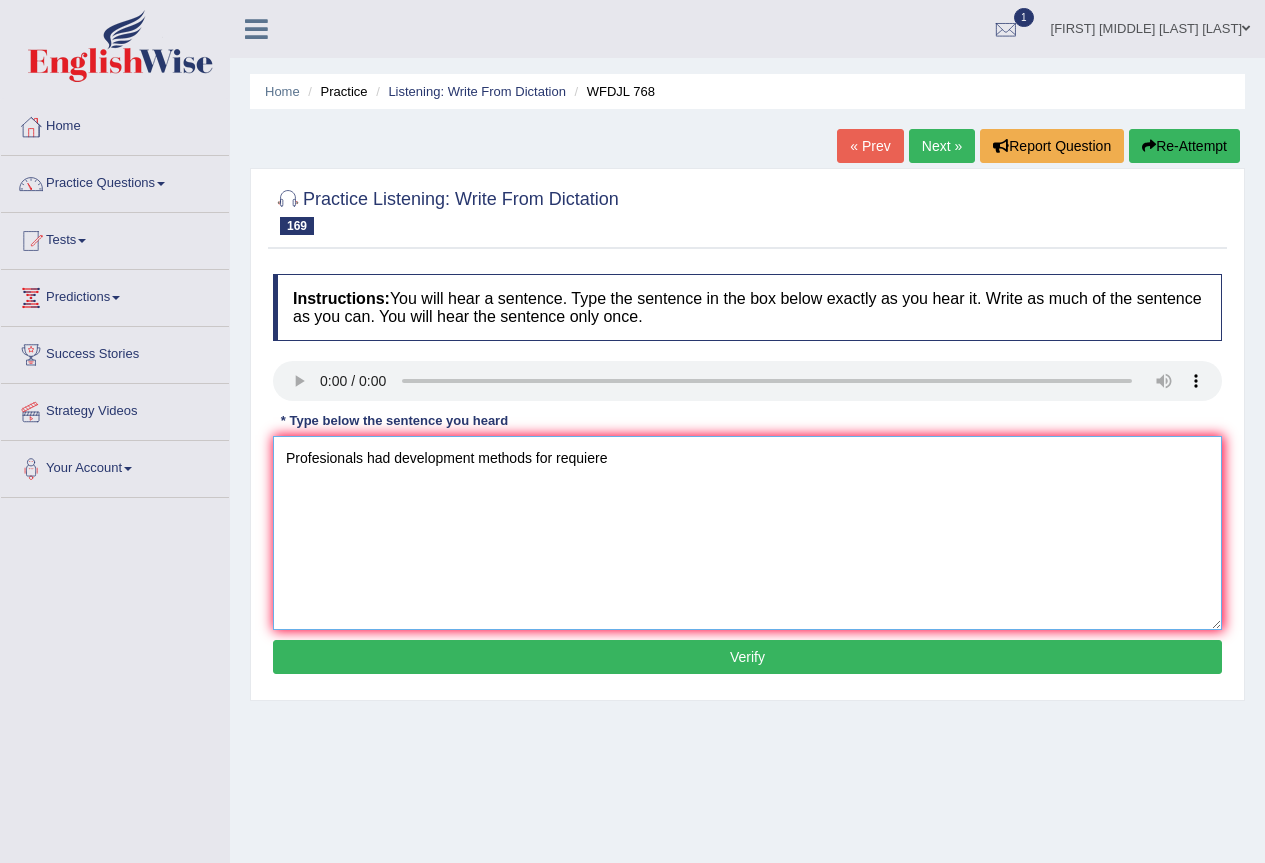 drag, startPoint x: 625, startPoint y: 455, endPoint x: 550, endPoint y: 460, distance: 75.16648 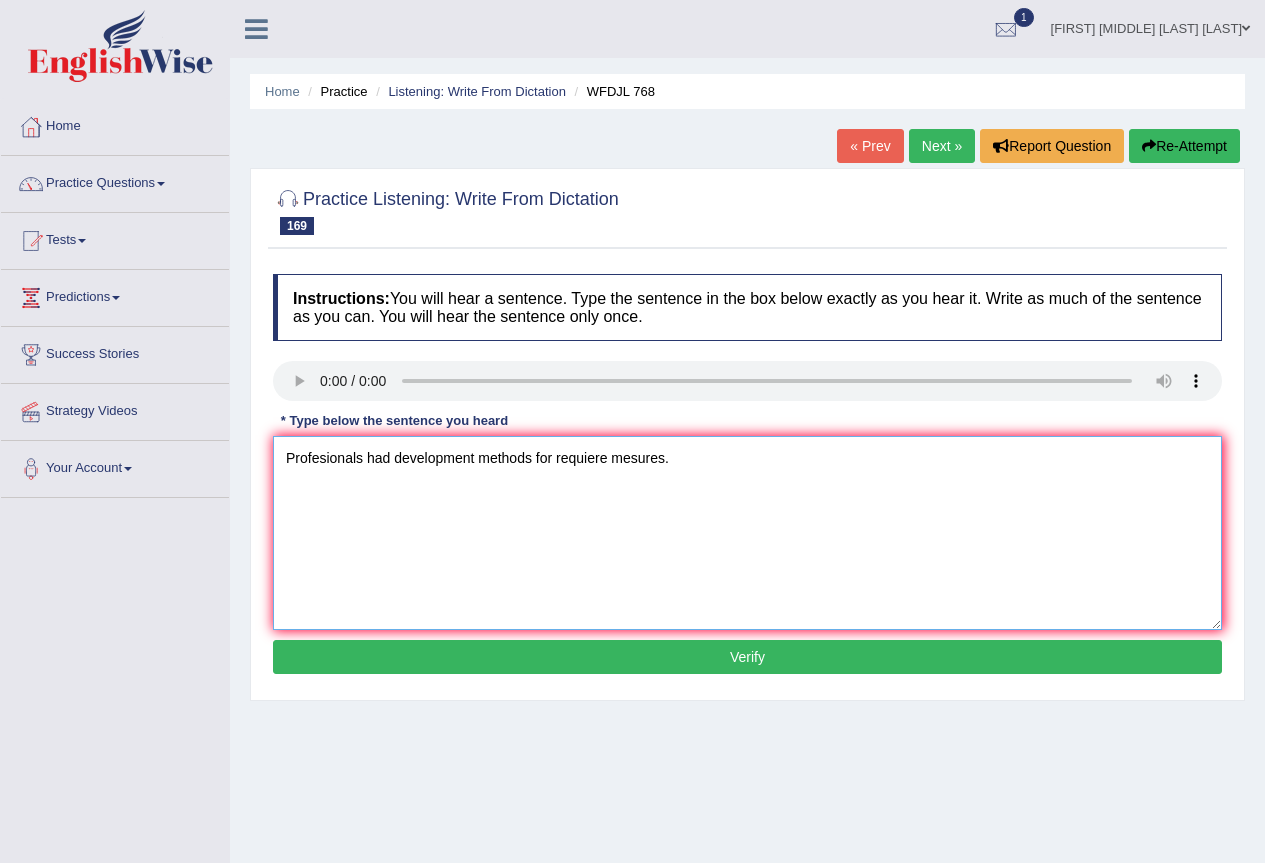 type on "Profesionals had development methods for requiere mesures." 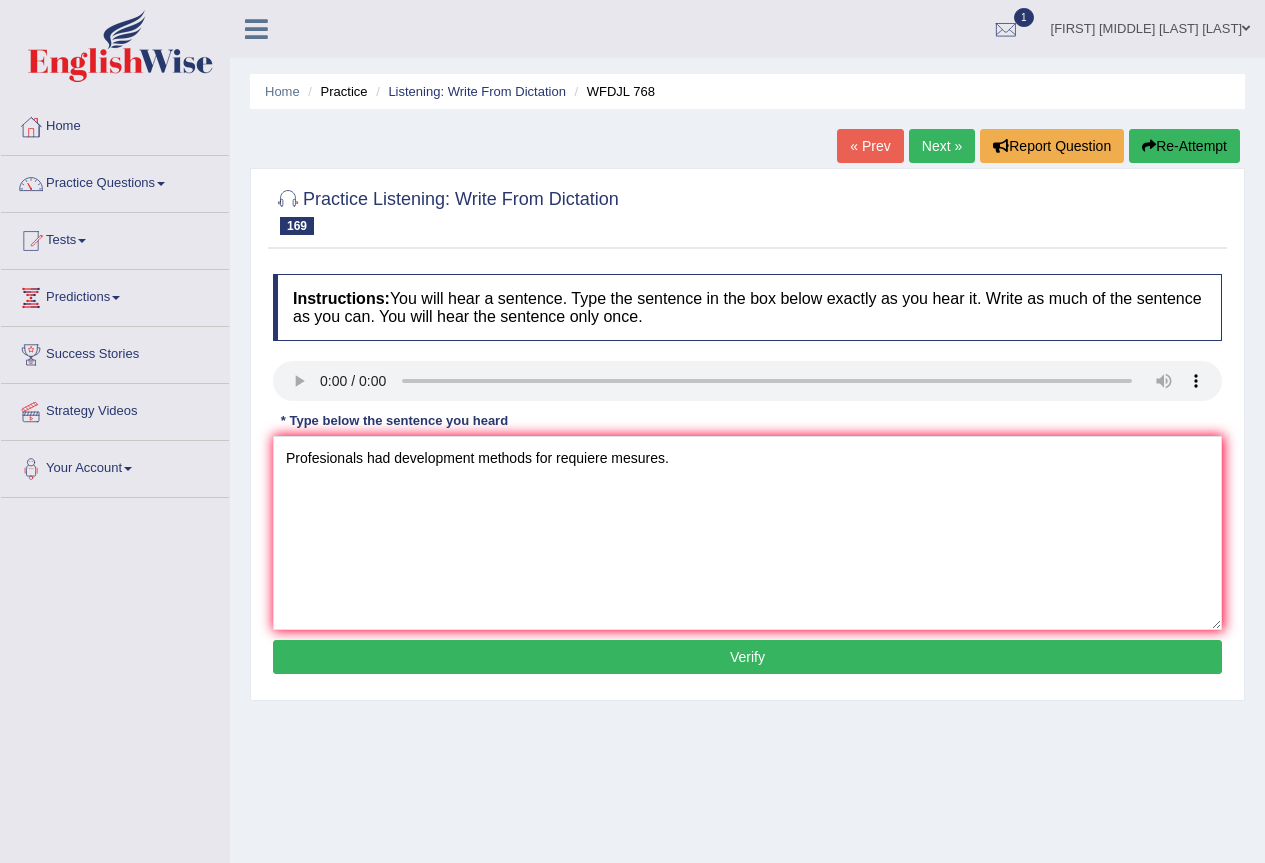 click on "Instructions:  You will hear a sentence. Type the sentence in the box below exactly as you hear it. Write as much of the sentence as you can. You will hear the sentence only once.
Transcript: Professionals have developed methods for quantifying plant growth through numerical measurements. * Type below the sentence you heard Profesionals had development methods for requiere mesures. Accuracy Comparison for Writing Scores:
Red:  Missed Words
Green:  Correct Words
Blue:  Added/Mistyped Words
Accuracy:   Punctuation at the end  You wrote first capital letter A.I. Engine Result:  Processing... Verify" at bounding box center (747, 477) 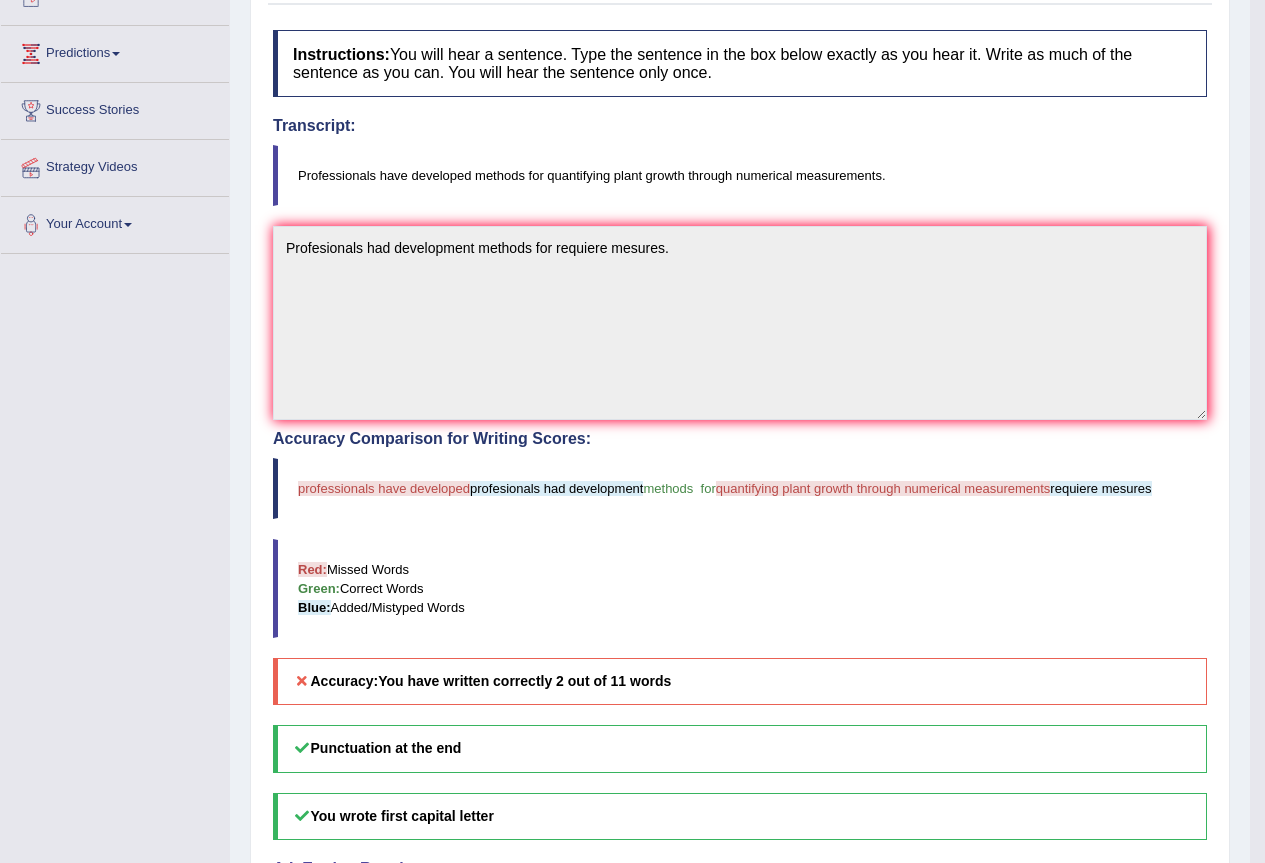scroll, scrollTop: 0, scrollLeft: 0, axis: both 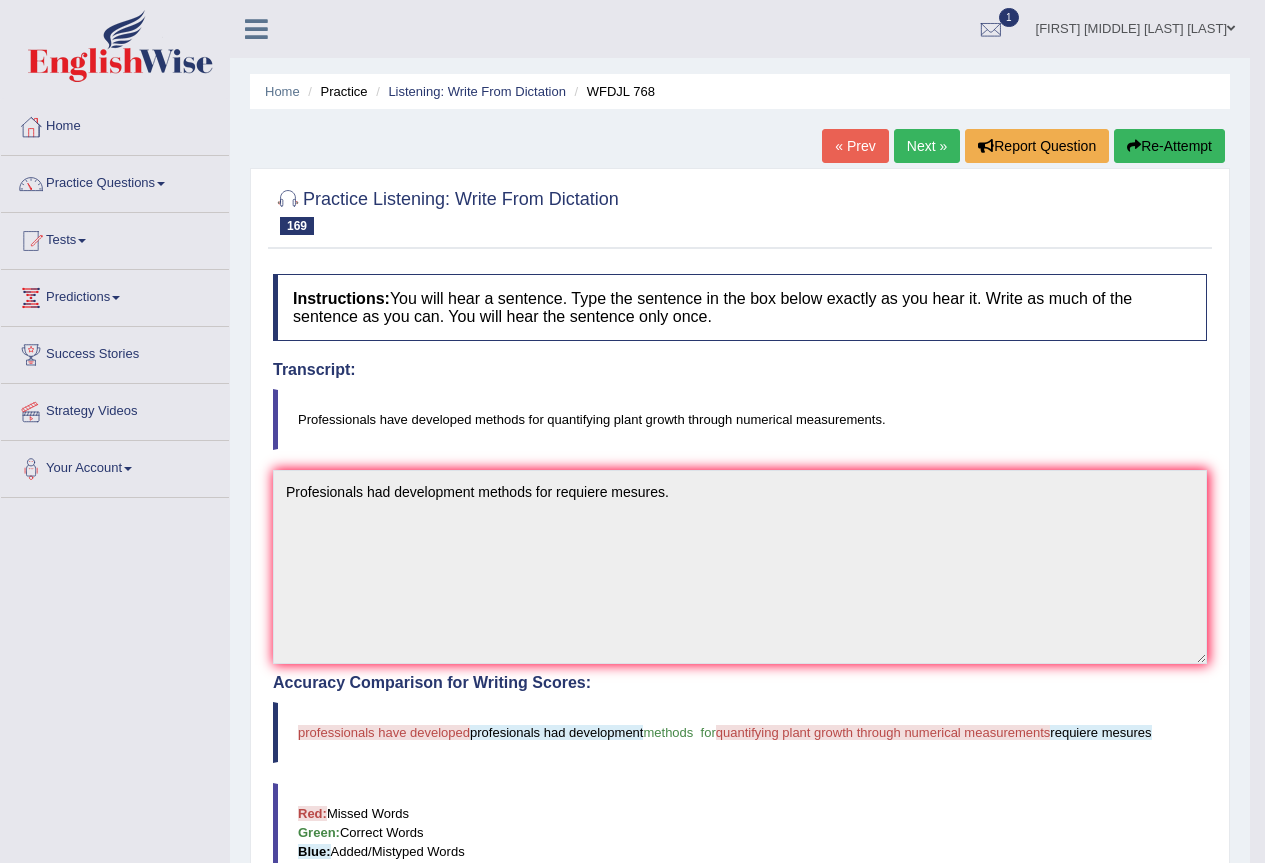 click on "Next »" at bounding box center (927, 146) 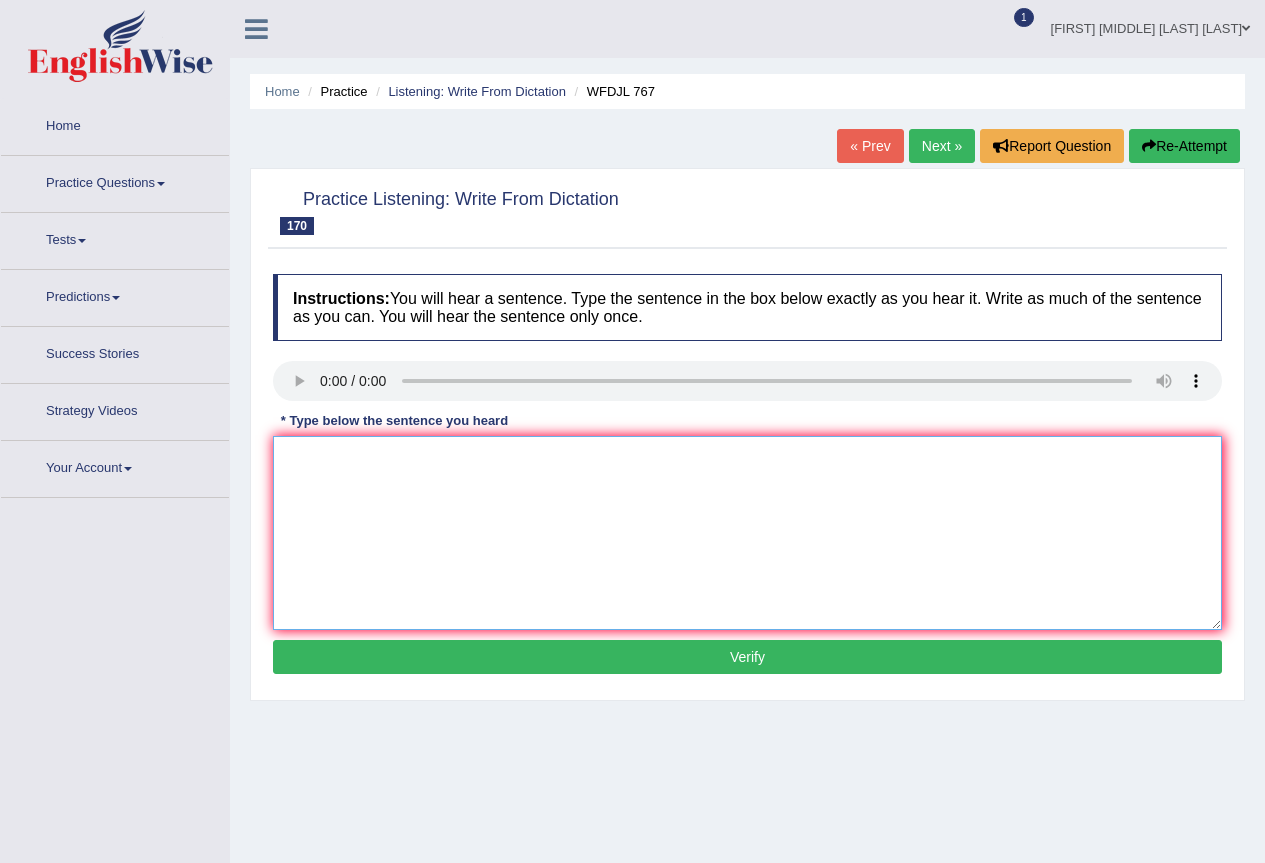 scroll, scrollTop: 0, scrollLeft: 0, axis: both 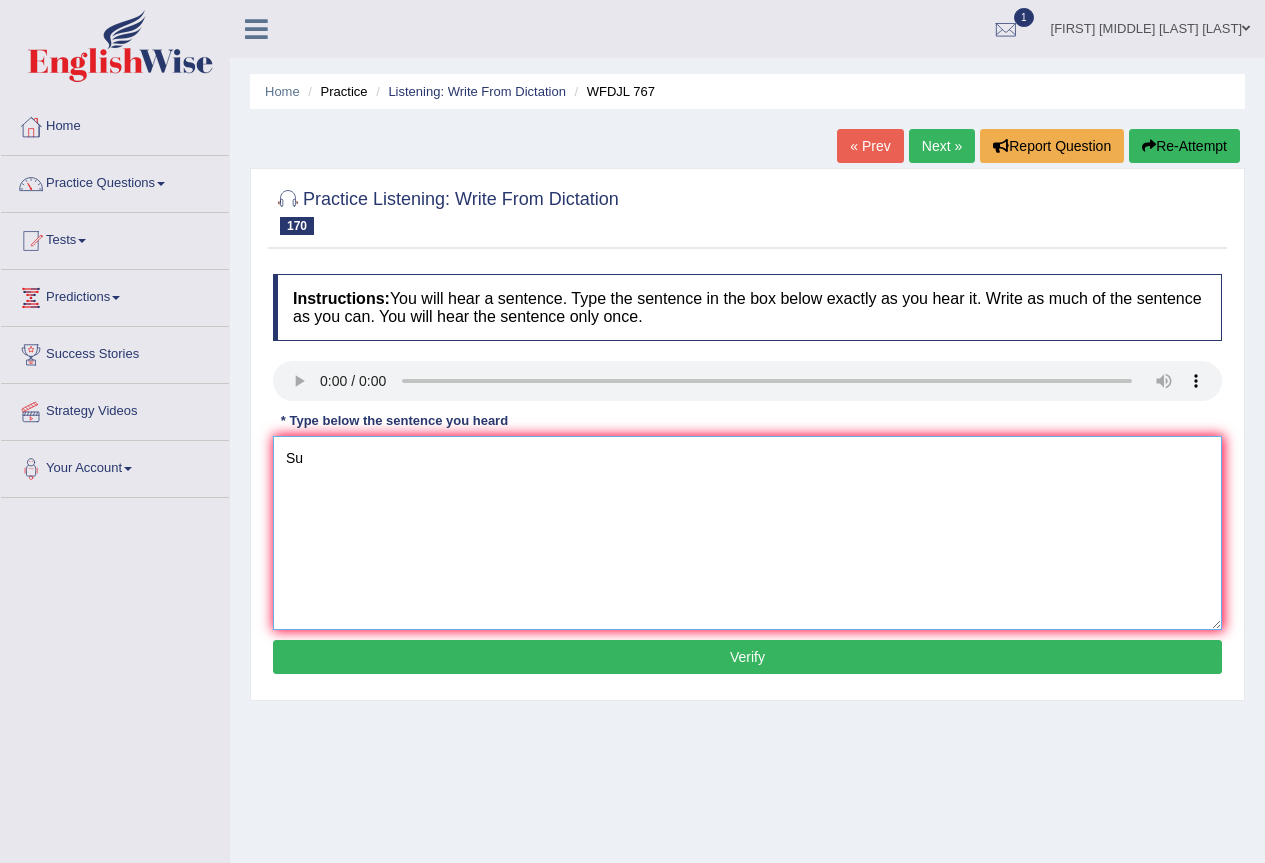 type on "S" 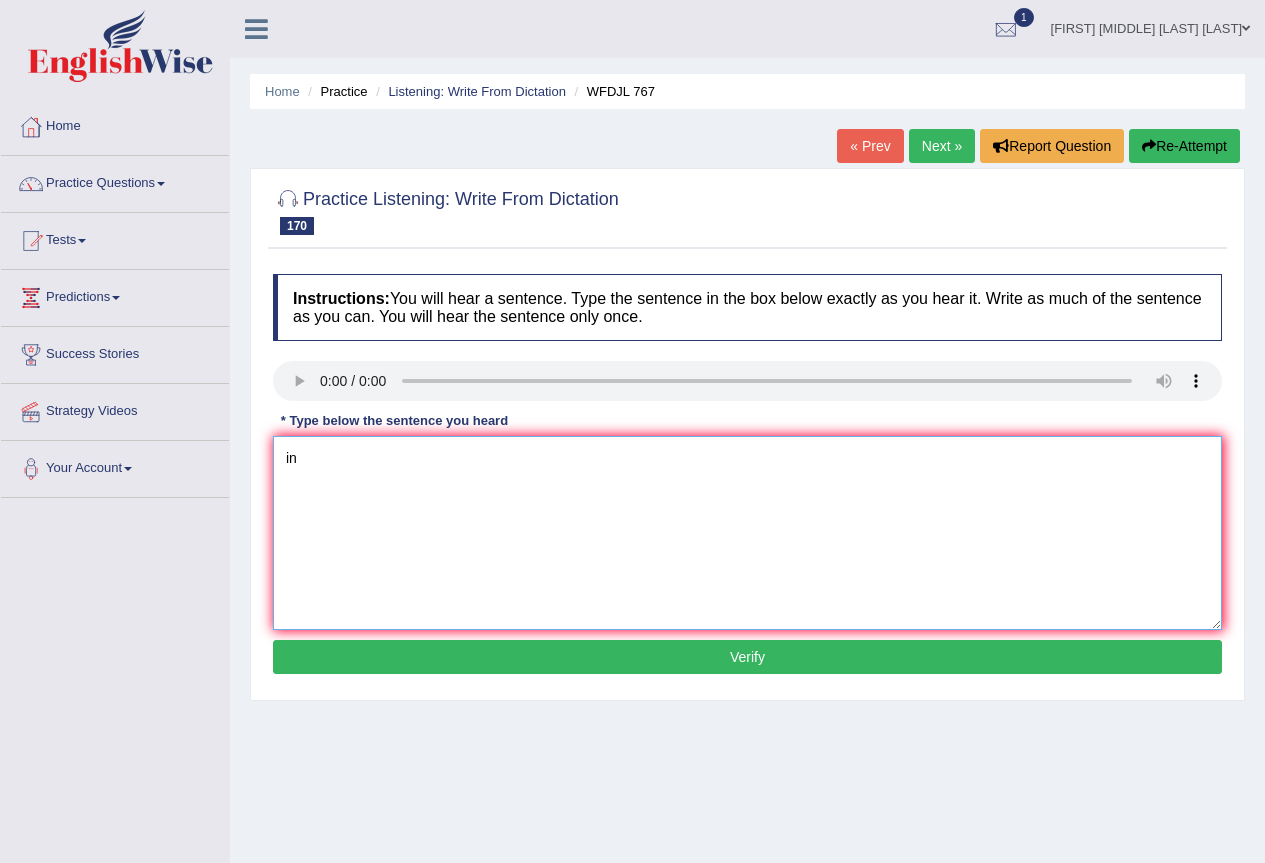 type on "i" 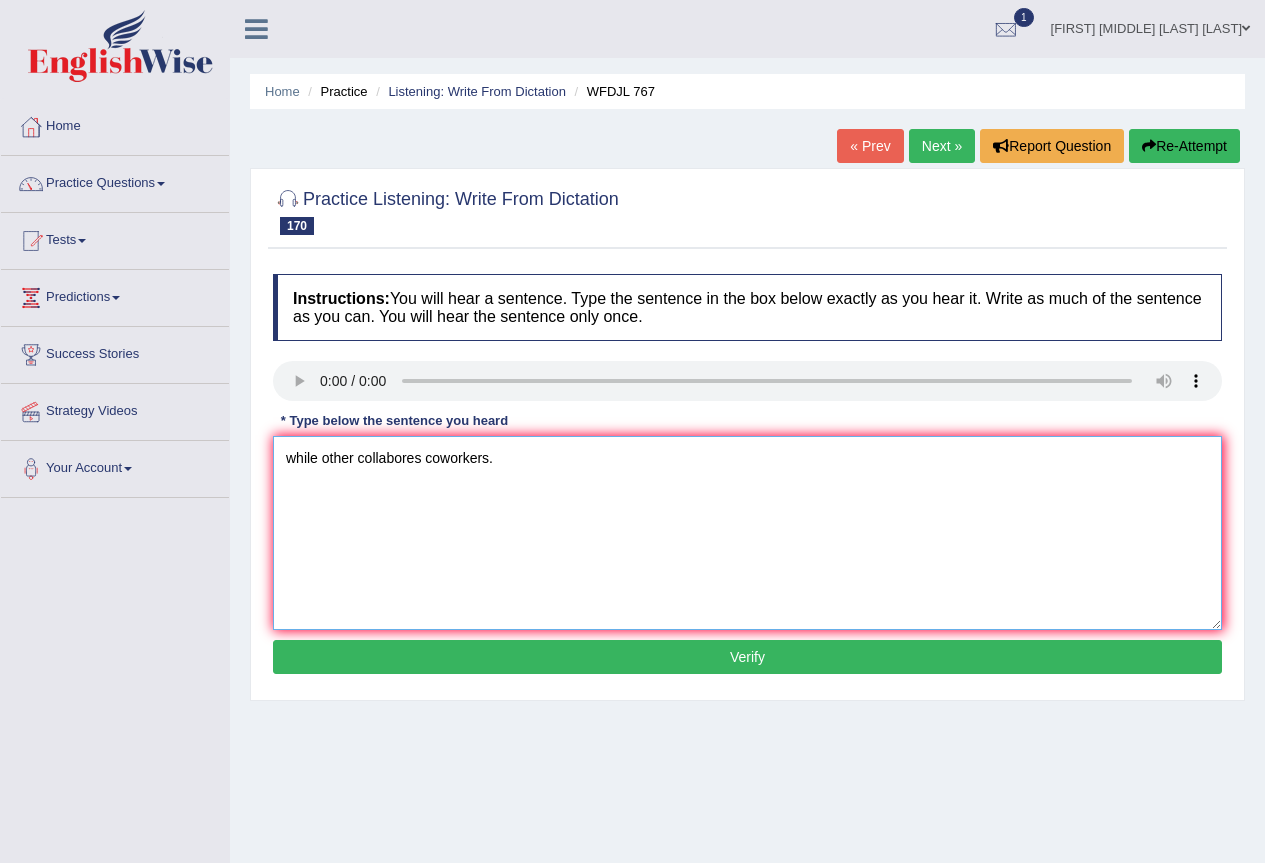 click on "while other collabores coworkers." at bounding box center [747, 533] 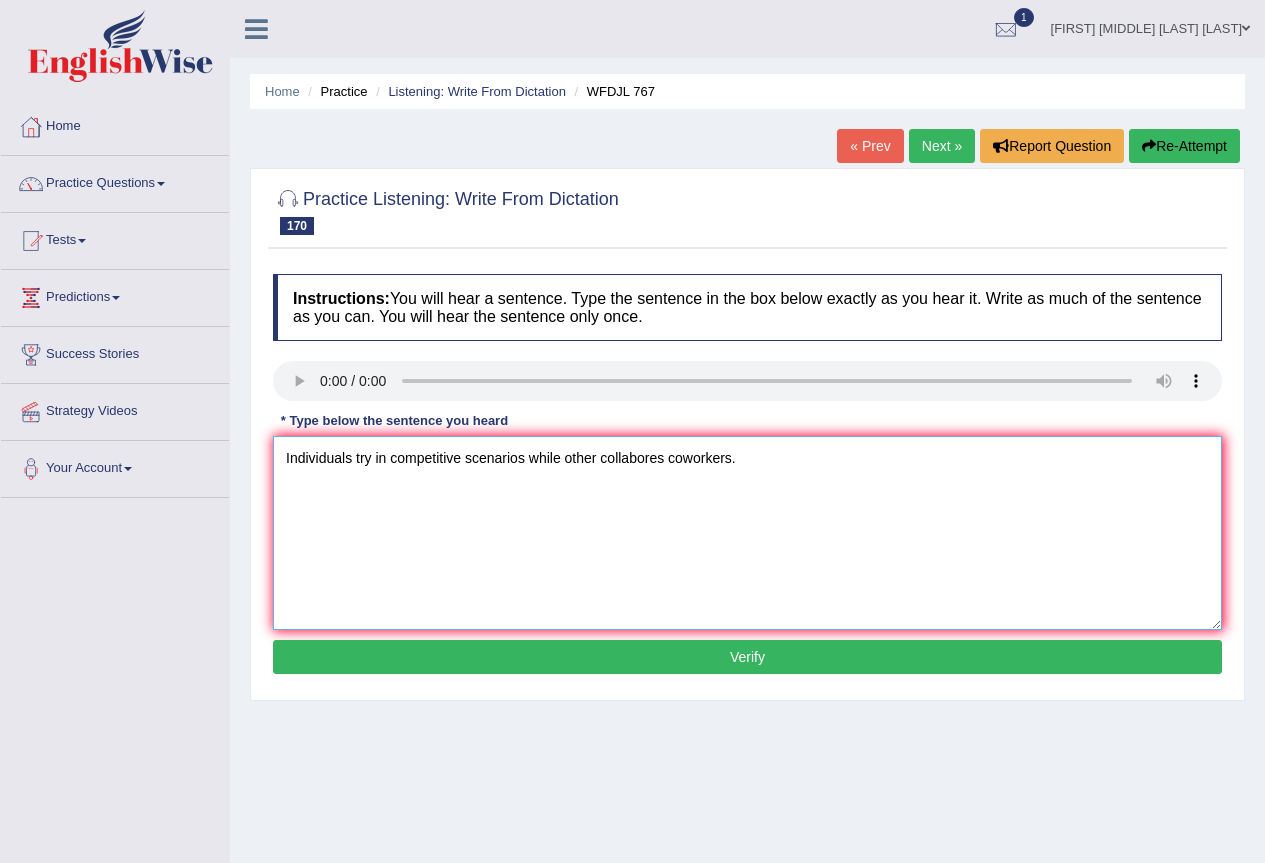 type on "Individuals try in competitive scenarios while other collabores coworkers." 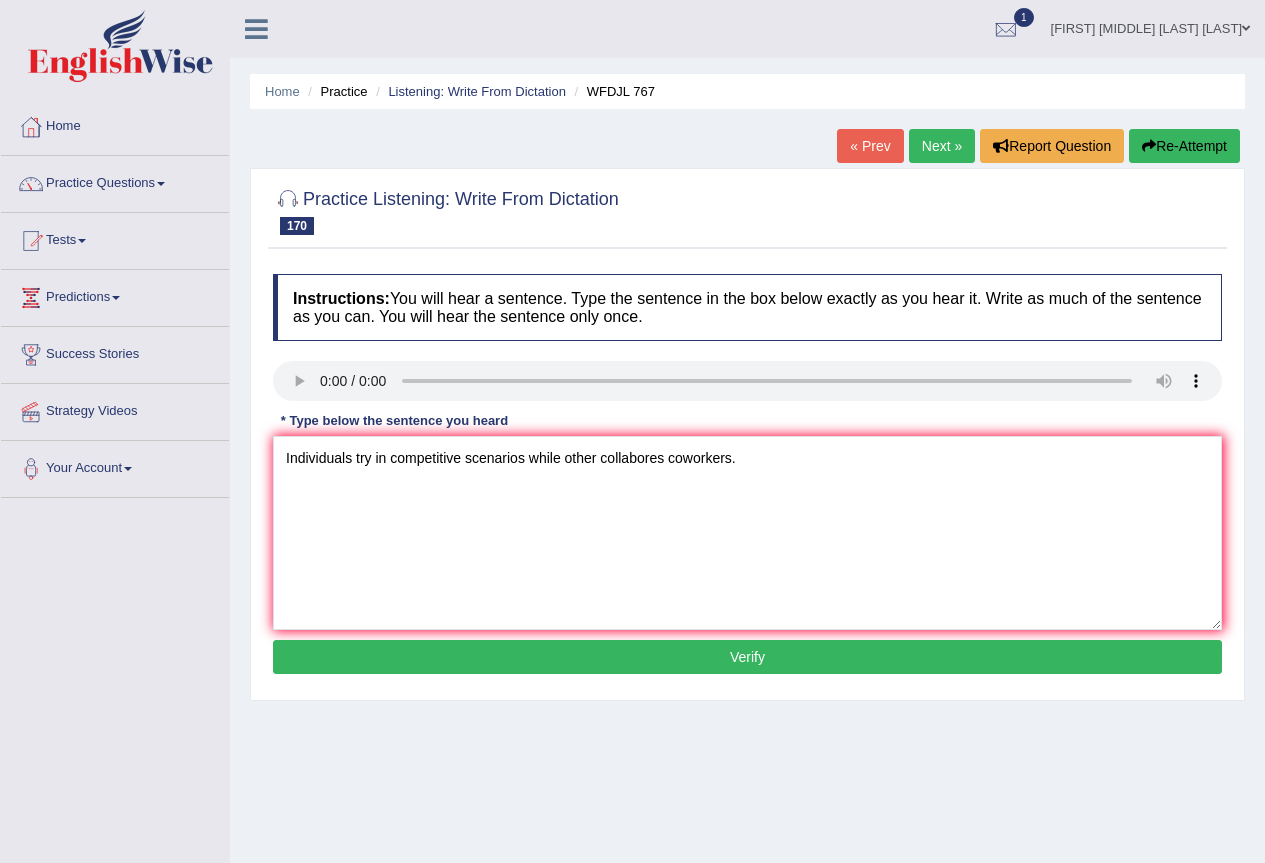 click on "Verify" at bounding box center [747, 657] 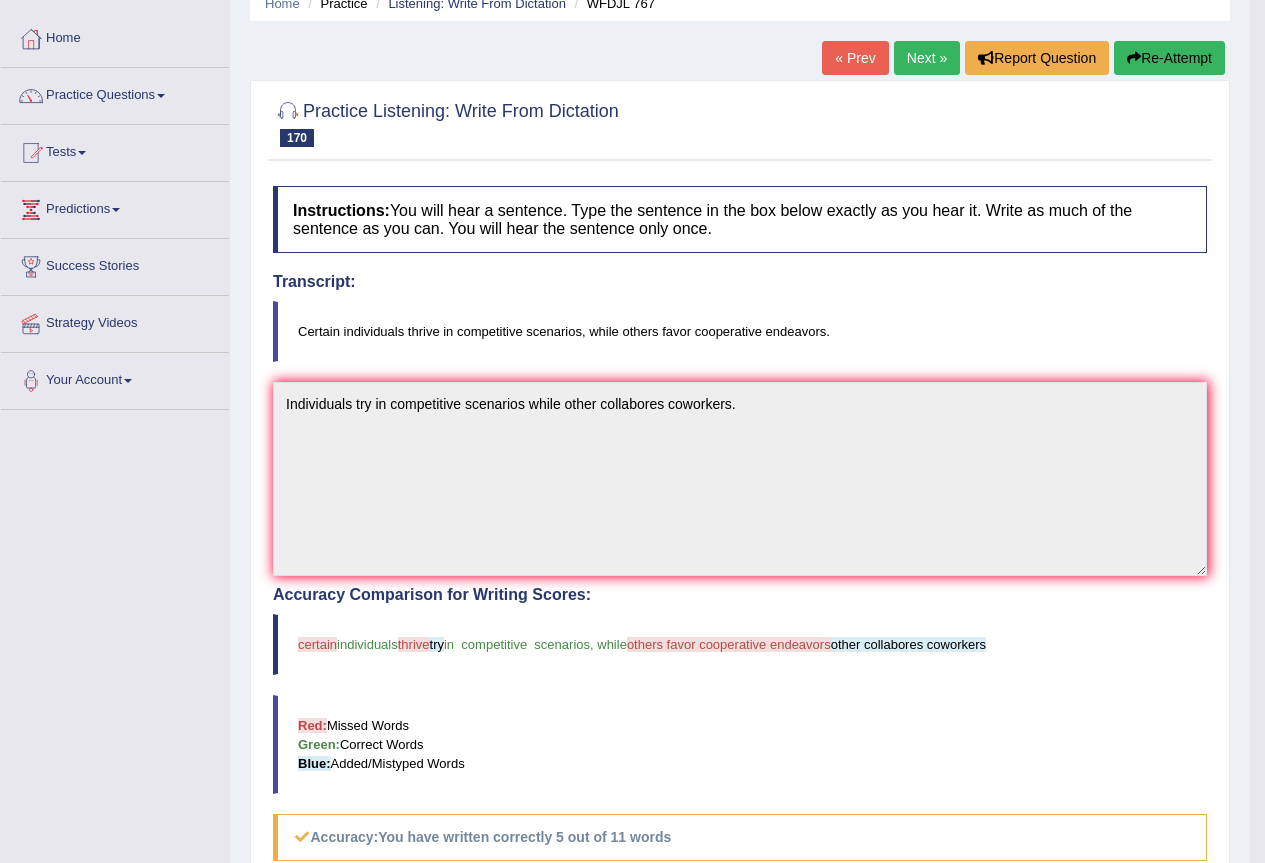 scroll, scrollTop: 0, scrollLeft: 0, axis: both 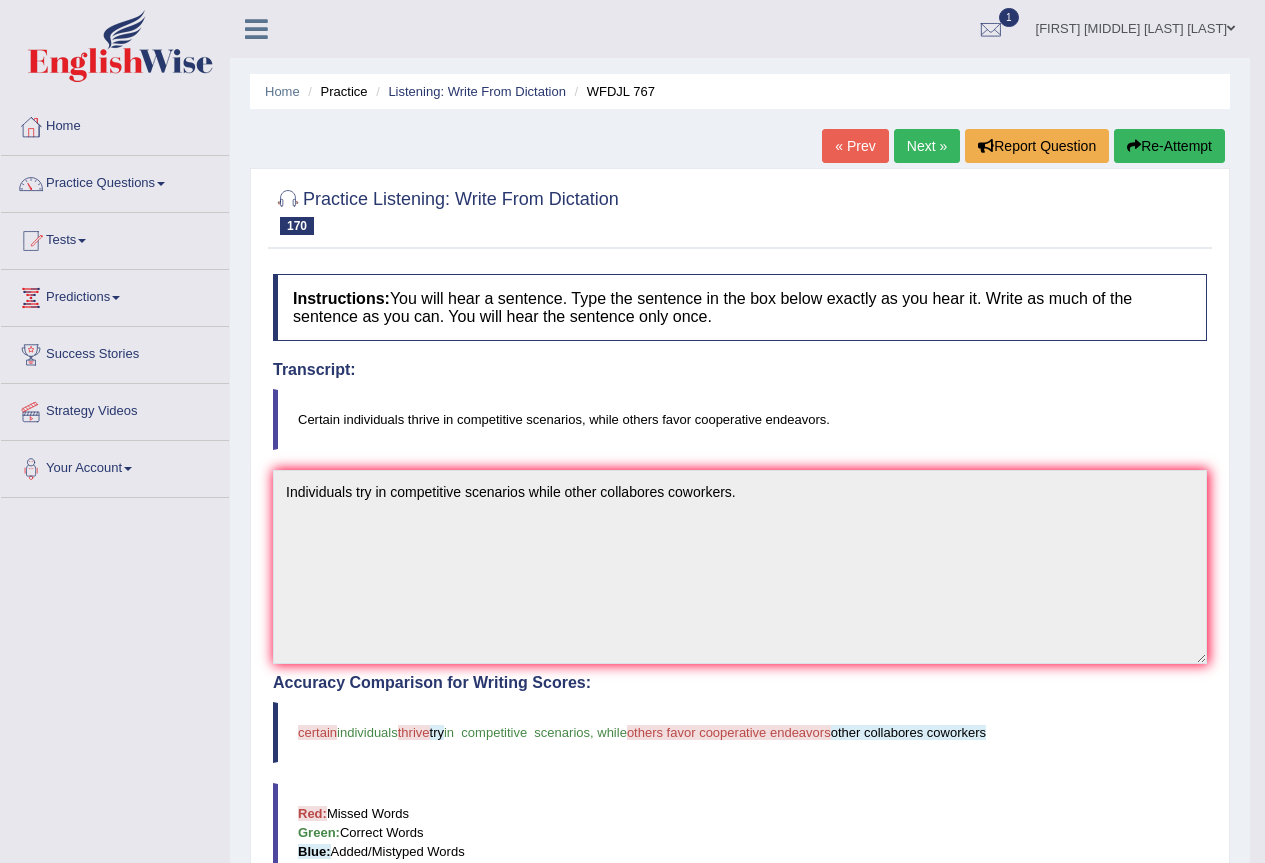 click on "Next »" at bounding box center [927, 146] 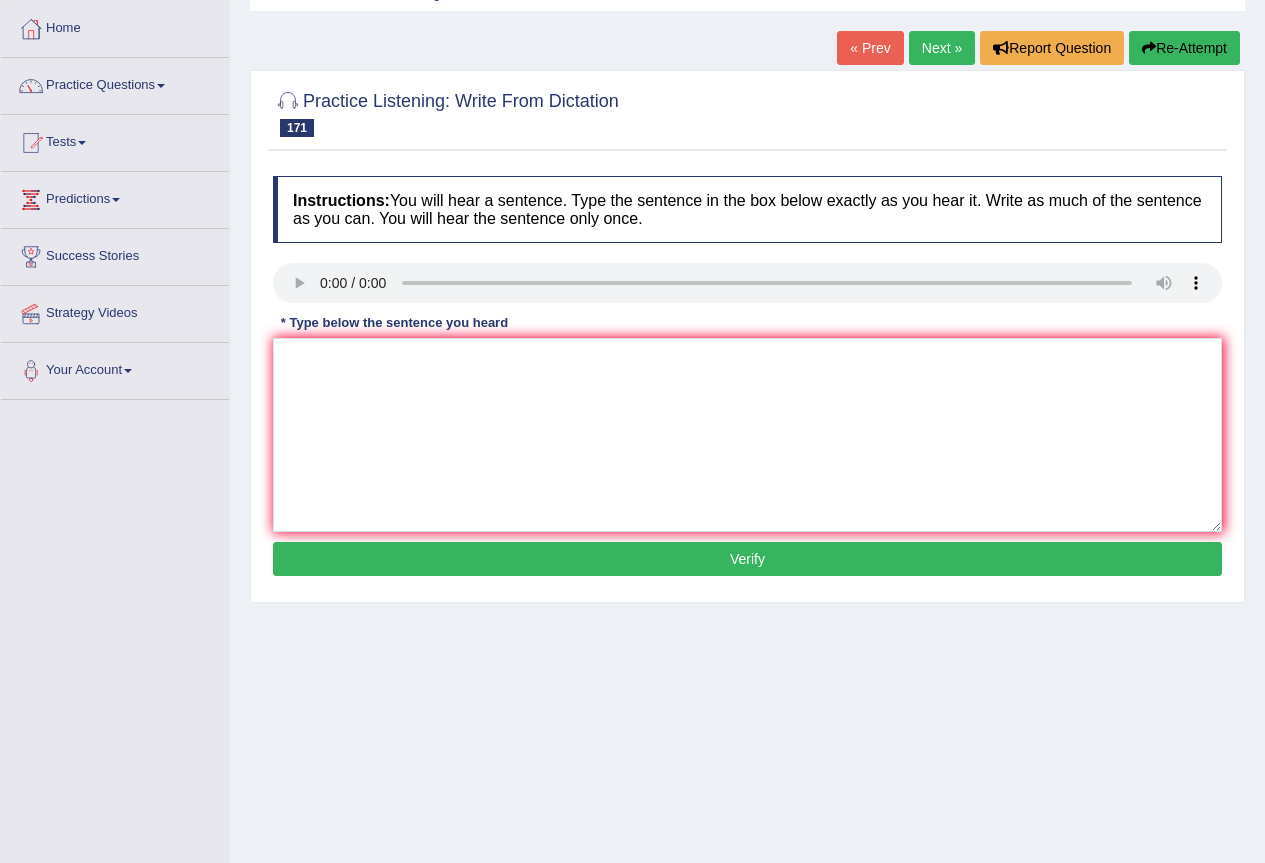scroll, scrollTop: 98, scrollLeft: 0, axis: vertical 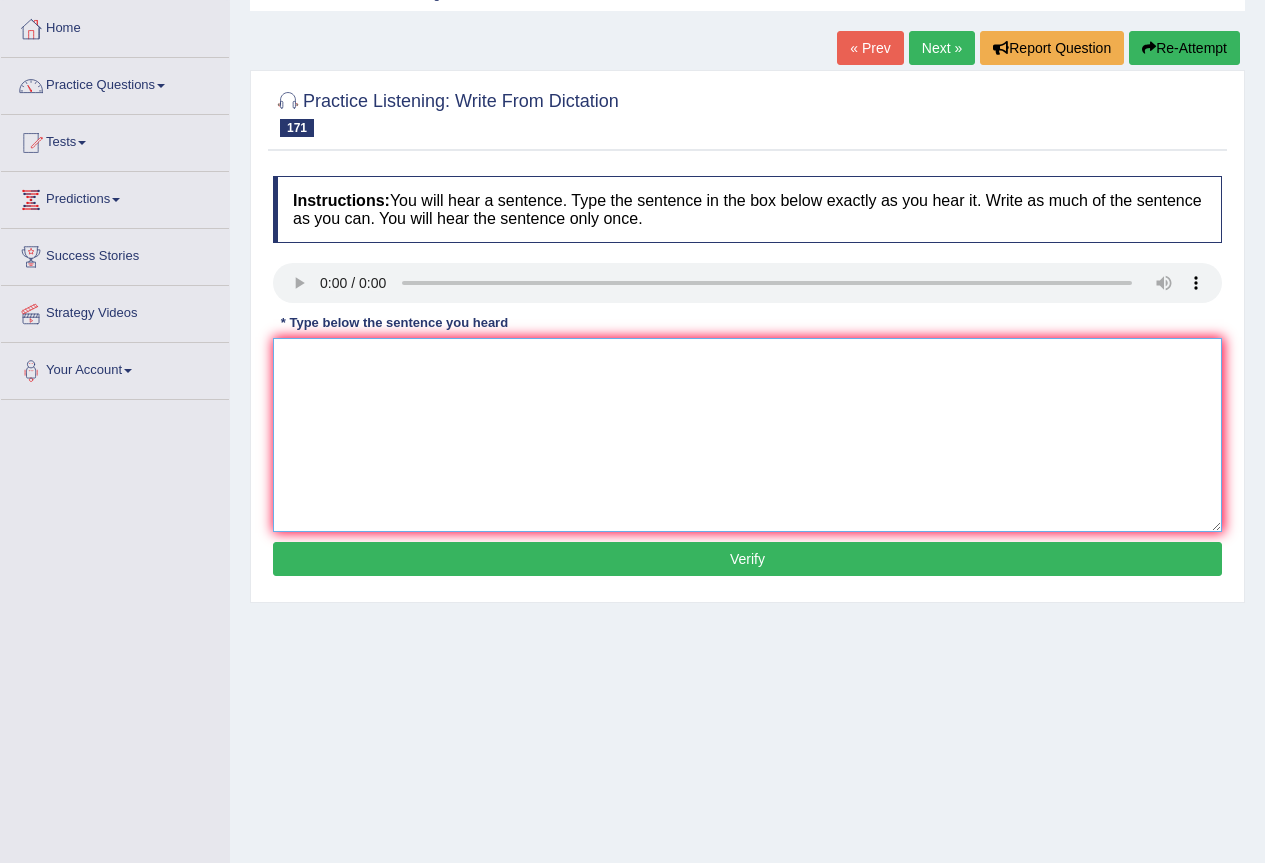 drag, startPoint x: 370, startPoint y: 368, endPoint x: 375, endPoint y: 355, distance: 13.928389 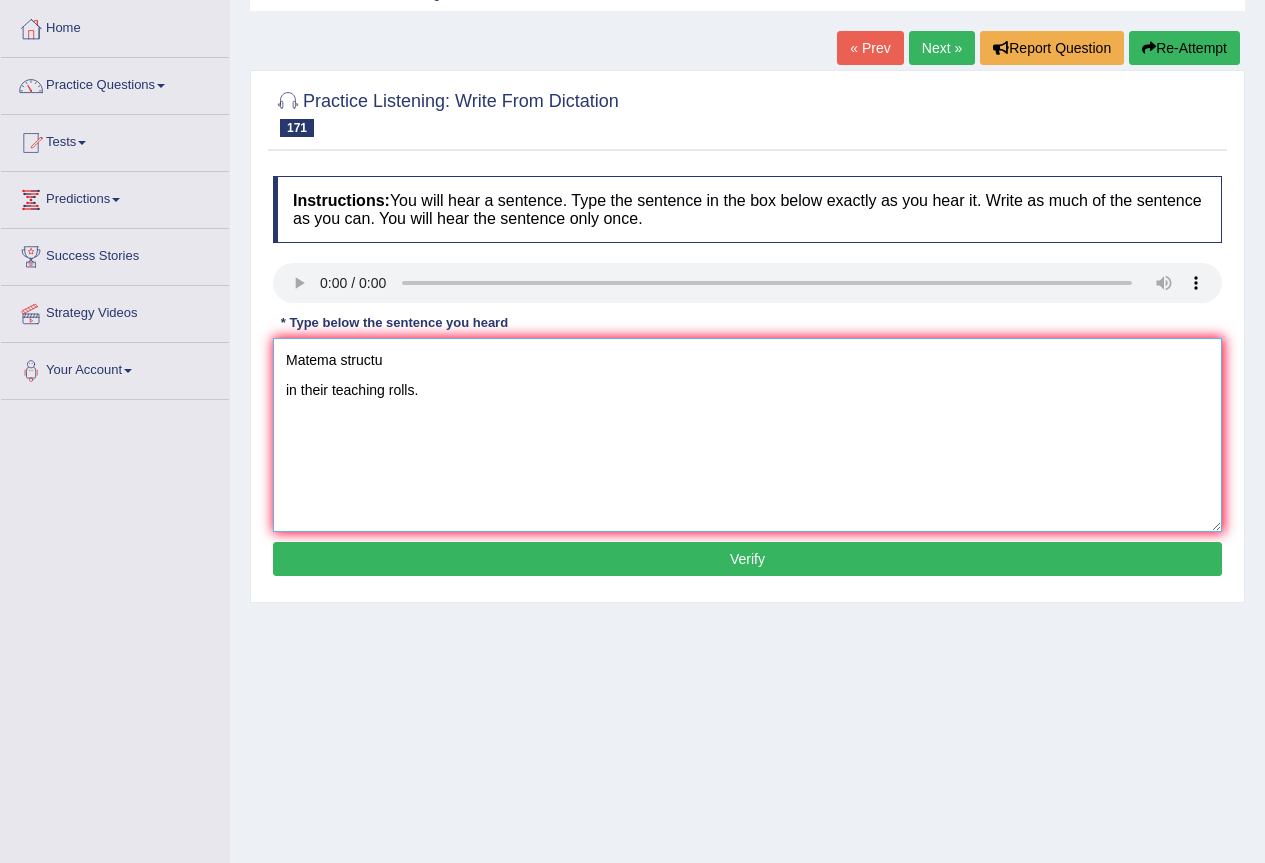 click on "Matema structu
in their teaching rolls." at bounding box center [747, 435] 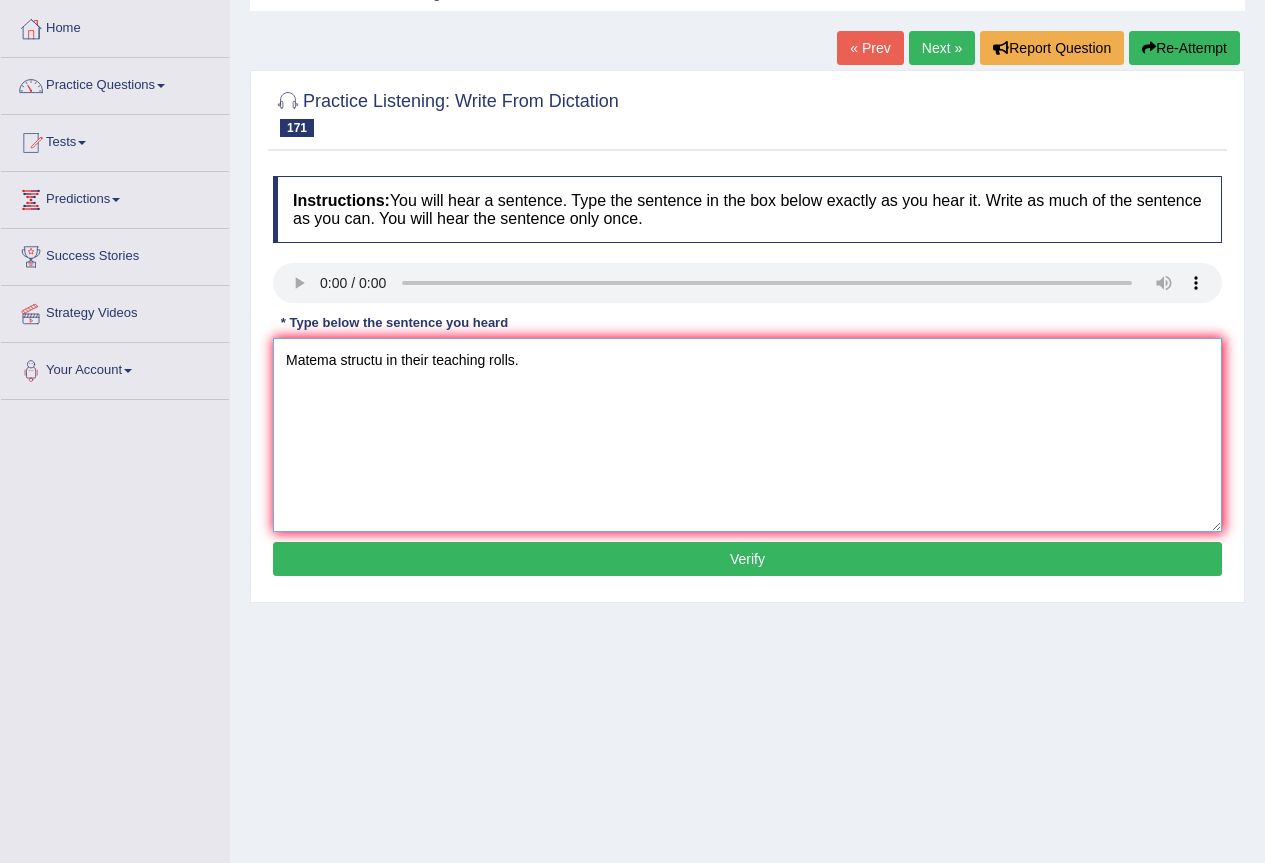 click on "Matema structu in their teaching rolls." at bounding box center [747, 435] 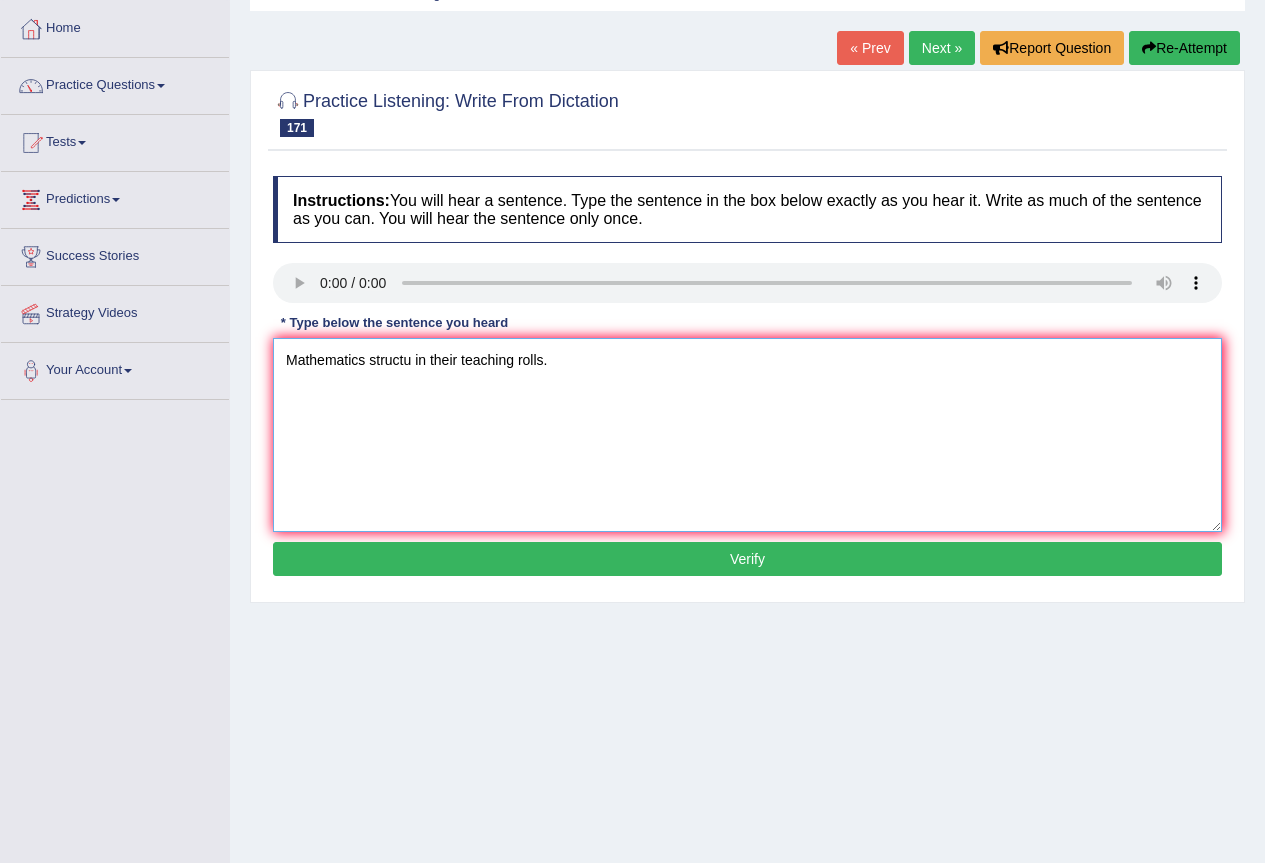 click on "Mathematics structu in their teaching rolls." at bounding box center [747, 435] 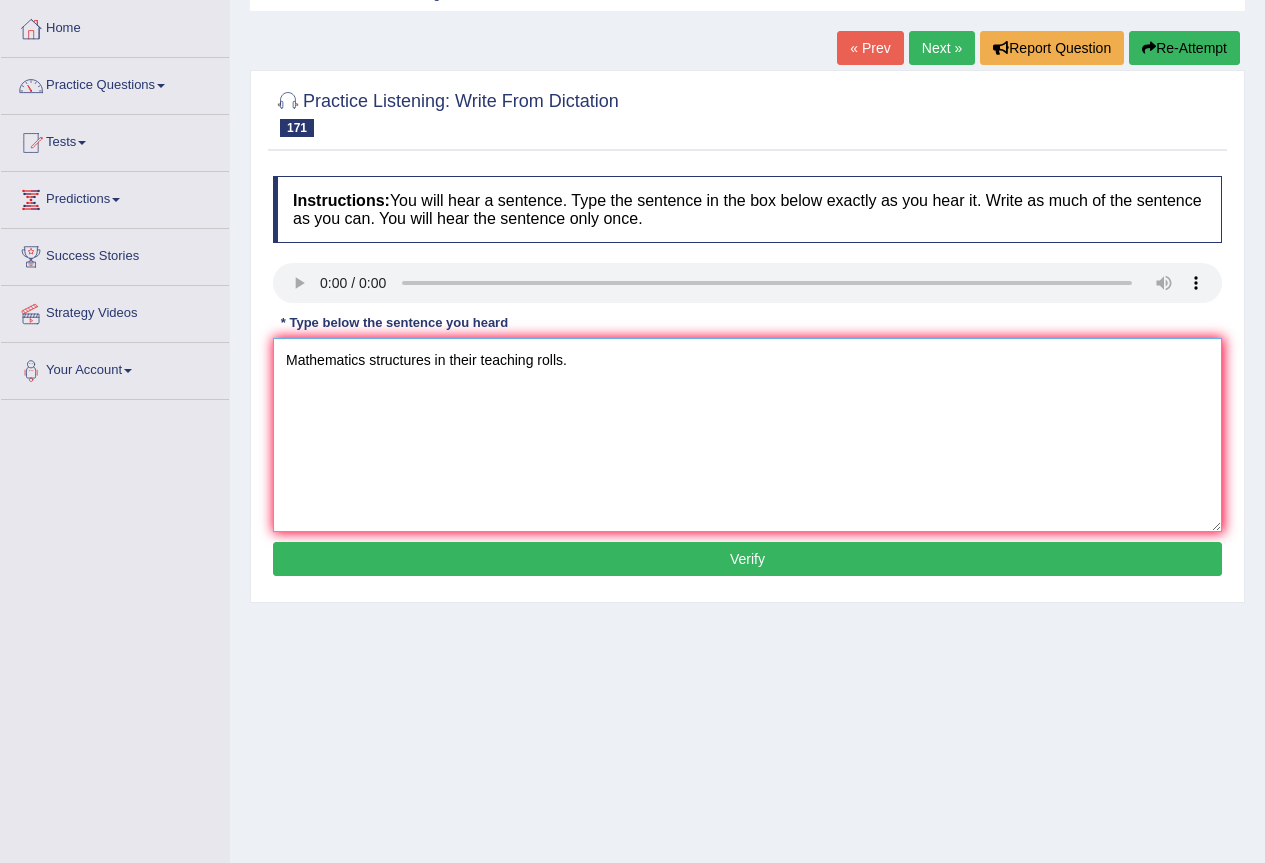 click on "Mathematics structures in their teaching rolls." at bounding box center [747, 435] 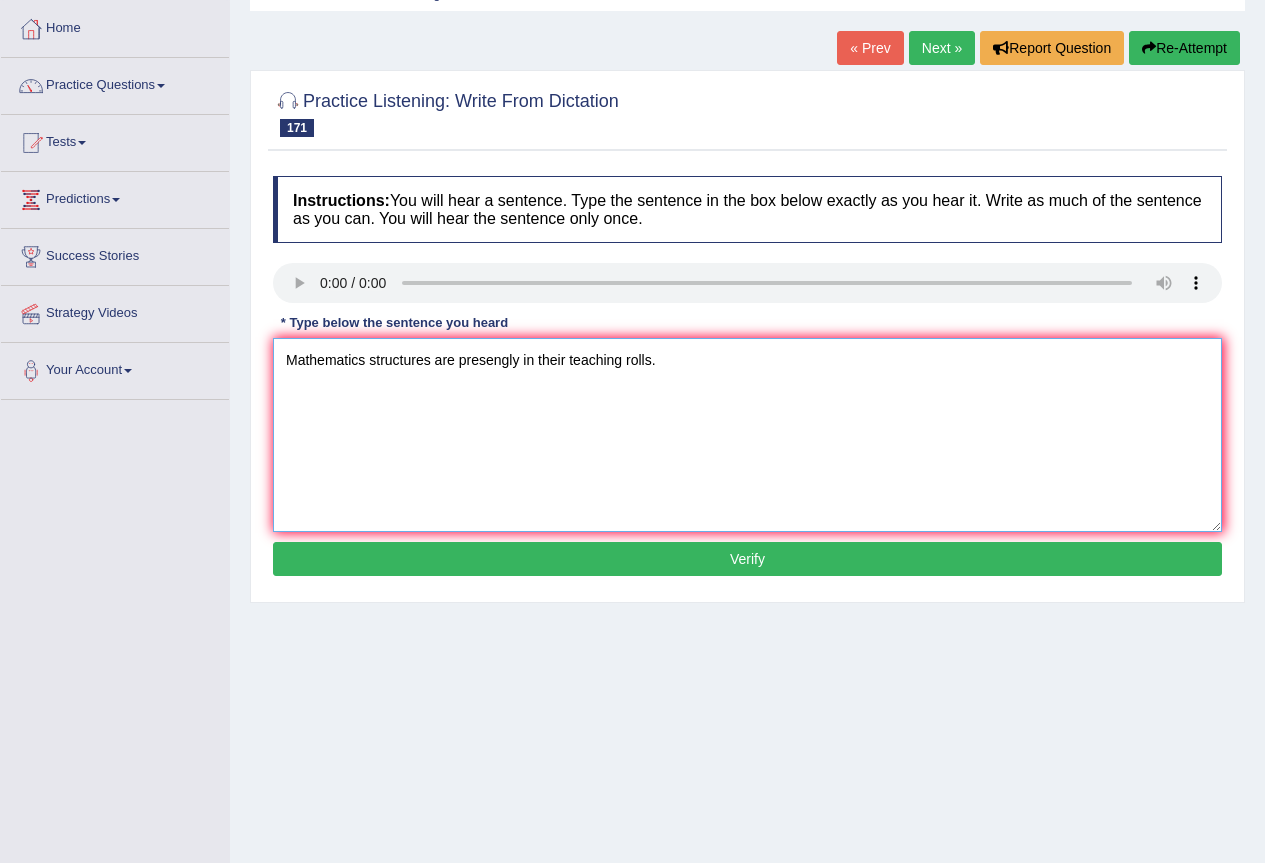 type on "Mathematics structures are presengly in their teaching rolls." 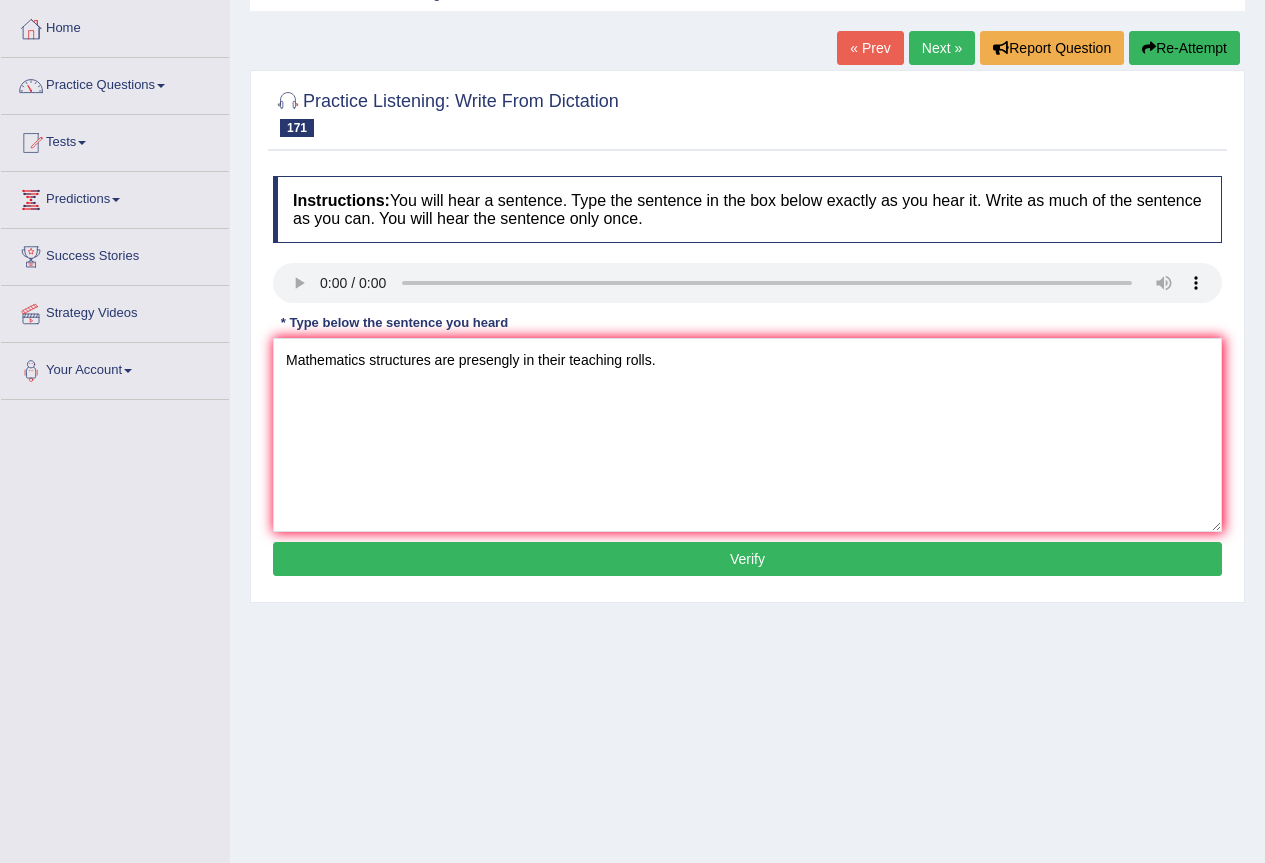 click on "Verify" at bounding box center [747, 559] 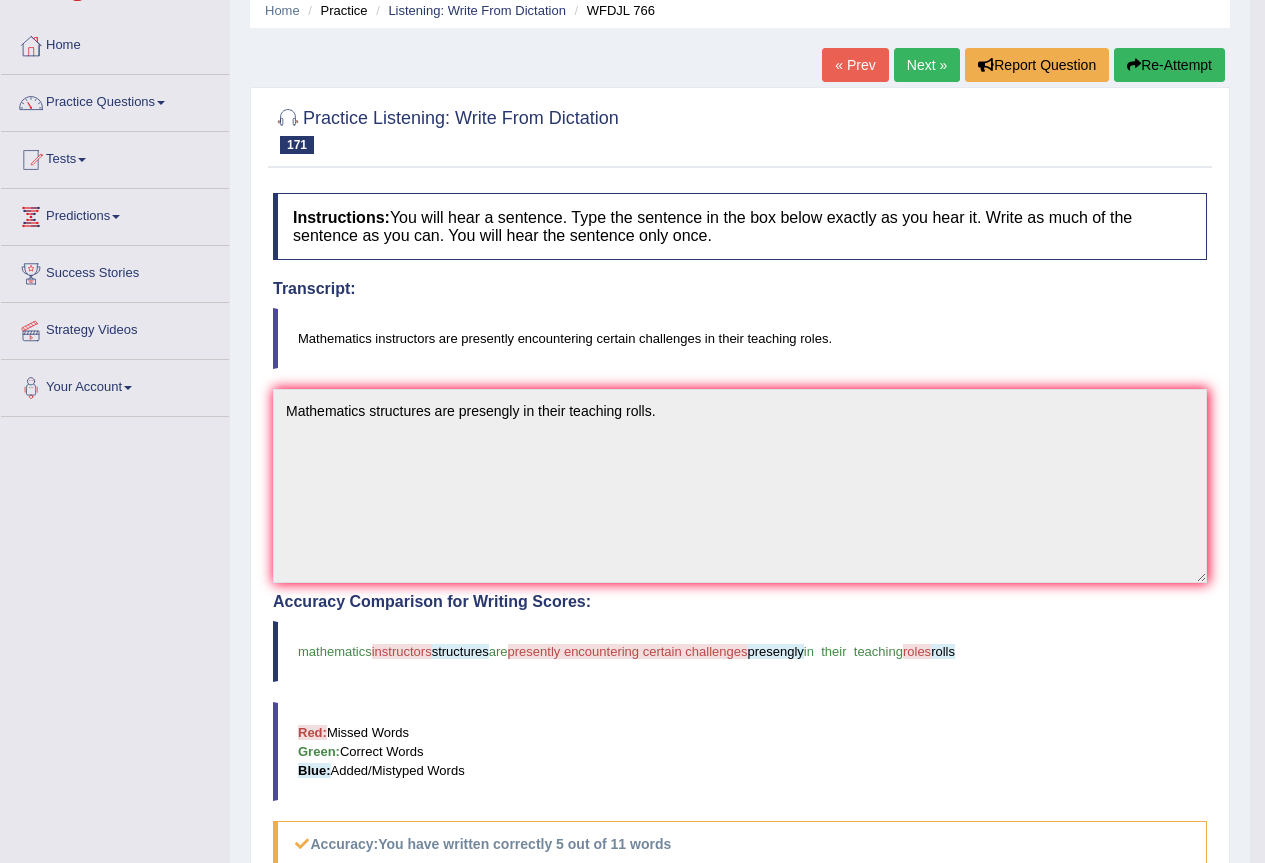 scroll, scrollTop: 18, scrollLeft: 0, axis: vertical 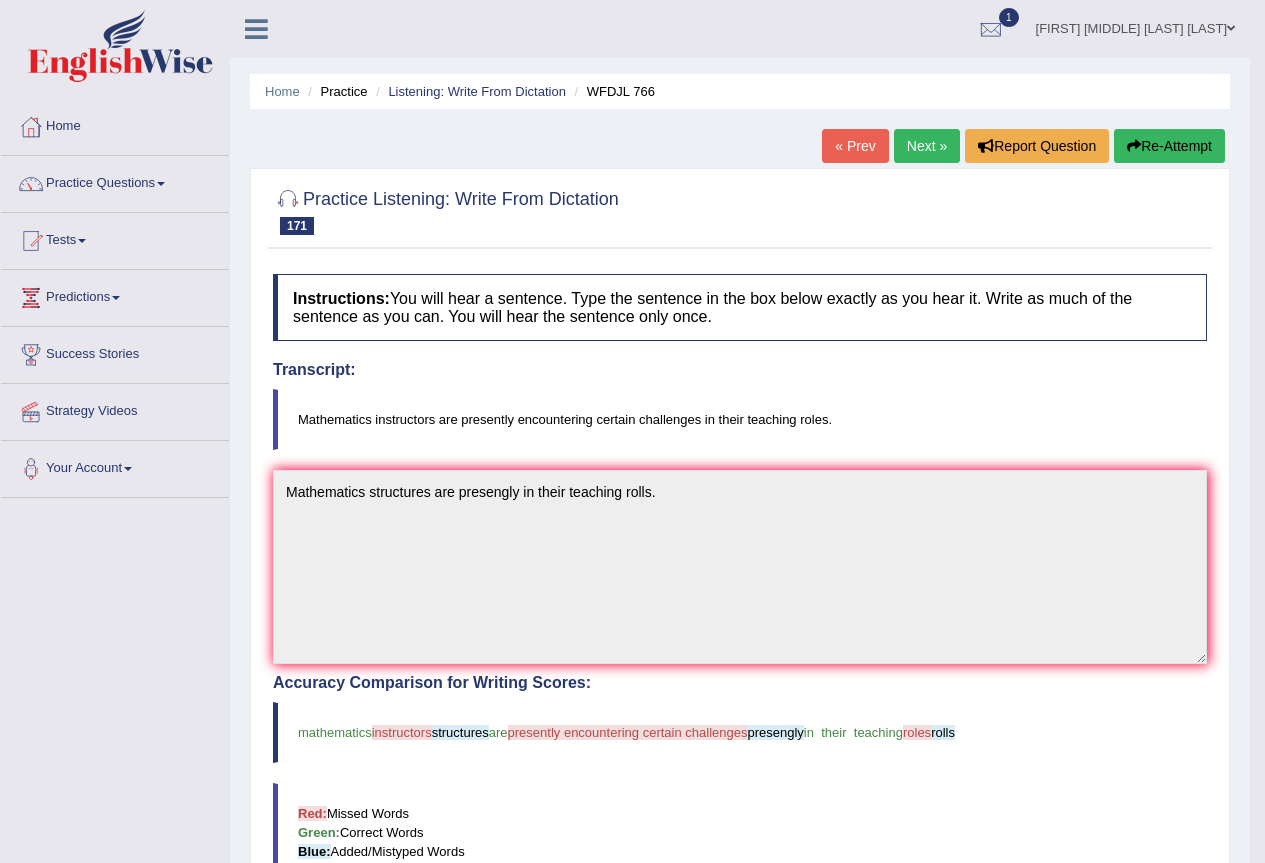 click on "Next »" at bounding box center (927, 146) 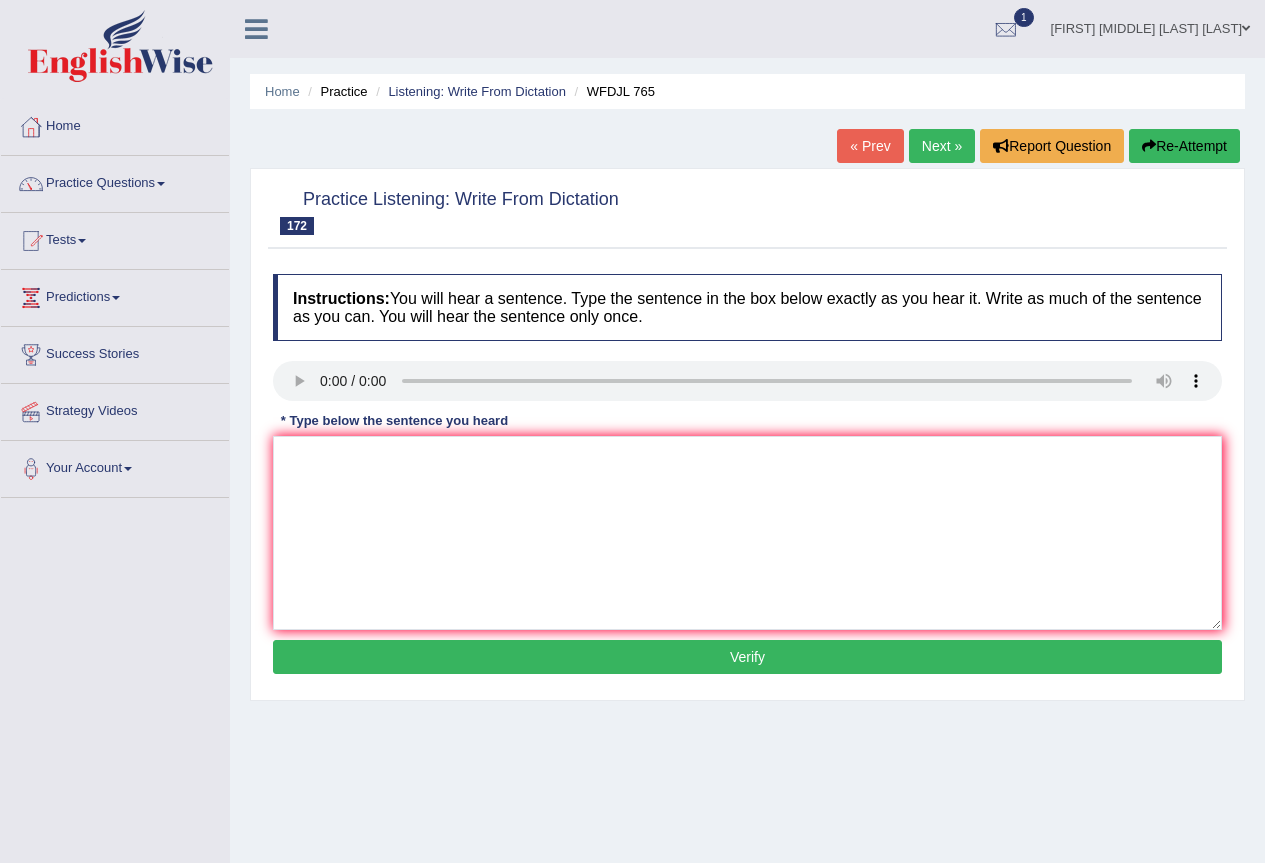scroll, scrollTop: 0, scrollLeft: 0, axis: both 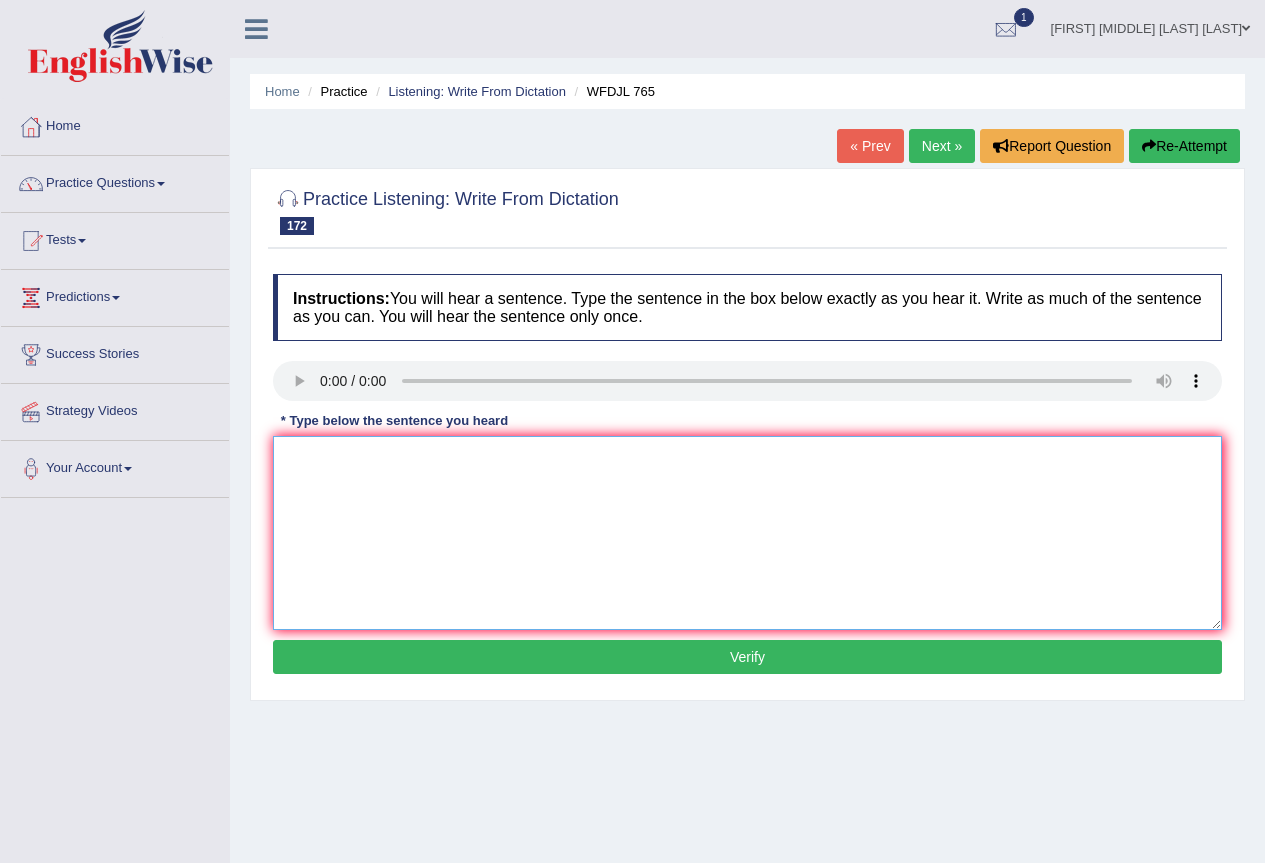 click at bounding box center (747, 533) 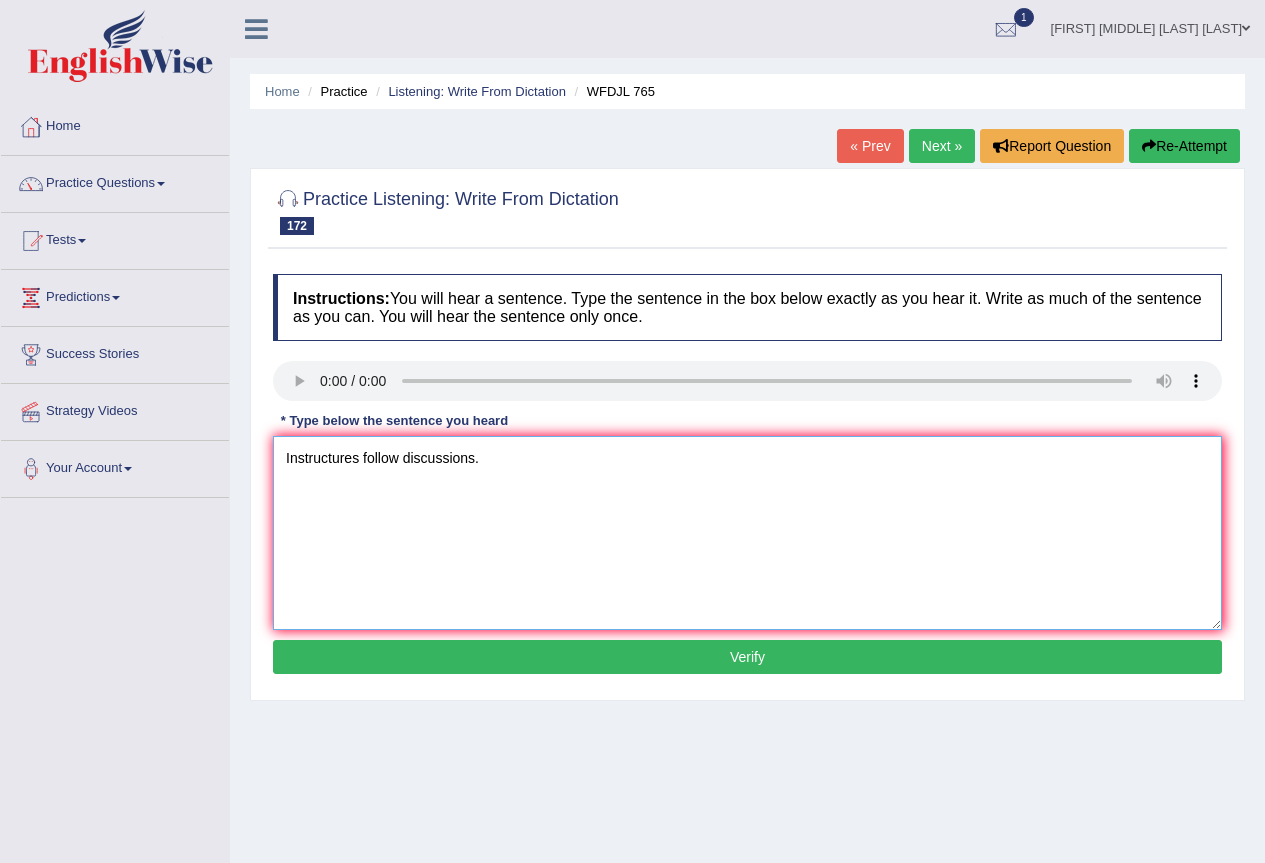 click on "Instructures follow discussions." at bounding box center (747, 533) 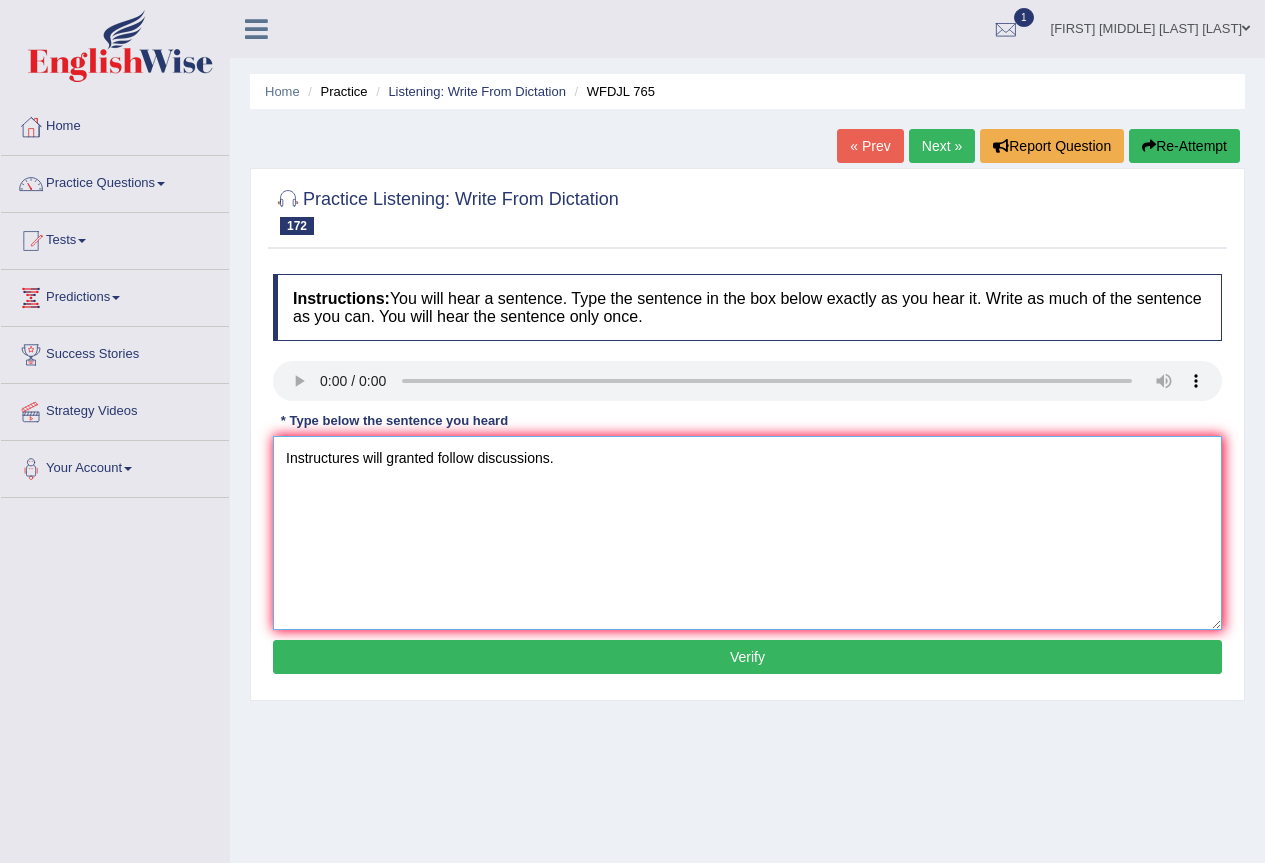 type on "Instructures will granted follow discussions." 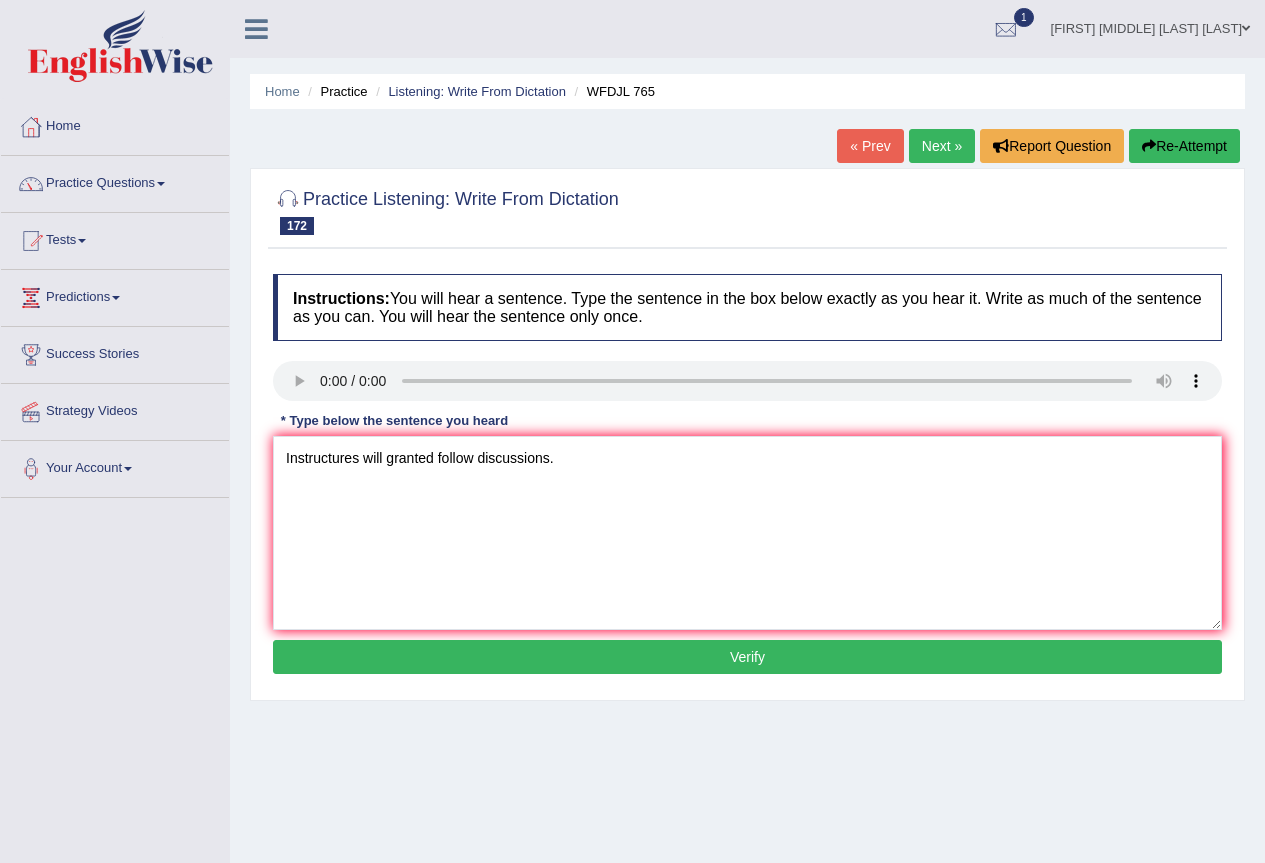 click on "Verify" at bounding box center (747, 657) 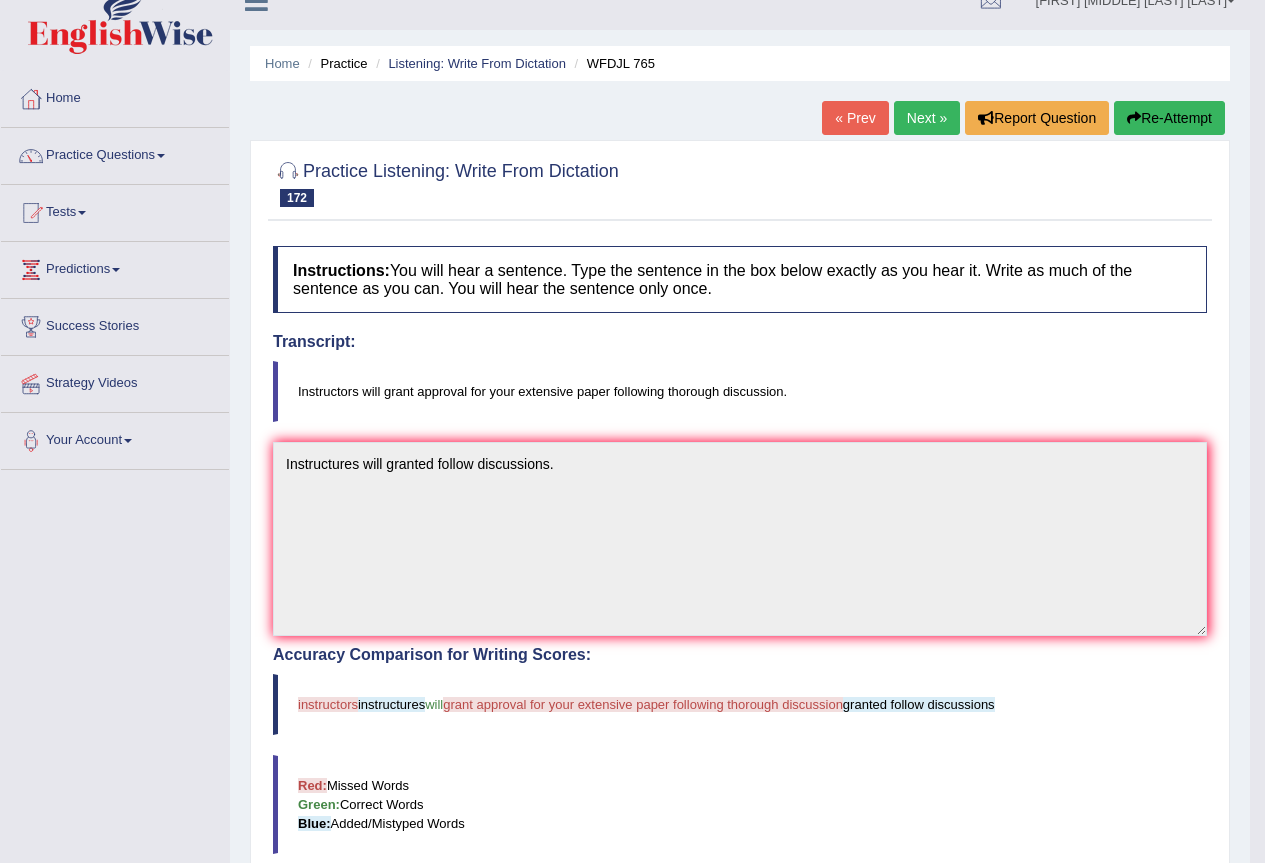 scroll, scrollTop: 0, scrollLeft: 0, axis: both 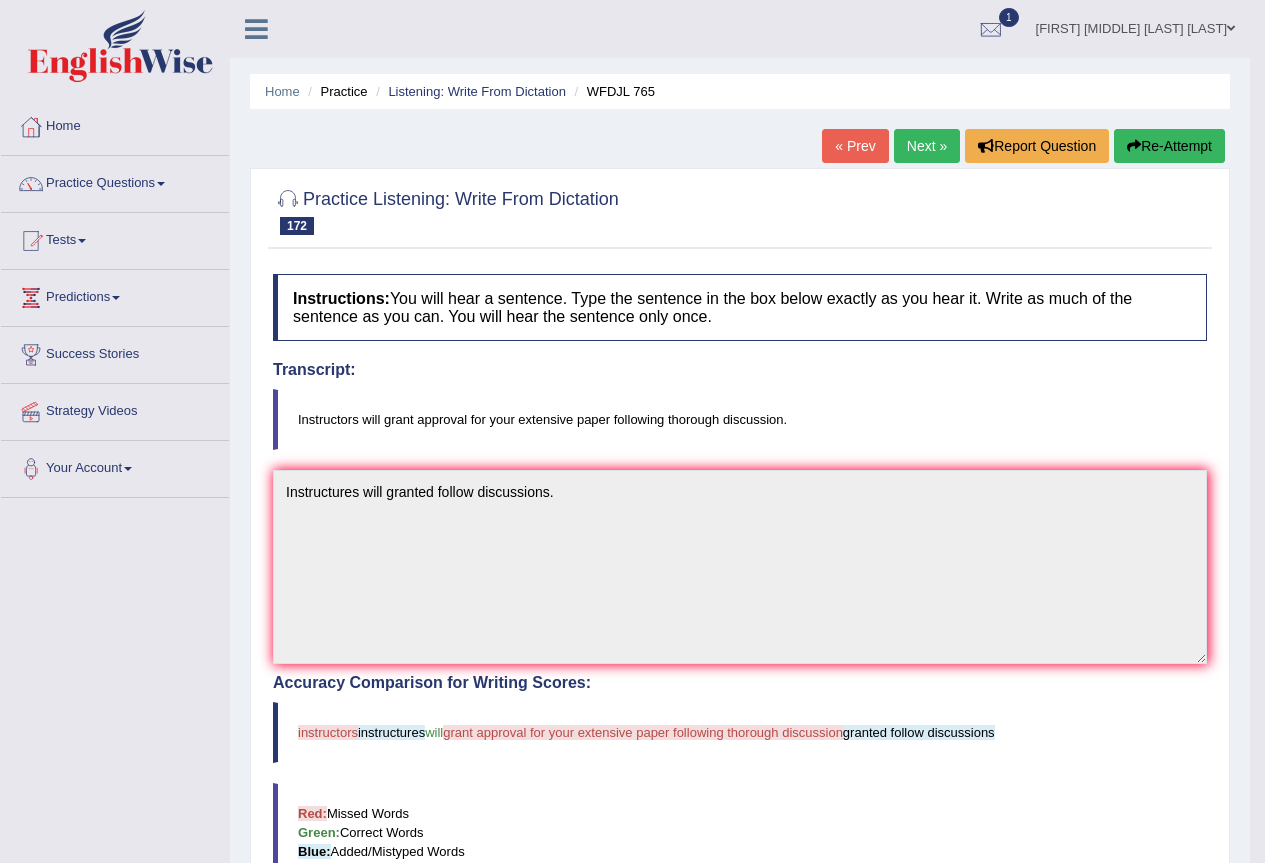 click on "Next »" at bounding box center (927, 146) 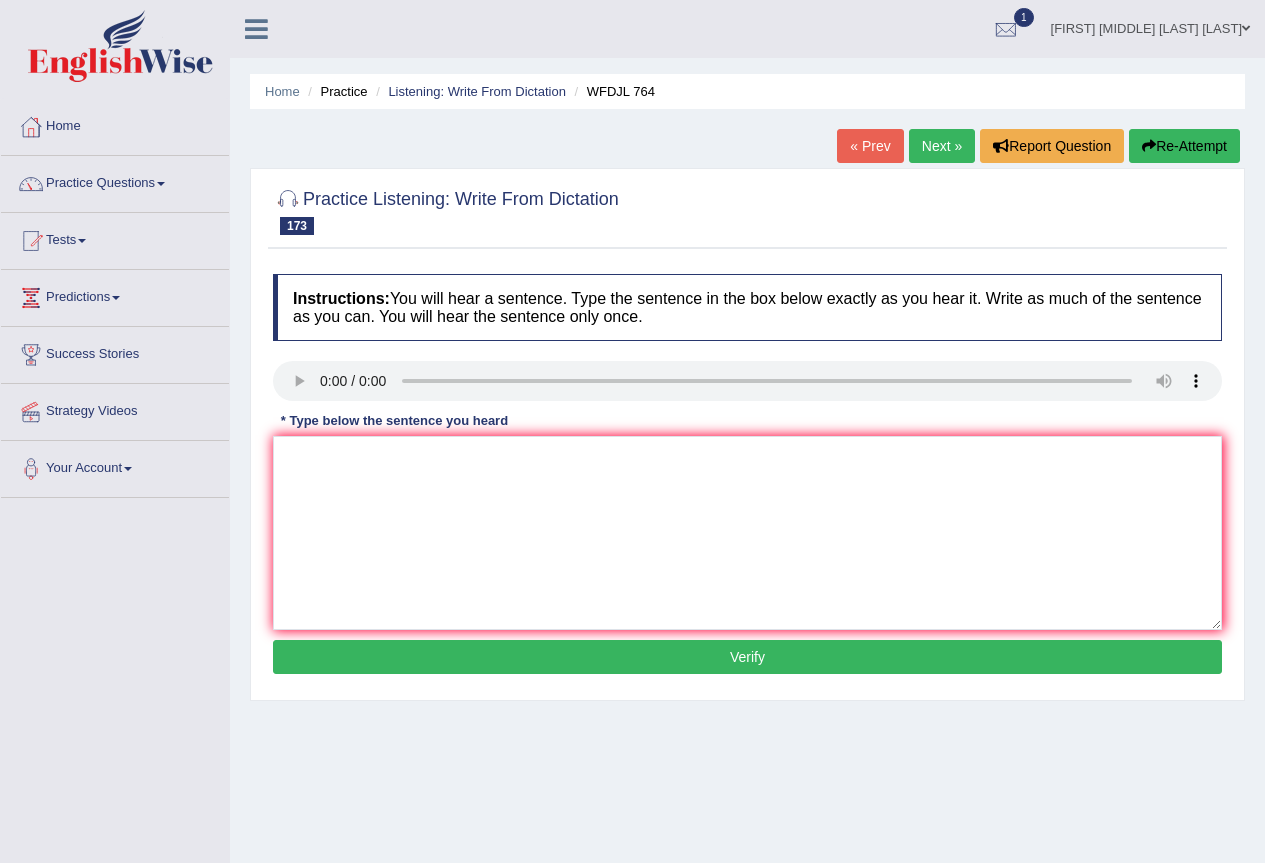 scroll, scrollTop: 0, scrollLeft: 0, axis: both 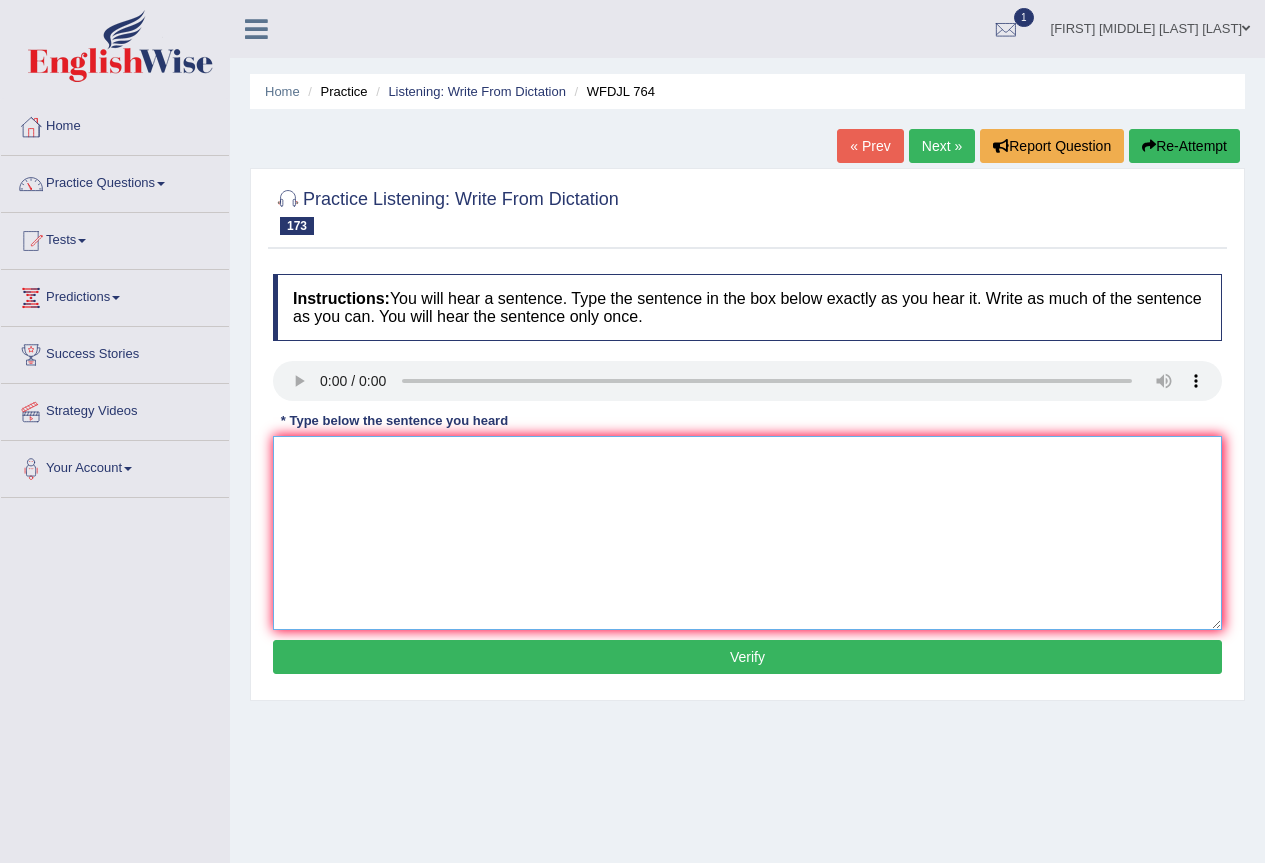click at bounding box center (747, 533) 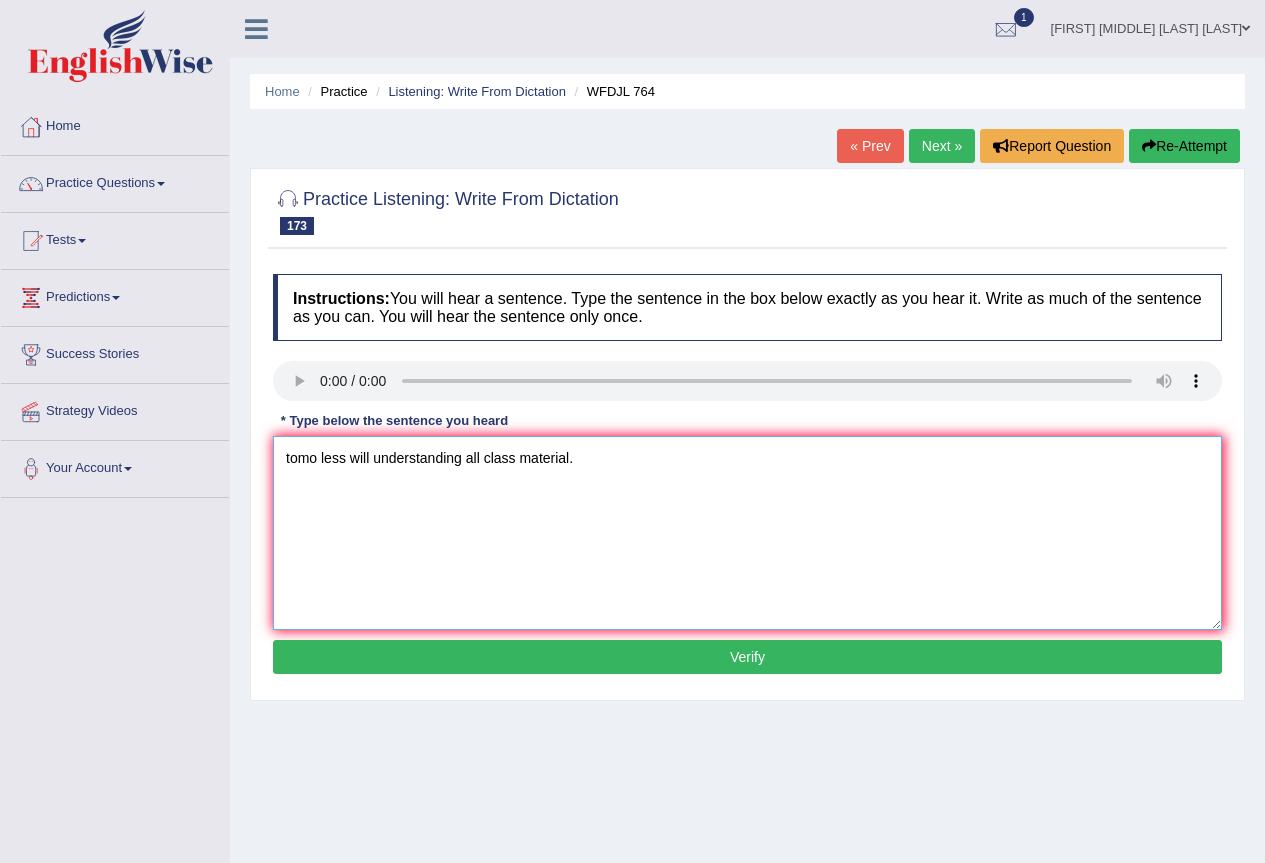 click on "tomo less will understanding all class material." at bounding box center [747, 533] 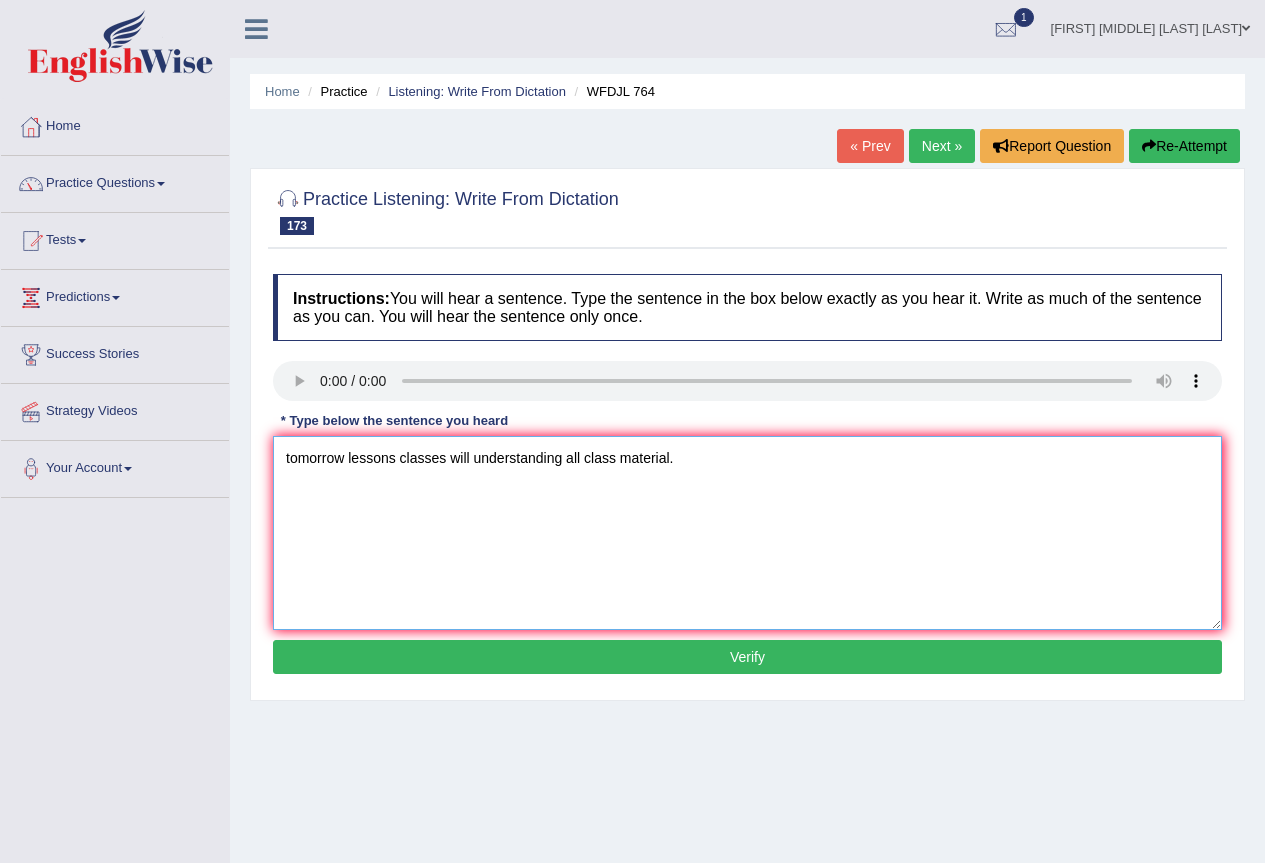 type on "tomorrow lessons classes will understanding all class material." 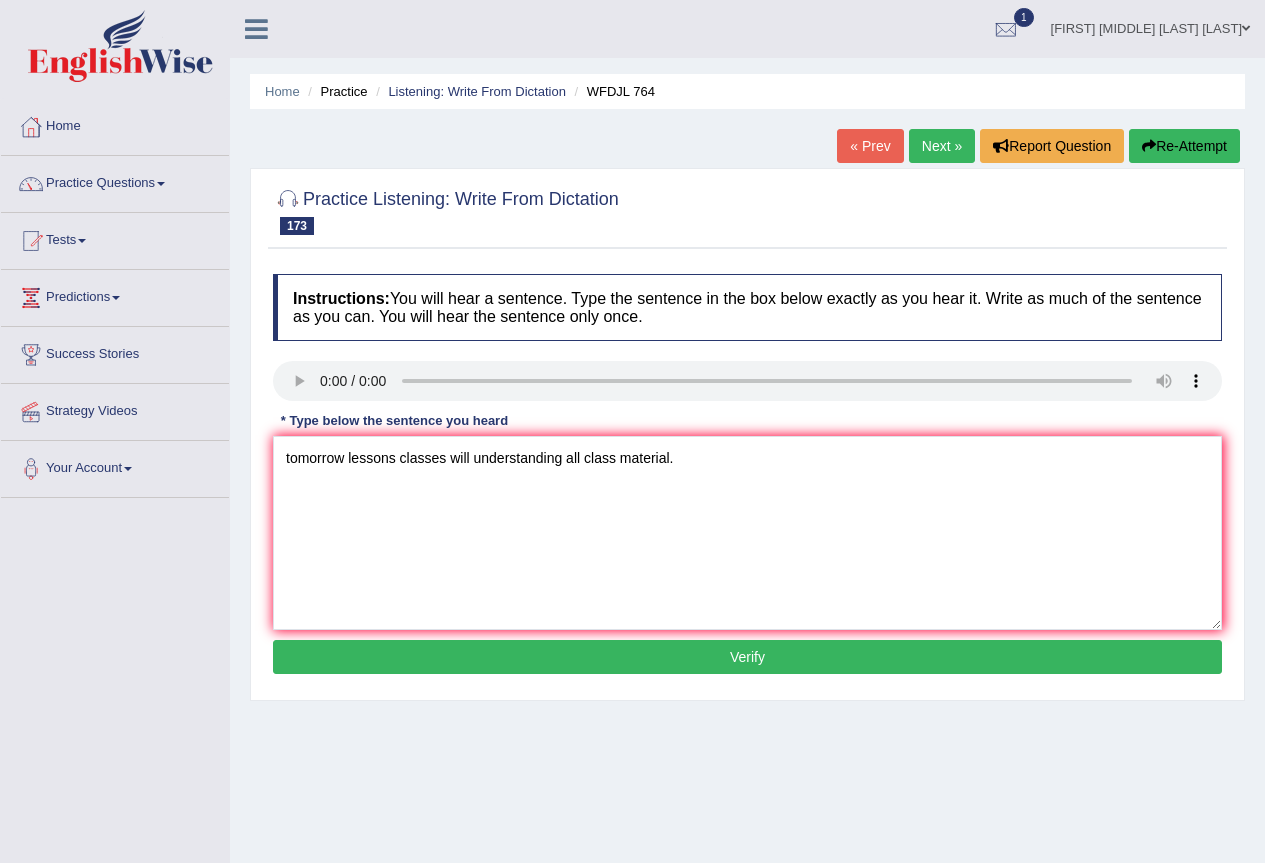 click on "Verify" at bounding box center (747, 657) 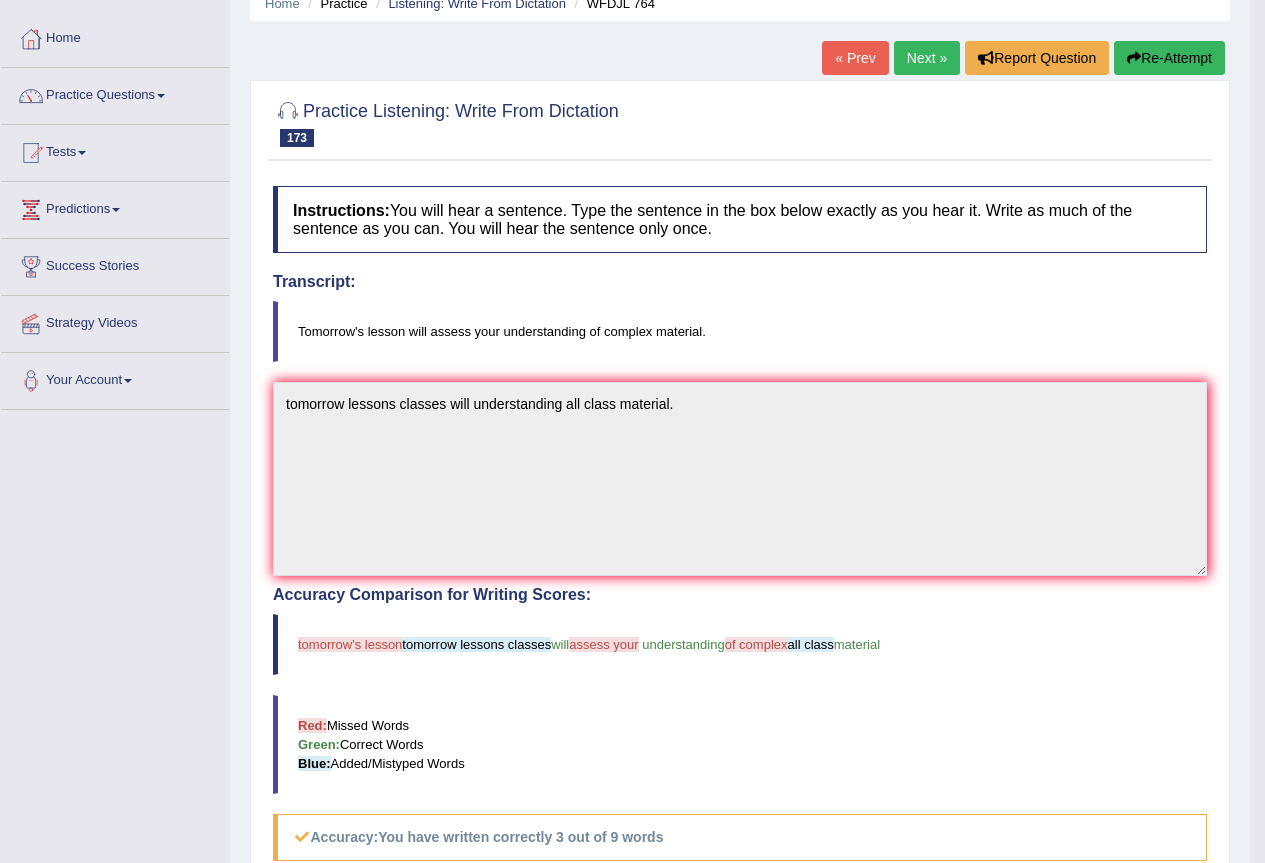 scroll, scrollTop: 0, scrollLeft: 0, axis: both 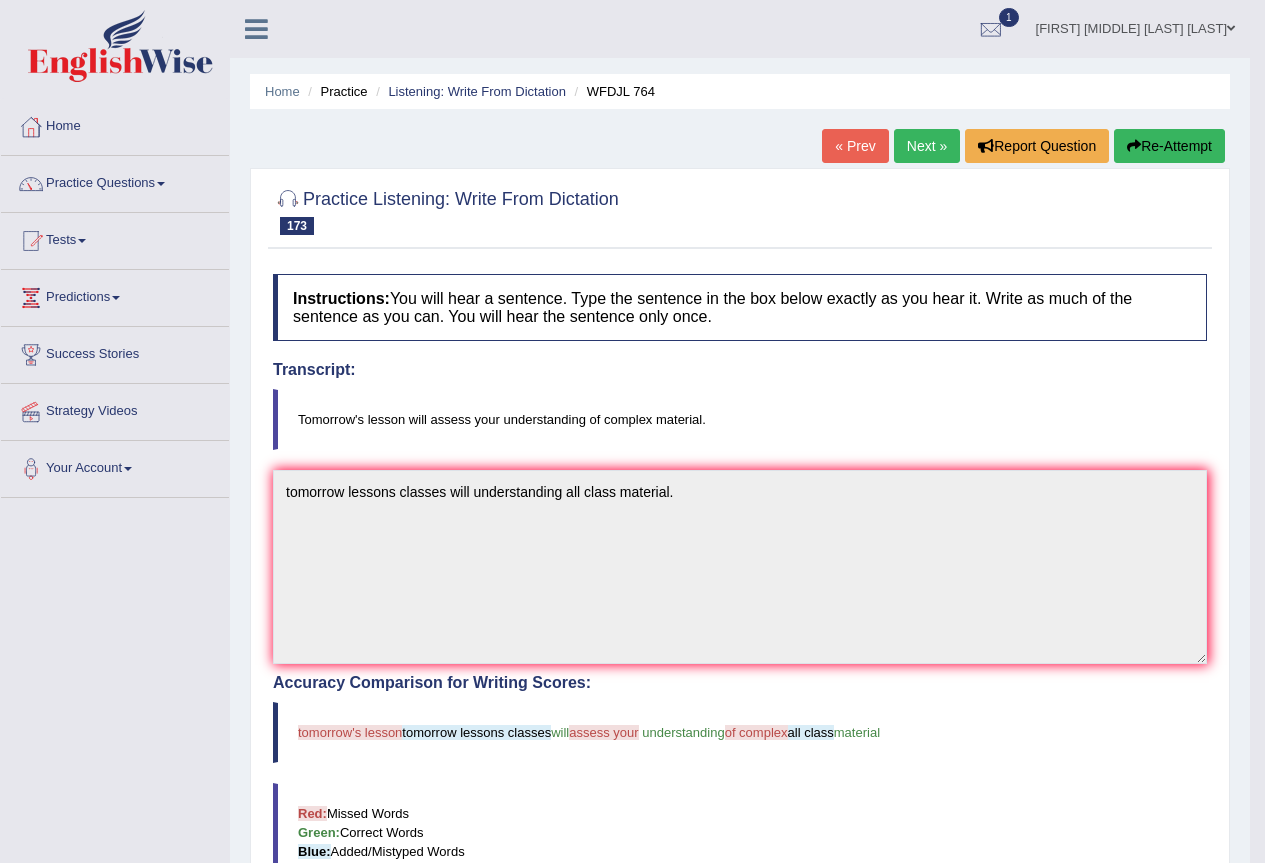 click on "Next »" at bounding box center (927, 146) 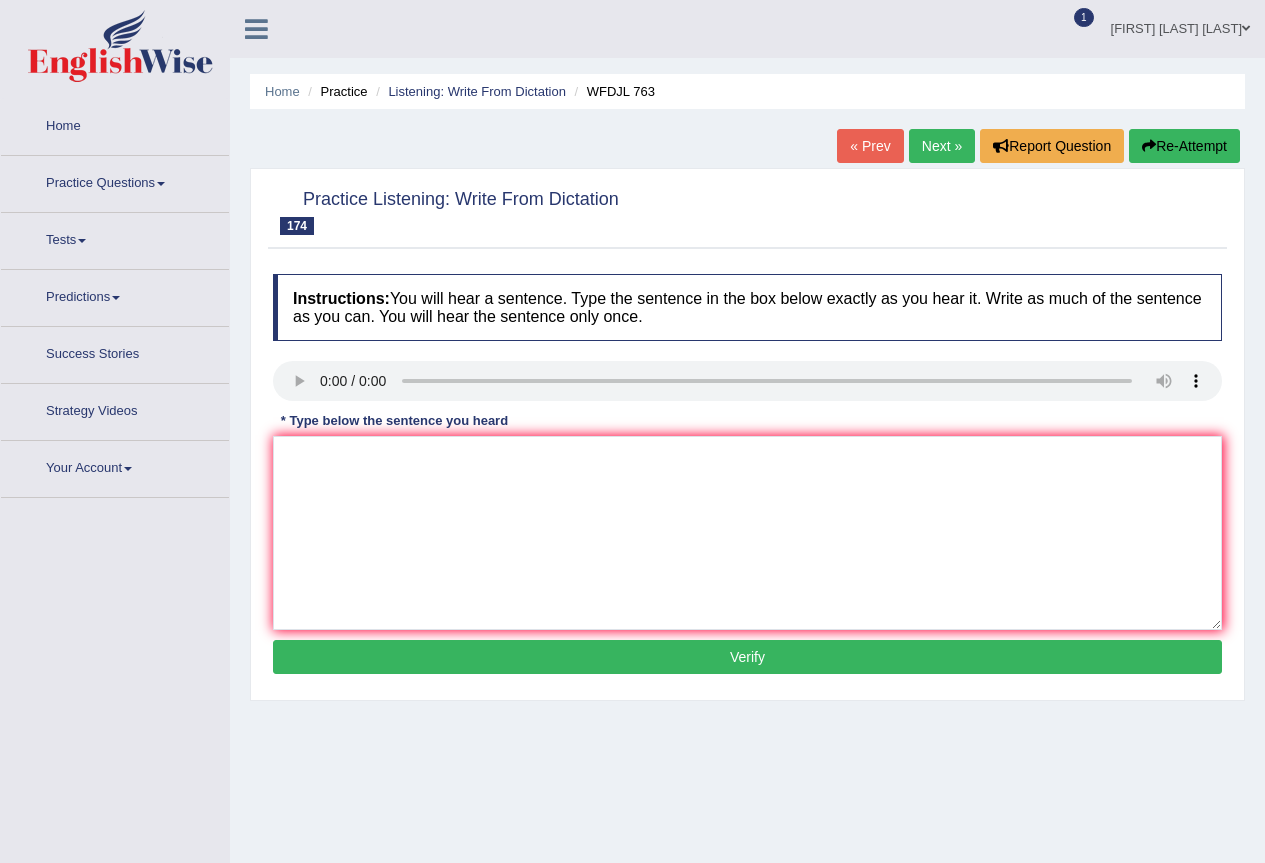 scroll, scrollTop: 0, scrollLeft: 0, axis: both 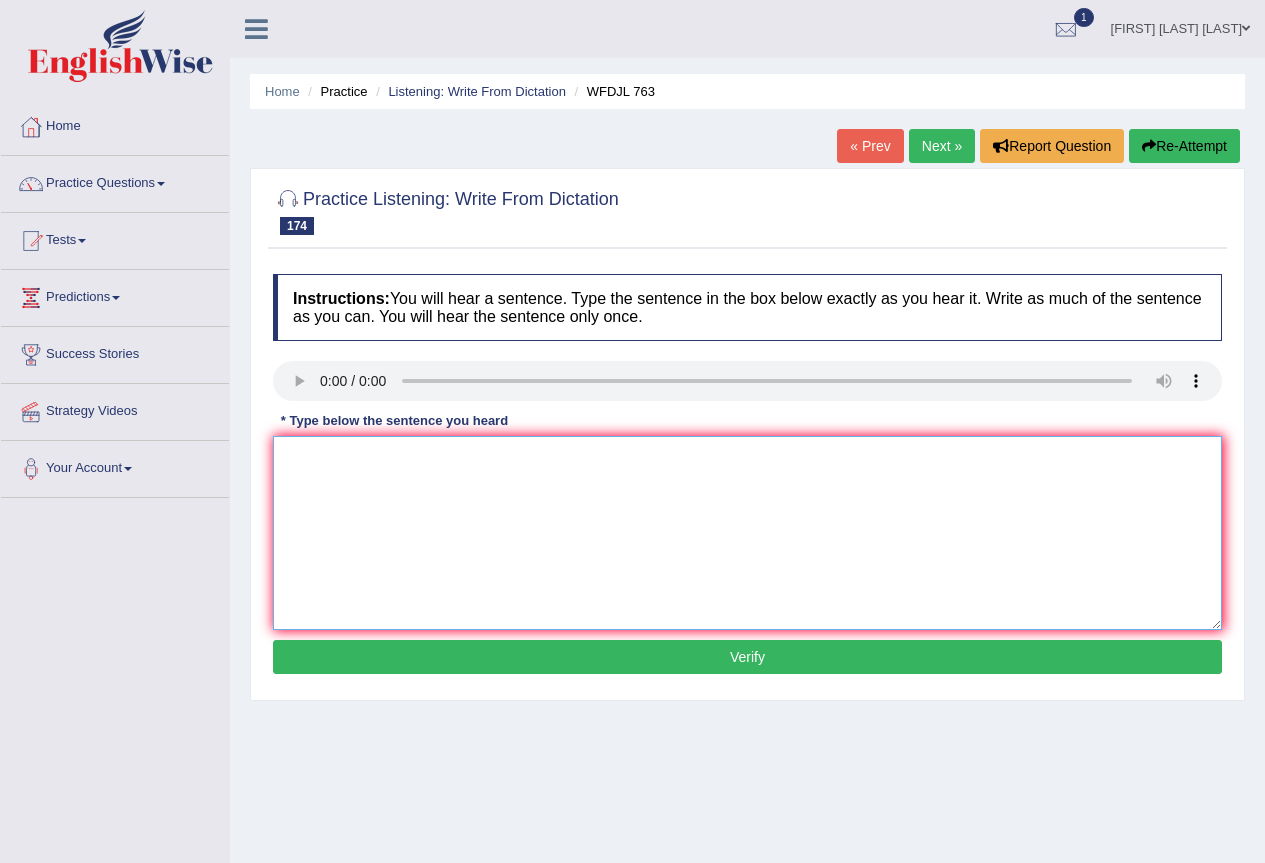 click at bounding box center (747, 533) 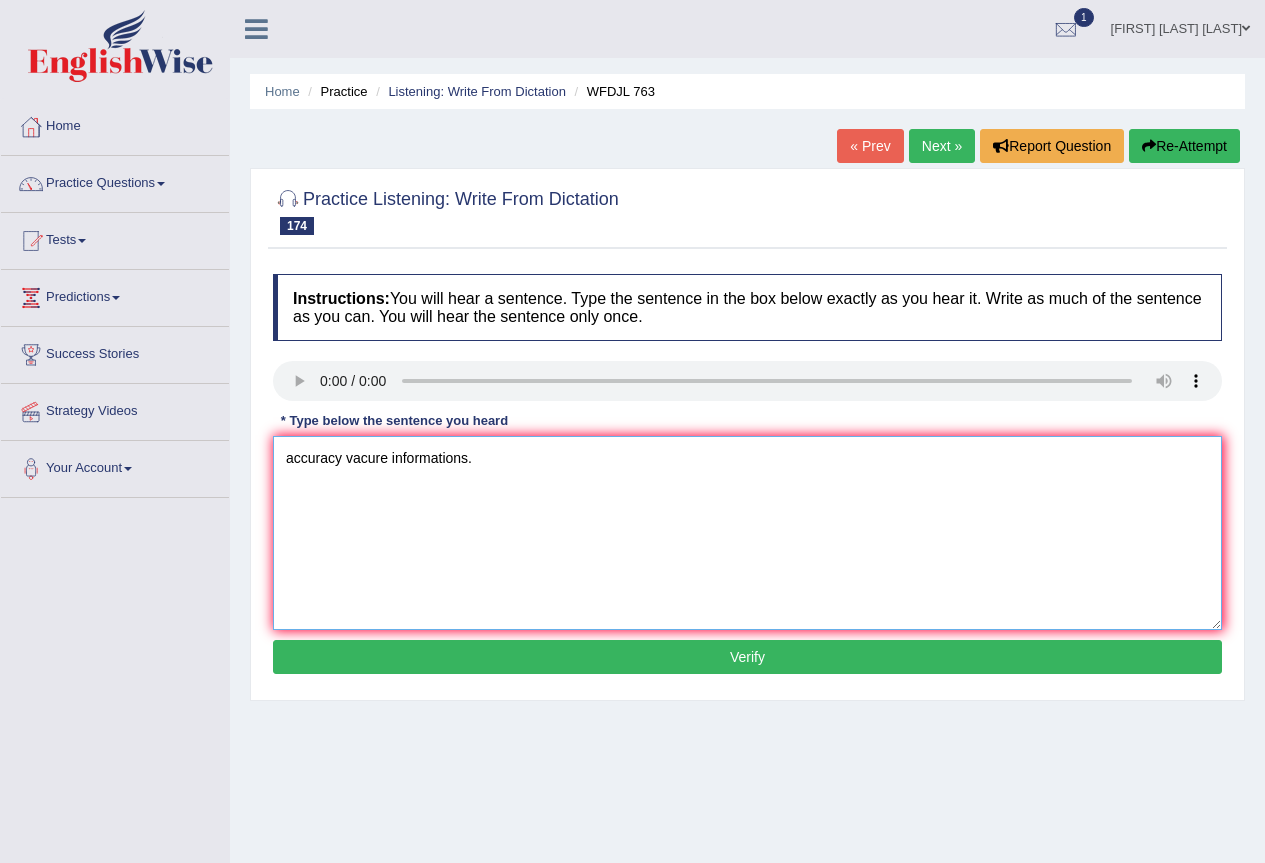 click on "accuracy vacure informations." at bounding box center [747, 533] 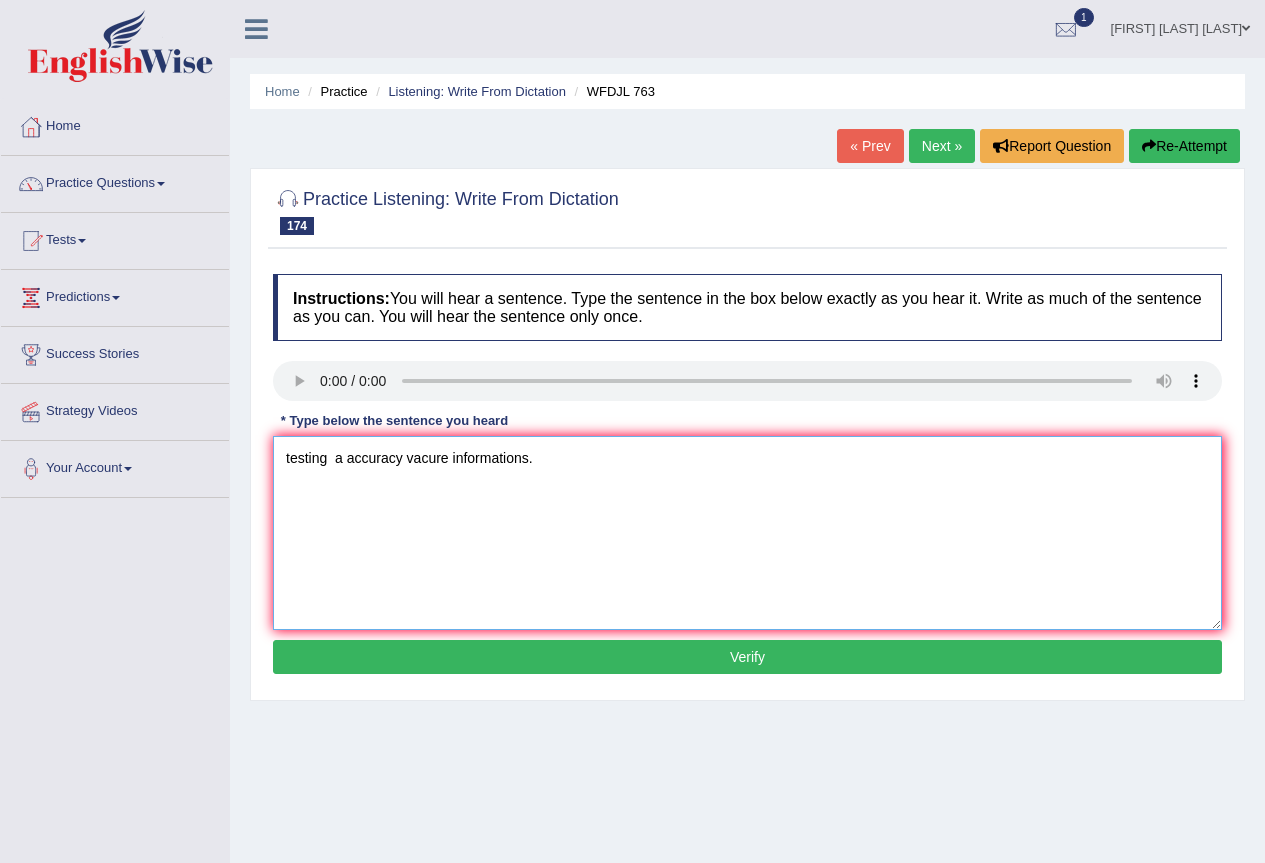 click on "testing  a accuracy vacure informations." at bounding box center (747, 533) 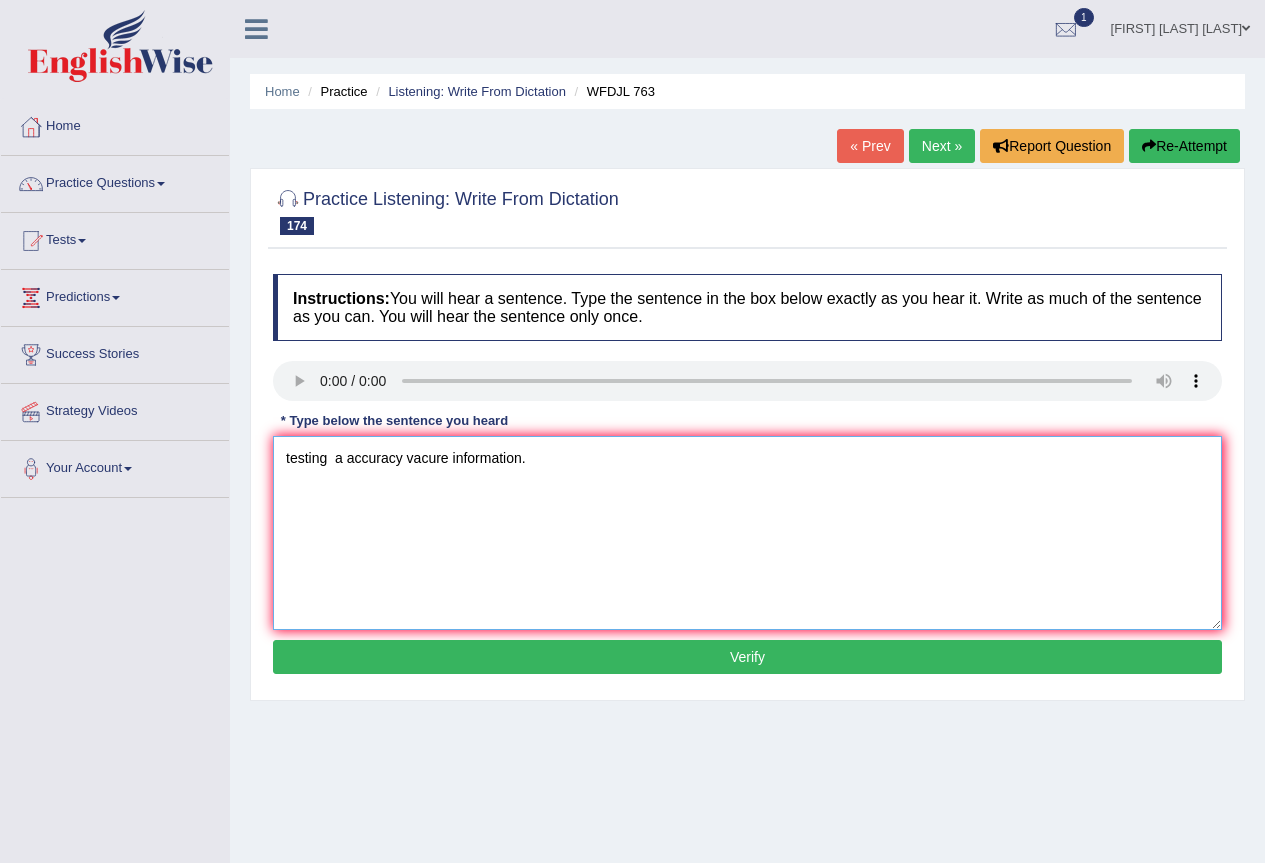 type on "testing  a accuracy vacure information." 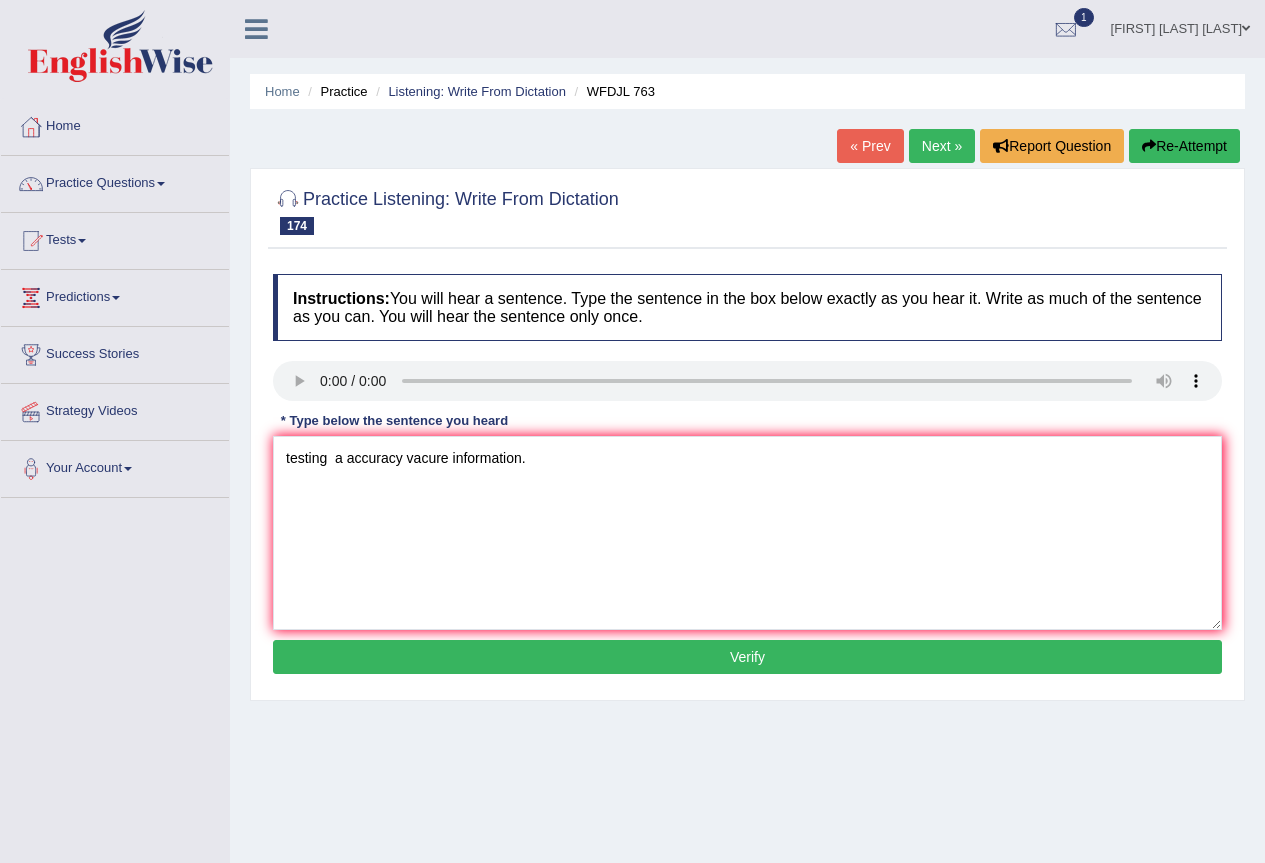 click on "Verify" at bounding box center [747, 657] 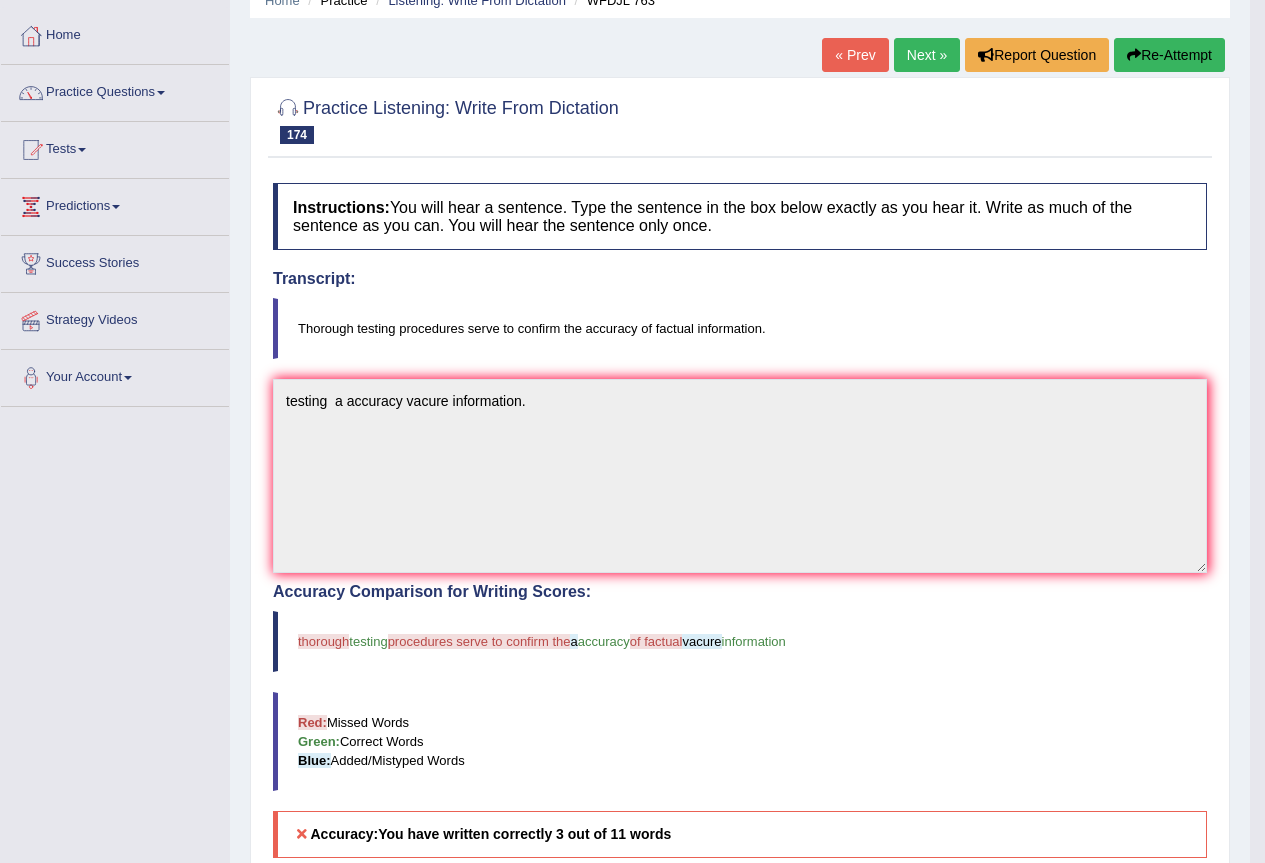 scroll, scrollTop: 0, scrollLeft: 0, axis: both 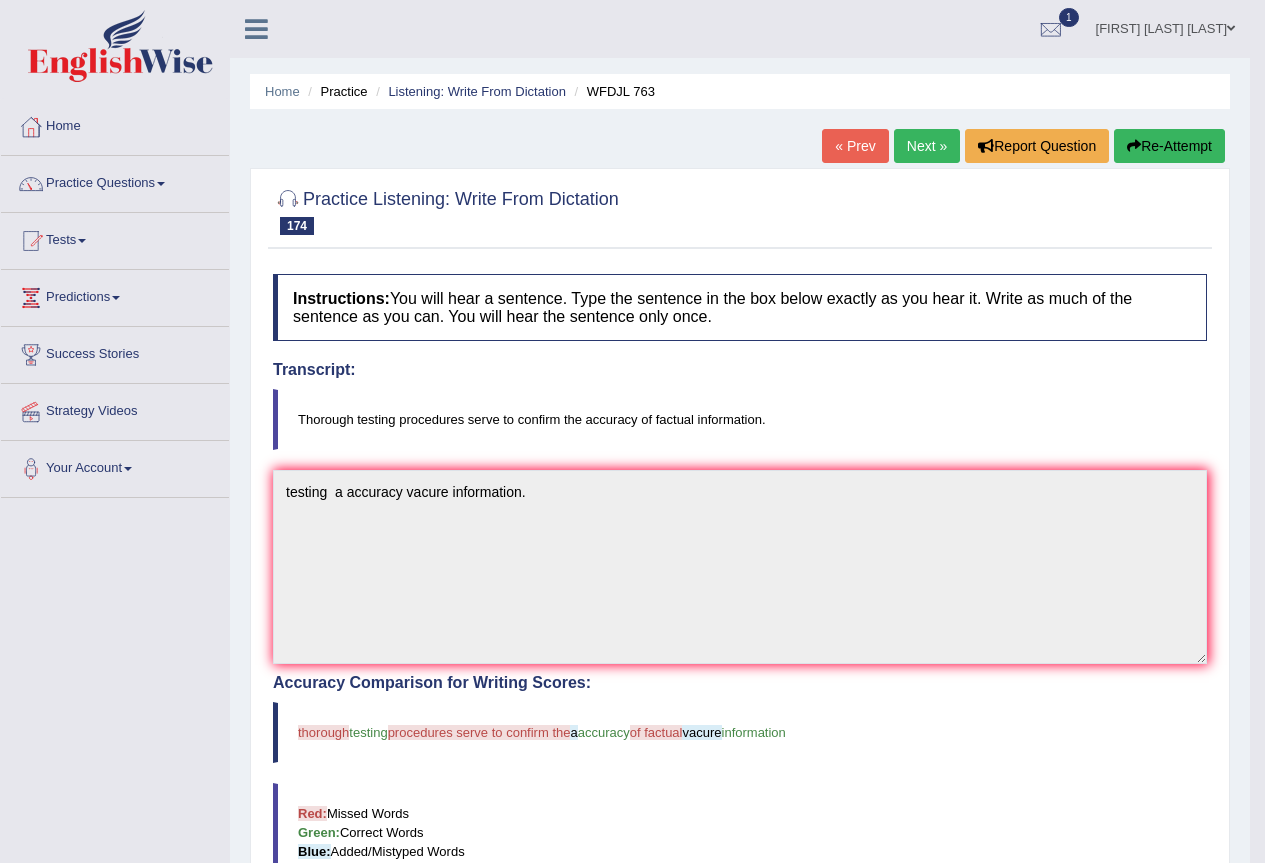 click on "Next »" at bounding box center [927, 146] 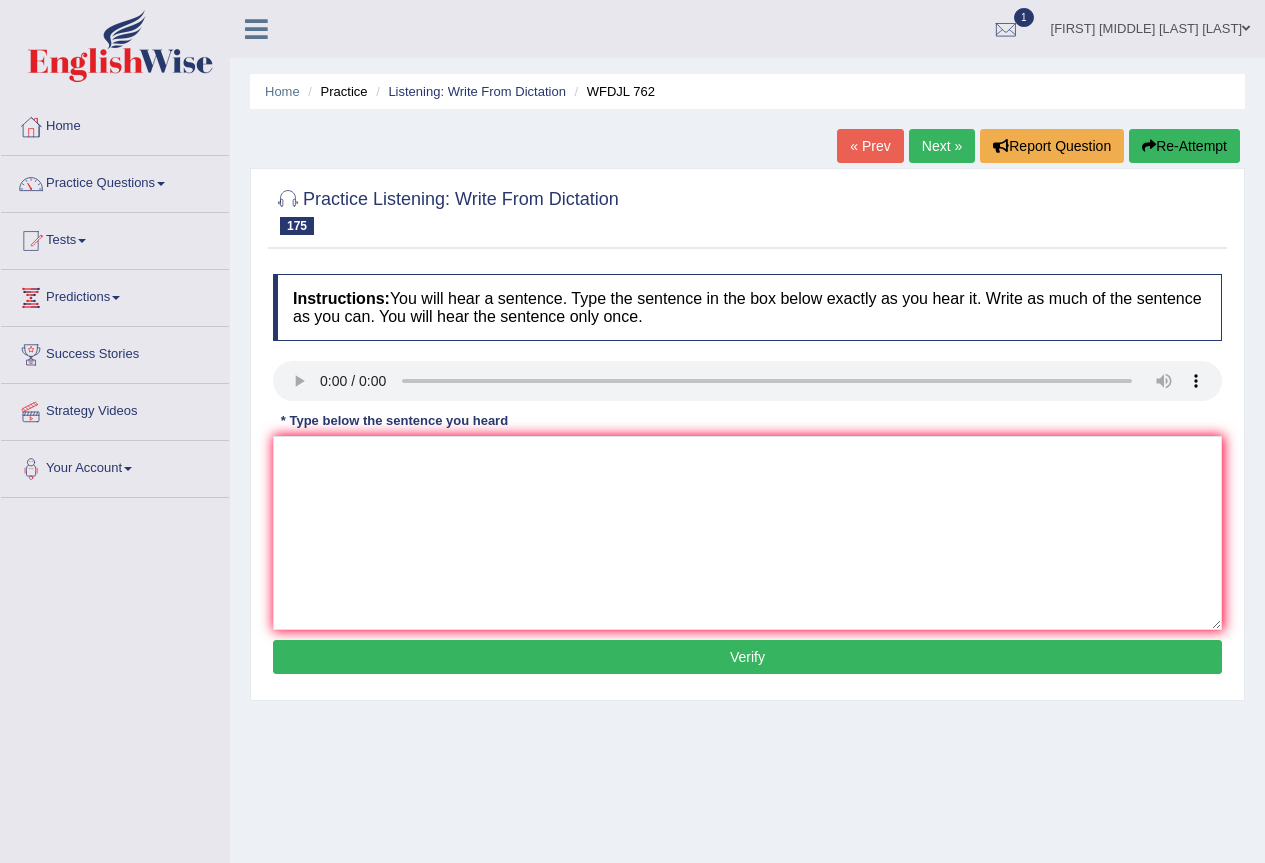 scroll, scrollTop: 0, scrollLeft: 0, axis: both 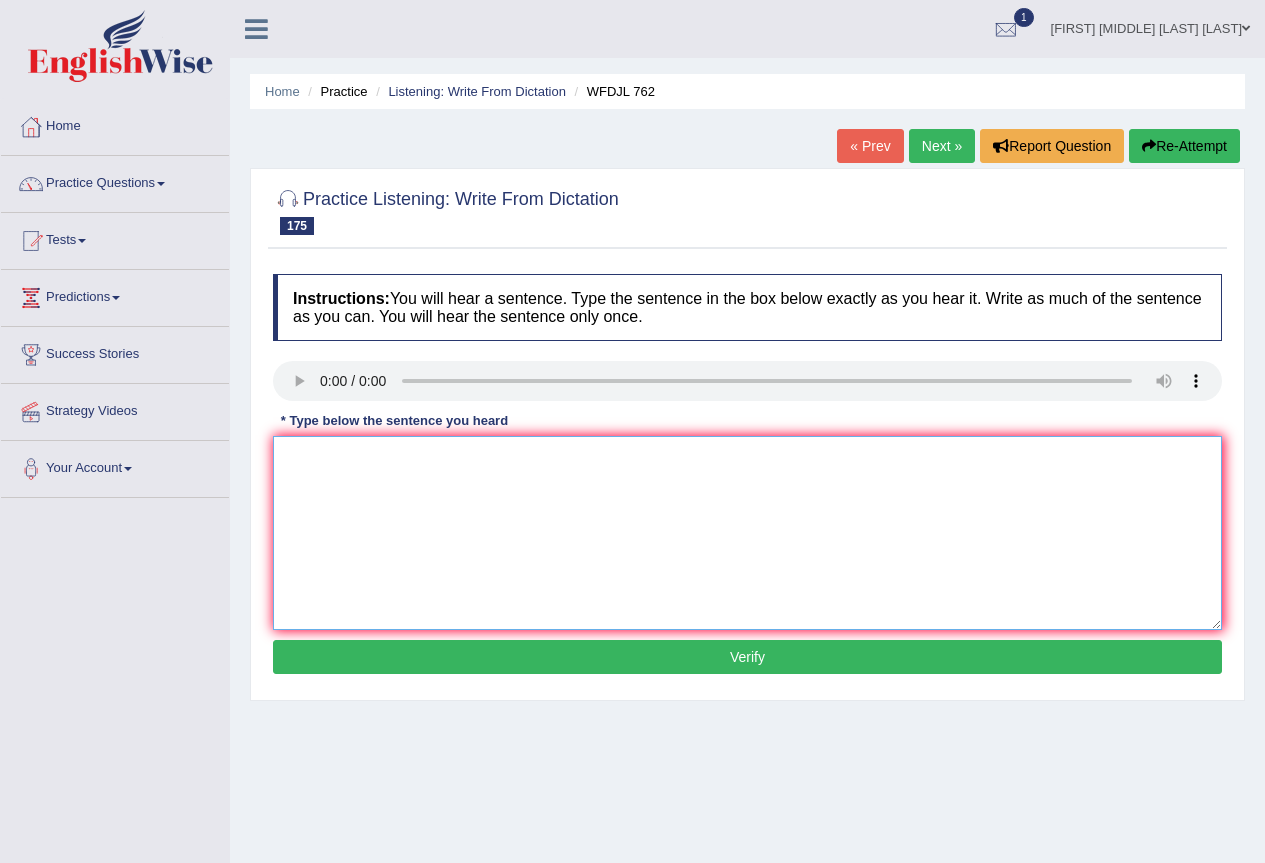click at bounding box center (747, 533) 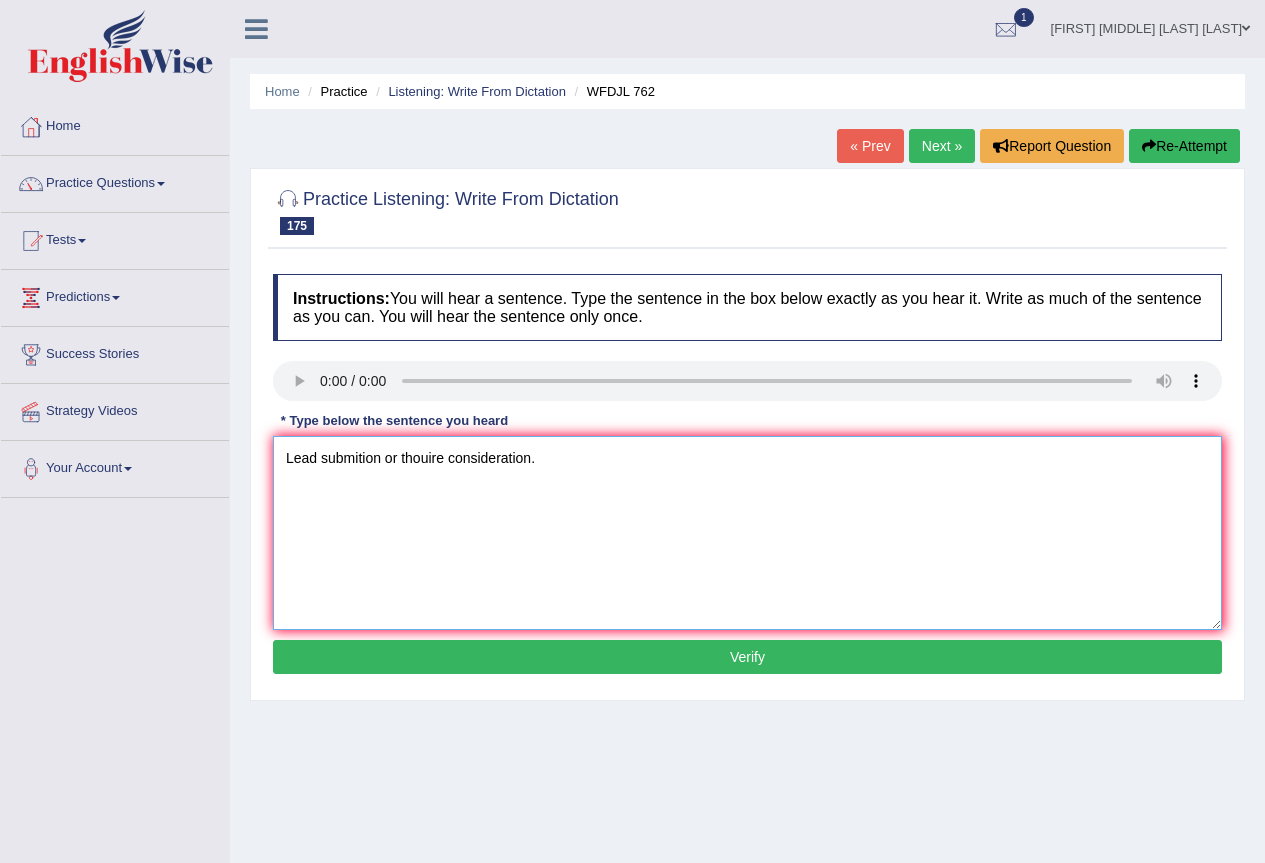drag, startPoint x: 440, startPoint y: 456, endPoint x: 408, endPoint y: 466, distance: 33.526108 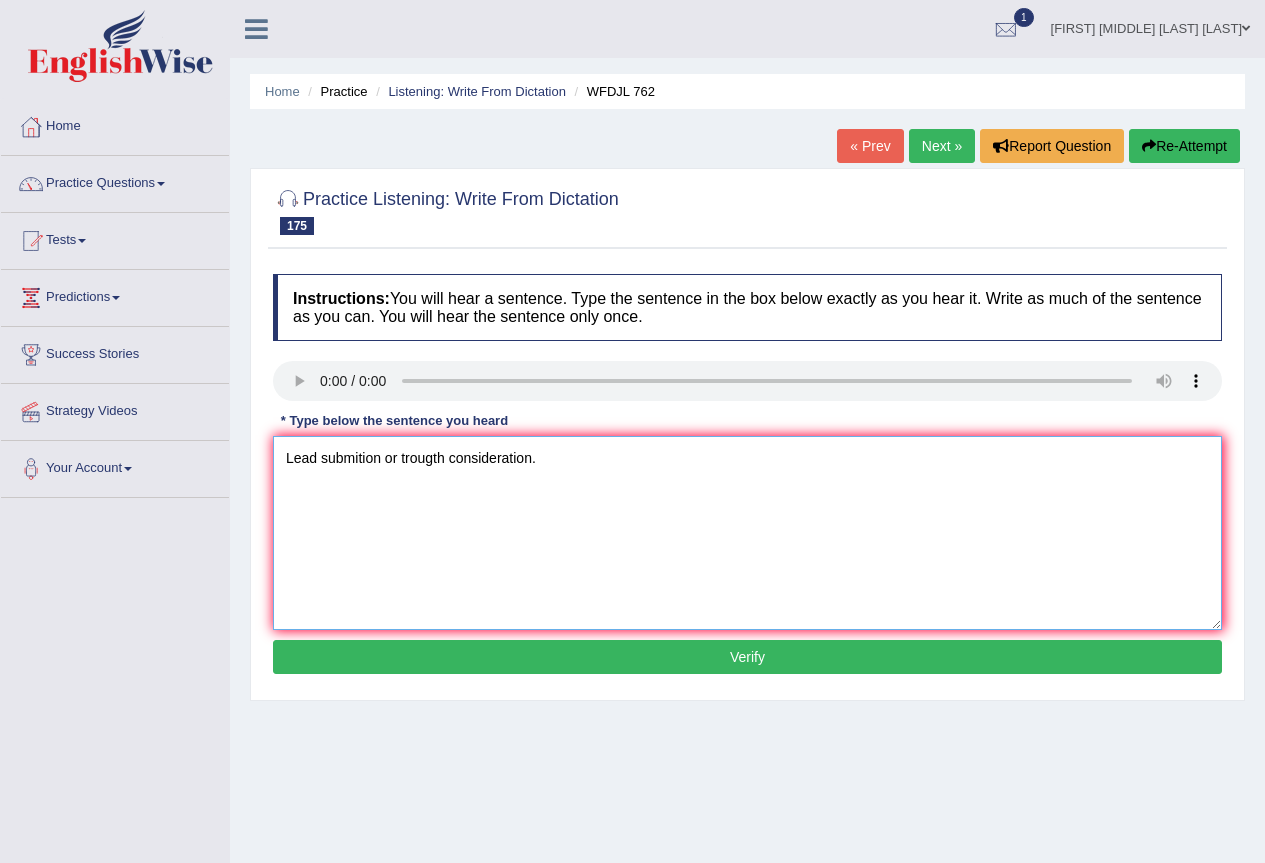 click on "Lead submition or trougth consideration." at bounding box center [747, 533] 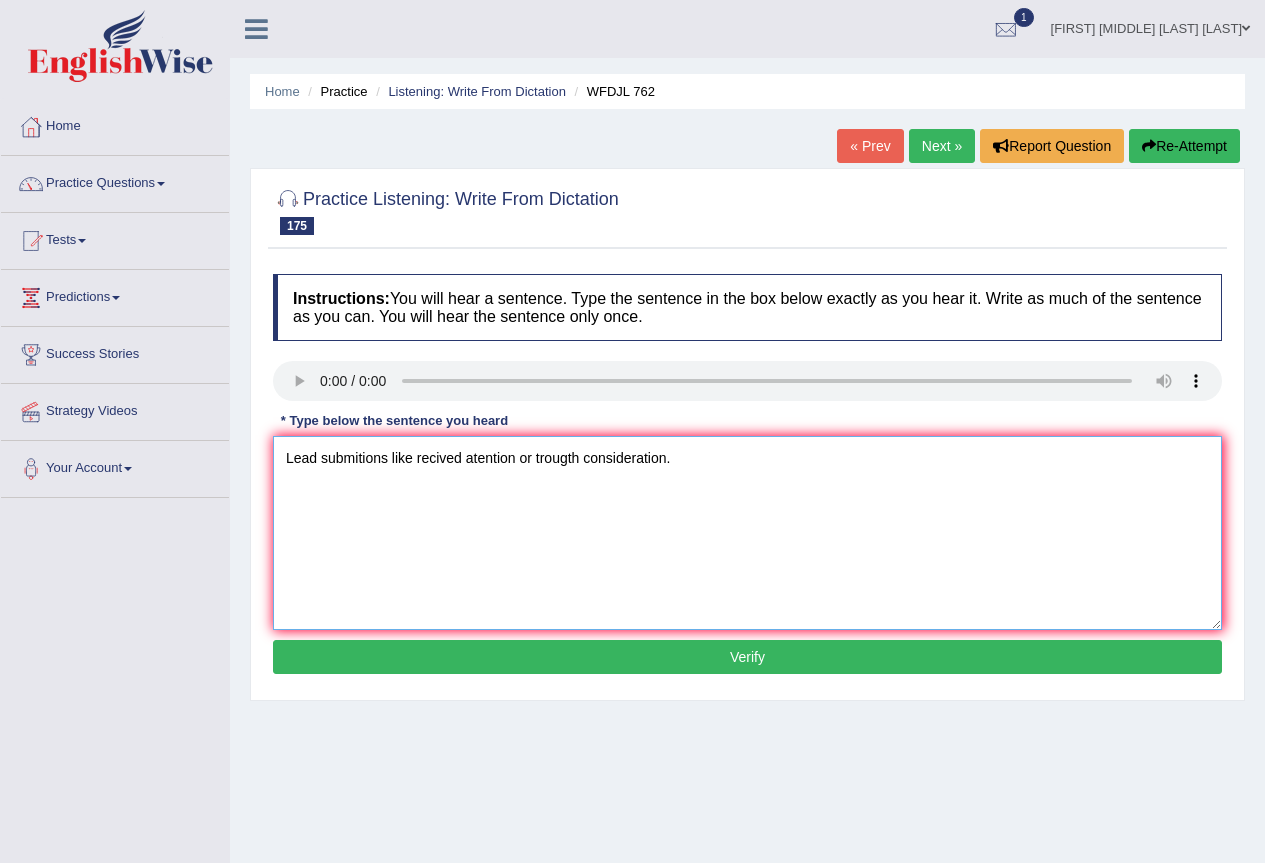 type on "Lead submitions like recived atention or trougth consideration." 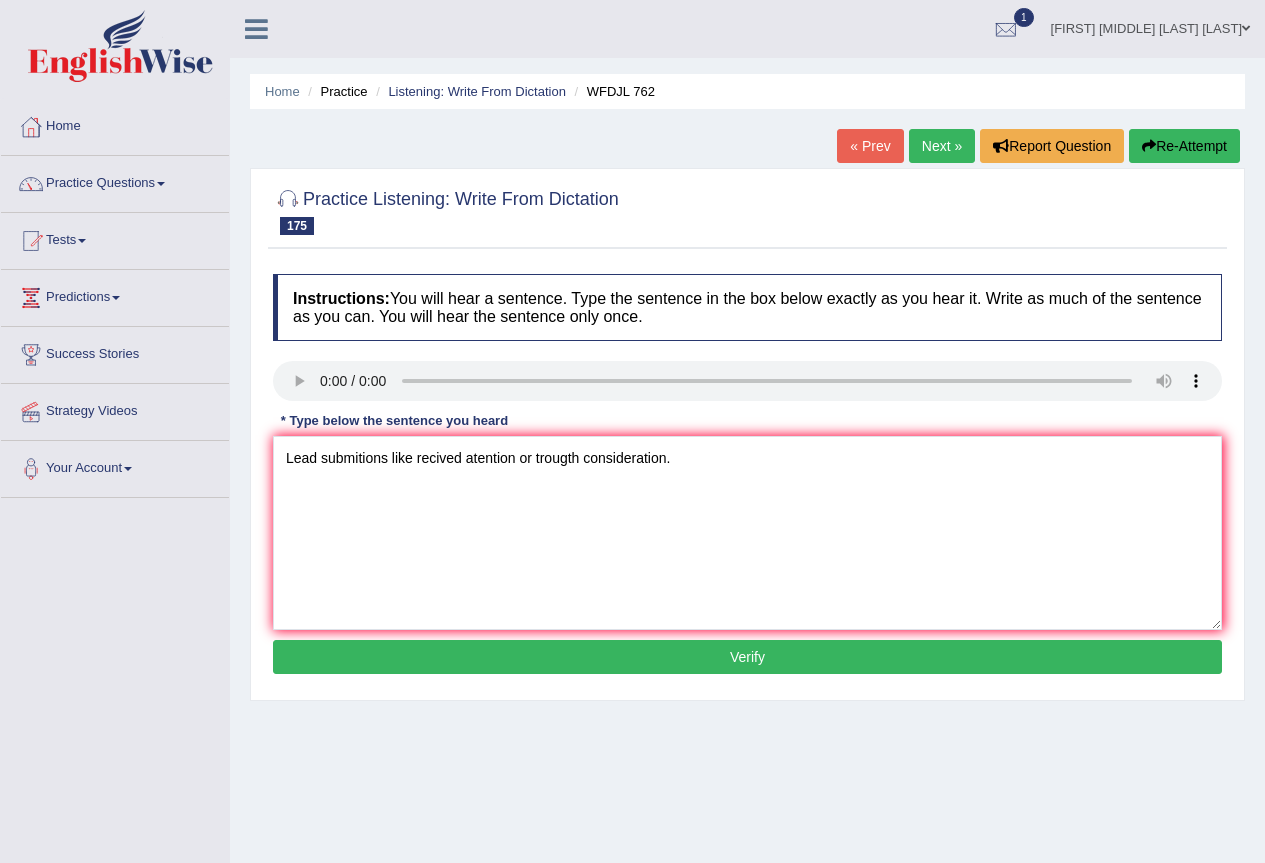 click on "Verify" at bounding box center [747, 657] 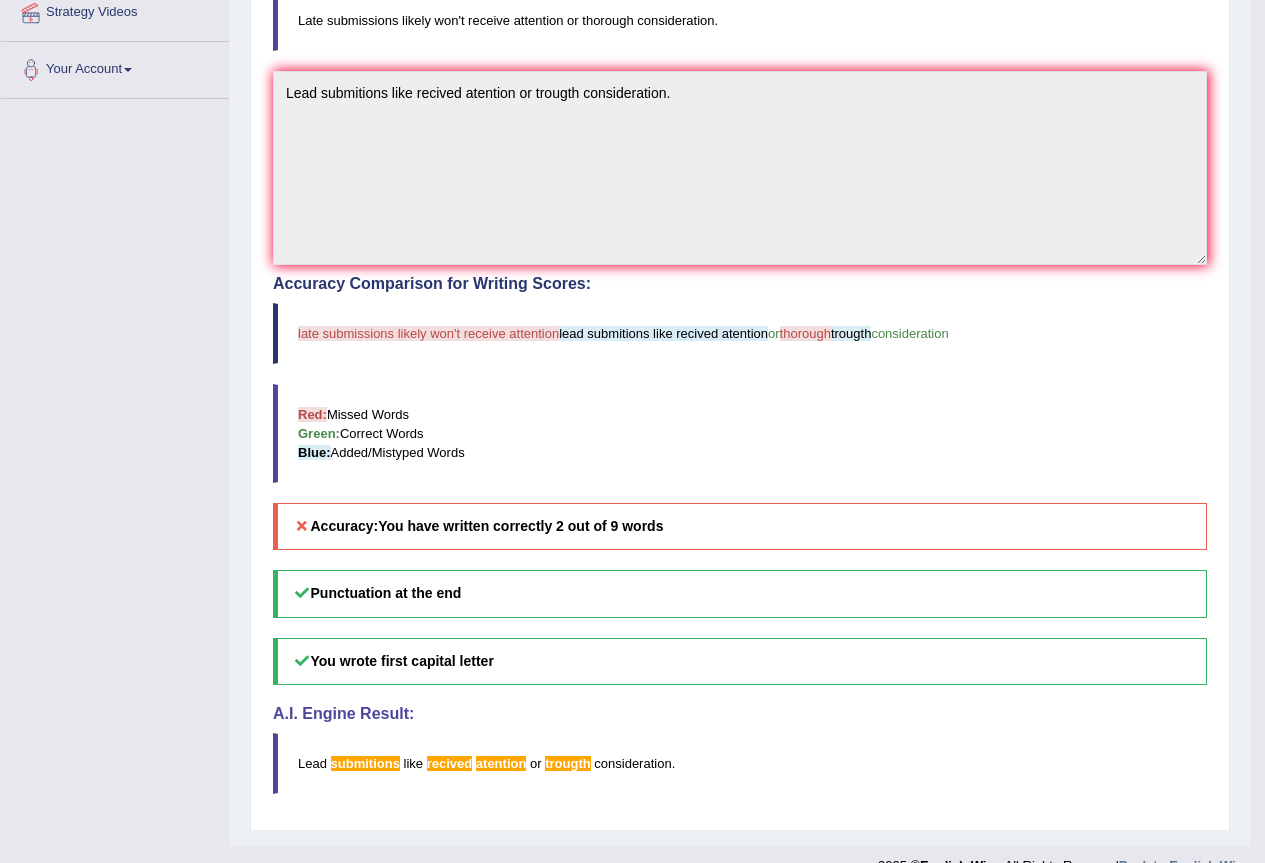 scroll, scrollTop: 377, scrollLeft: 0, axis: vertical 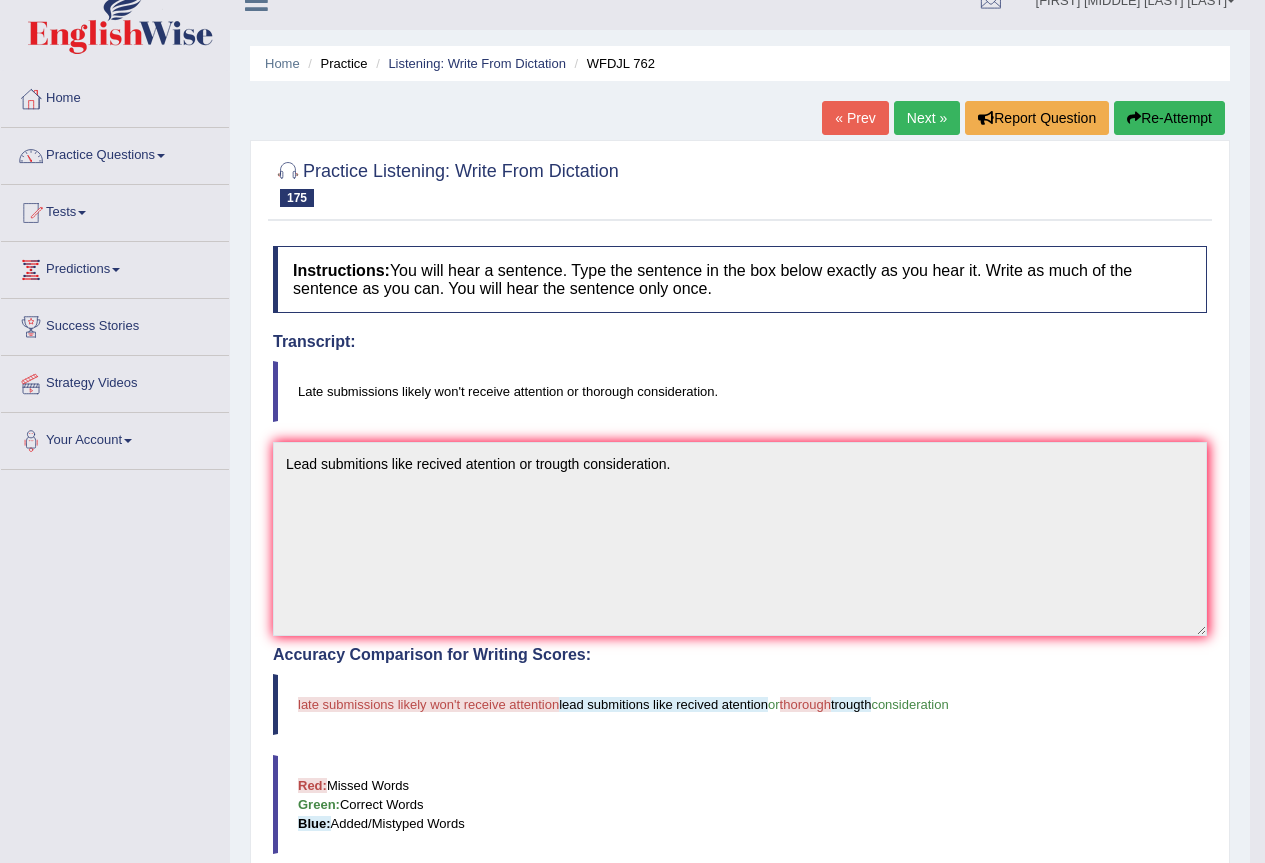 click on "Next »" at bounding box center (927, 118) 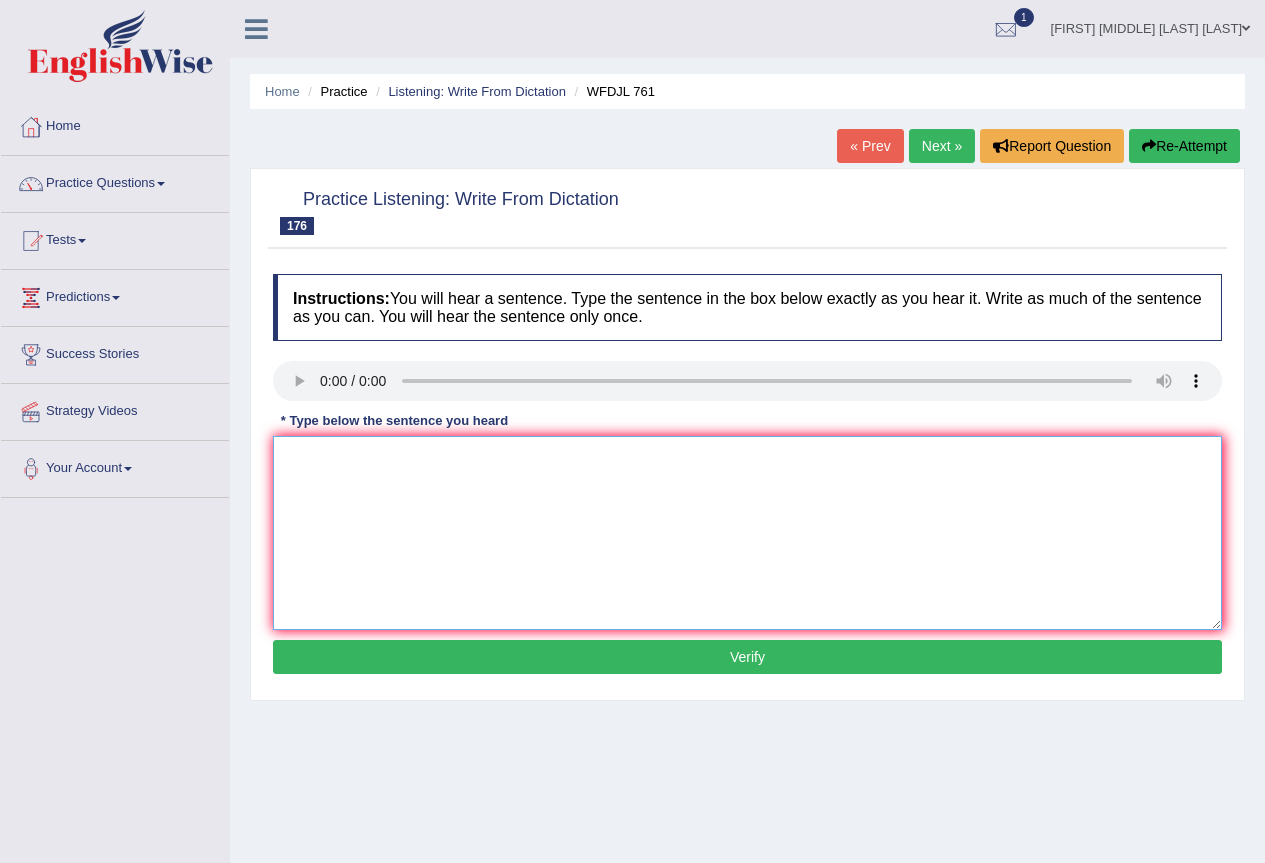 click at bounding box center (747, 533) 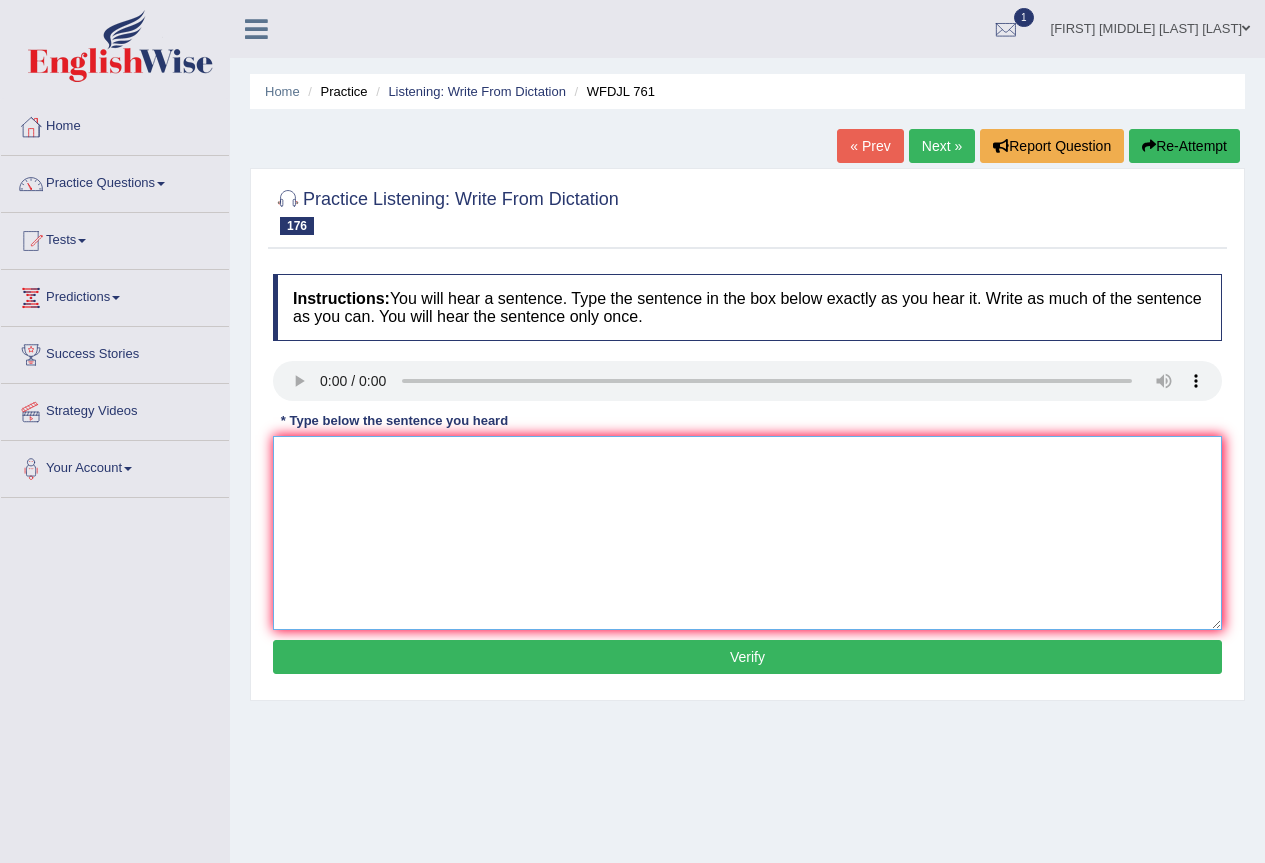 scroll, scrollTop: 0, scrollLeft: 0, axis: both 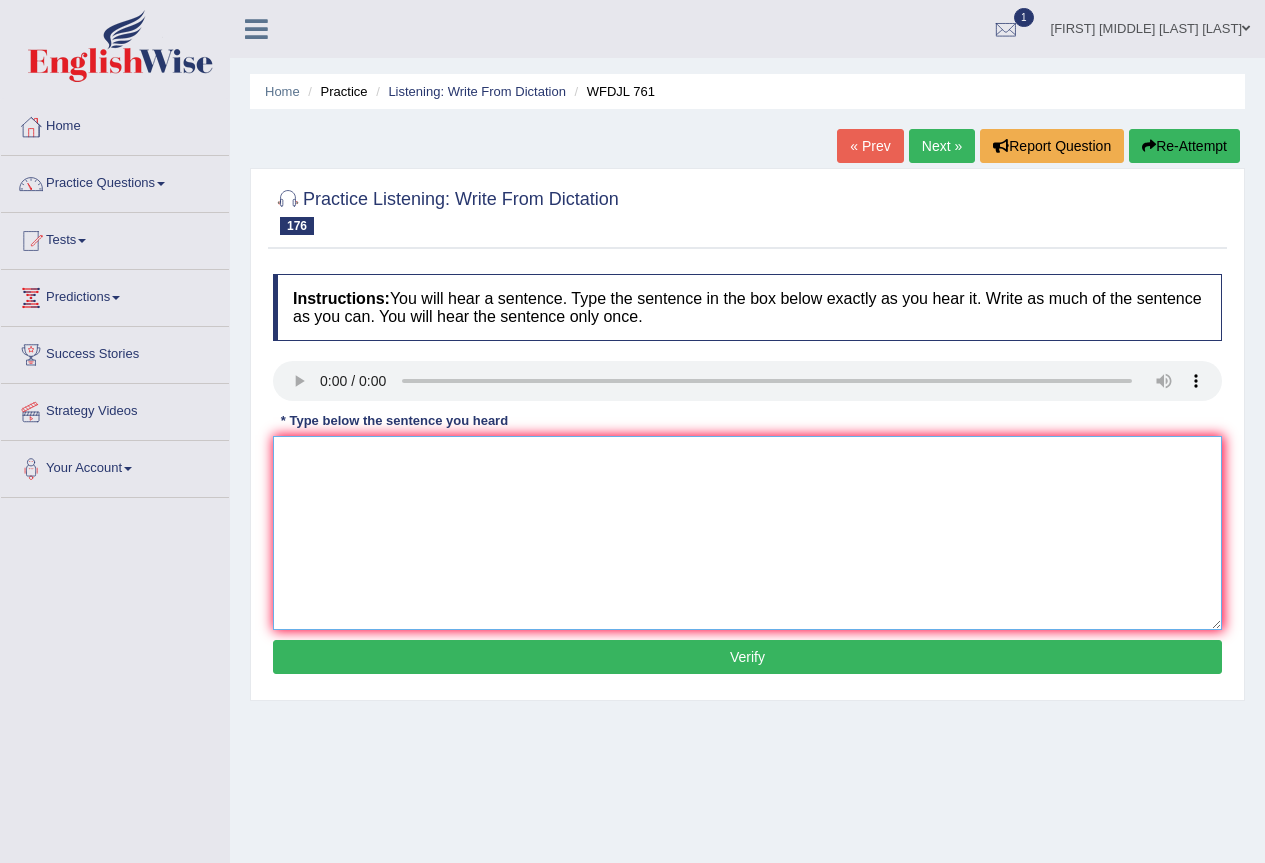 type on "o" 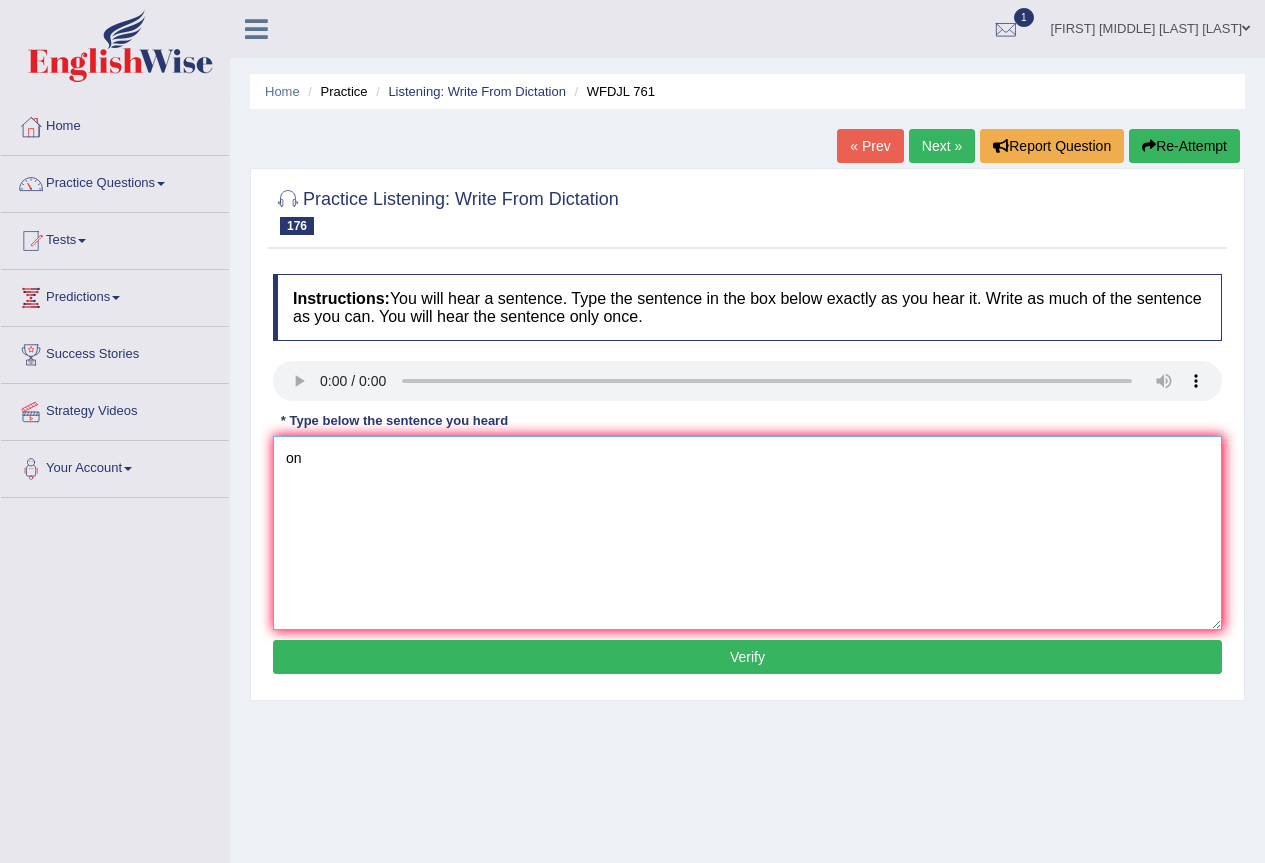 type on "o" 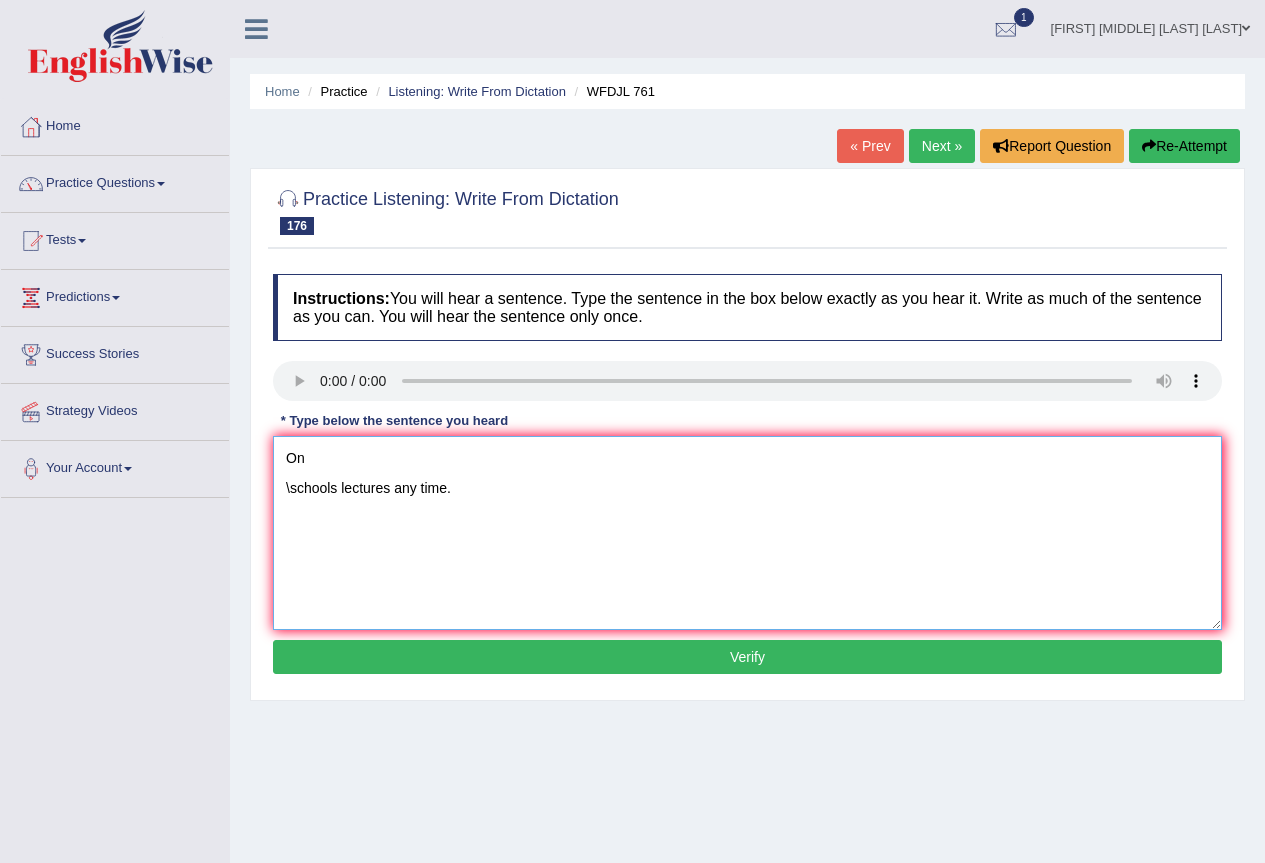 click on "On
\schools lectures any time." at bounding box center [747, 533] 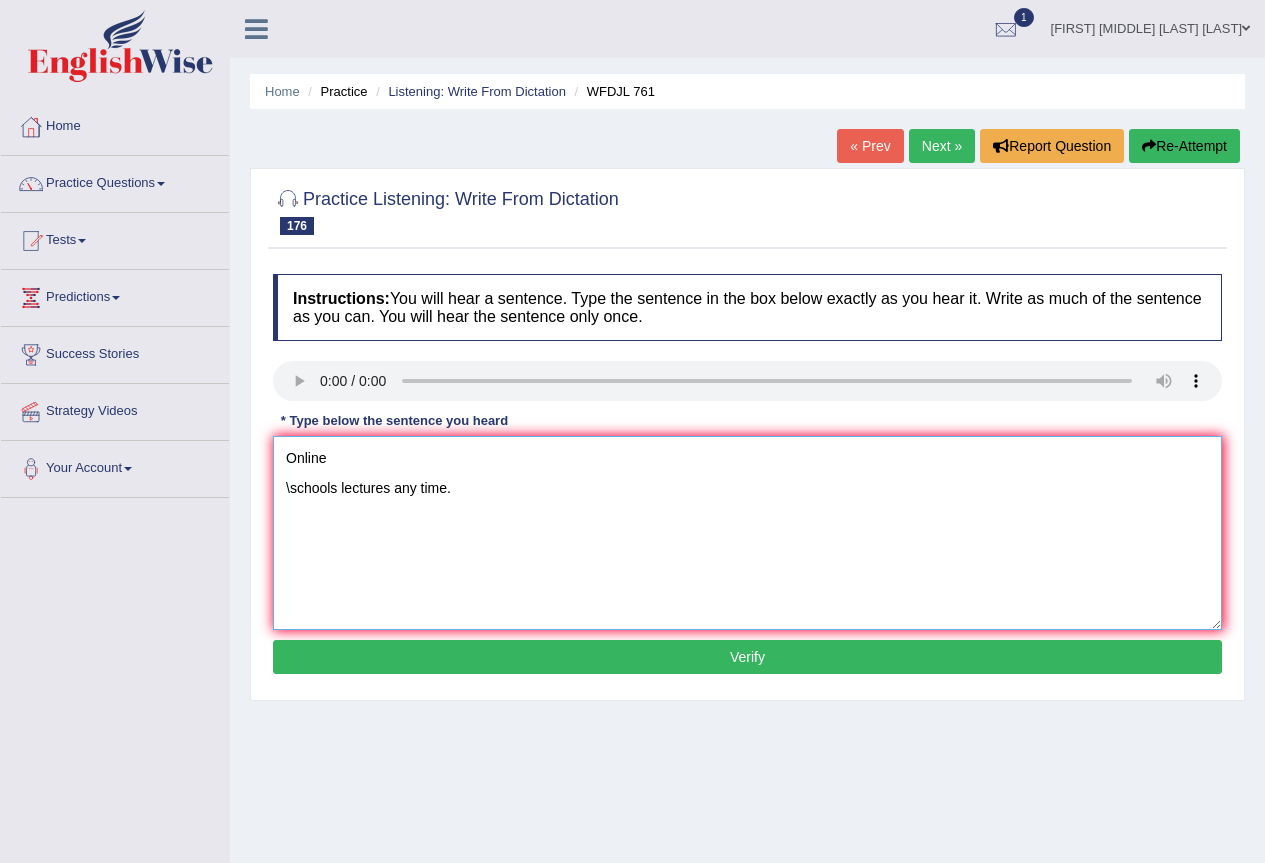 click on "Online
\schools lectures any time." at bounding box center (747, 533) 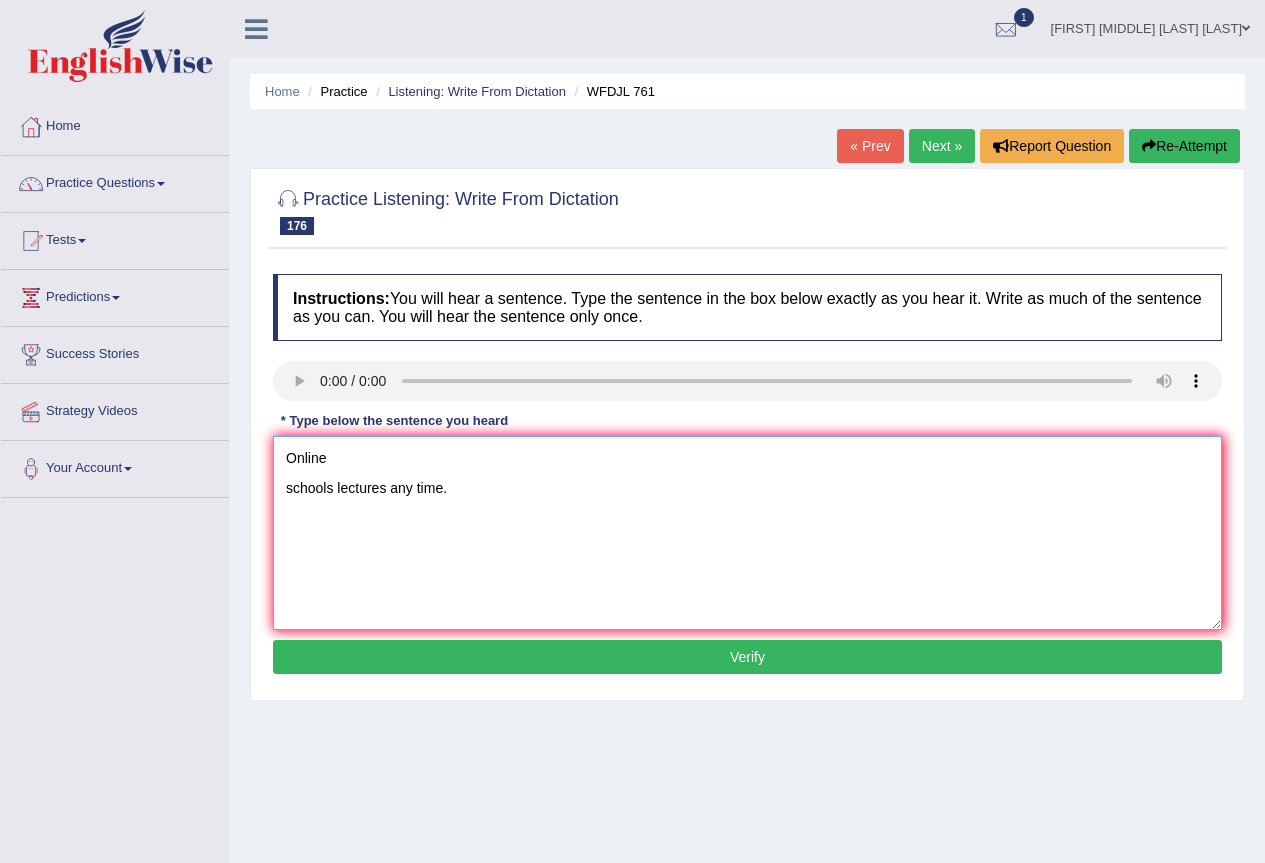 click on "Online
schools lectures any time." at bounding box center (747, 533) 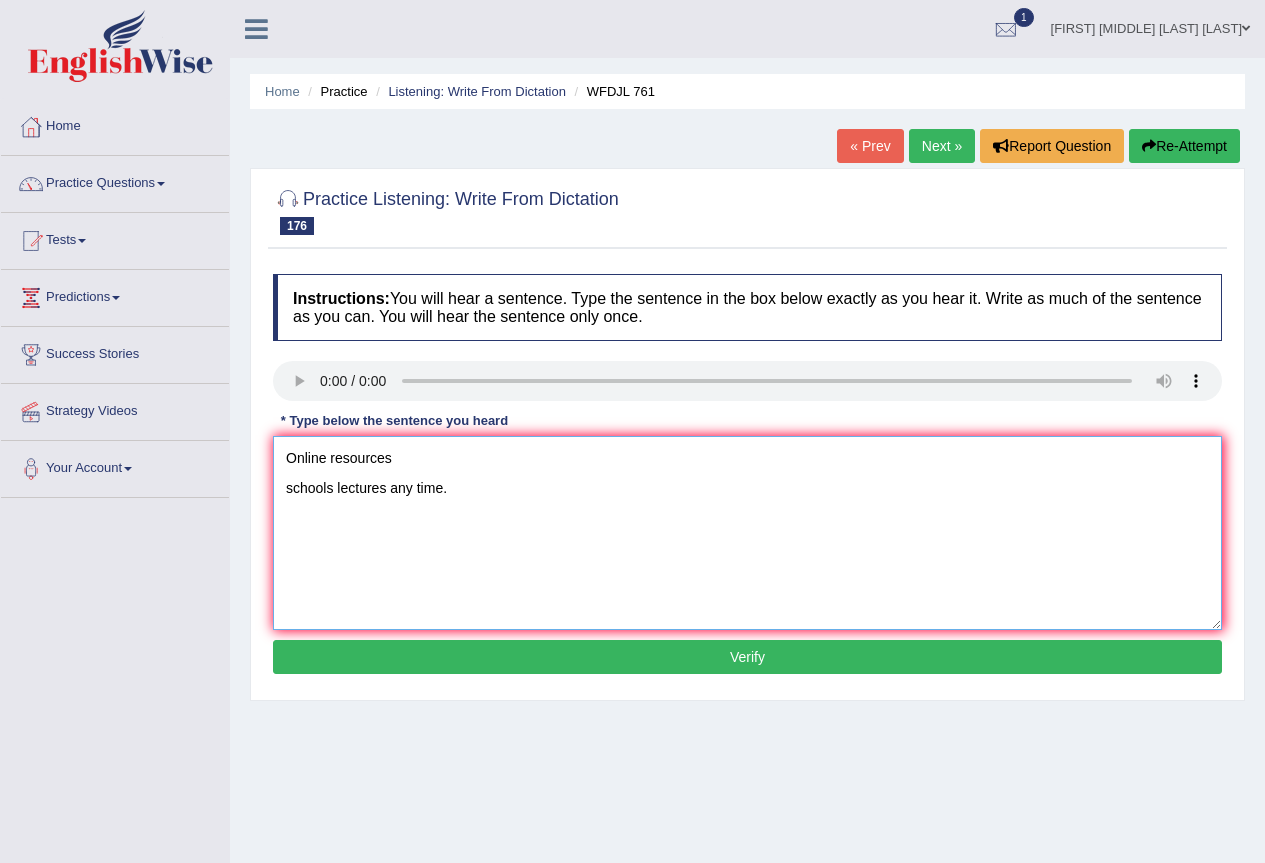 click on "Online resources
schools lectures any time." at bounding box center [747, 533] 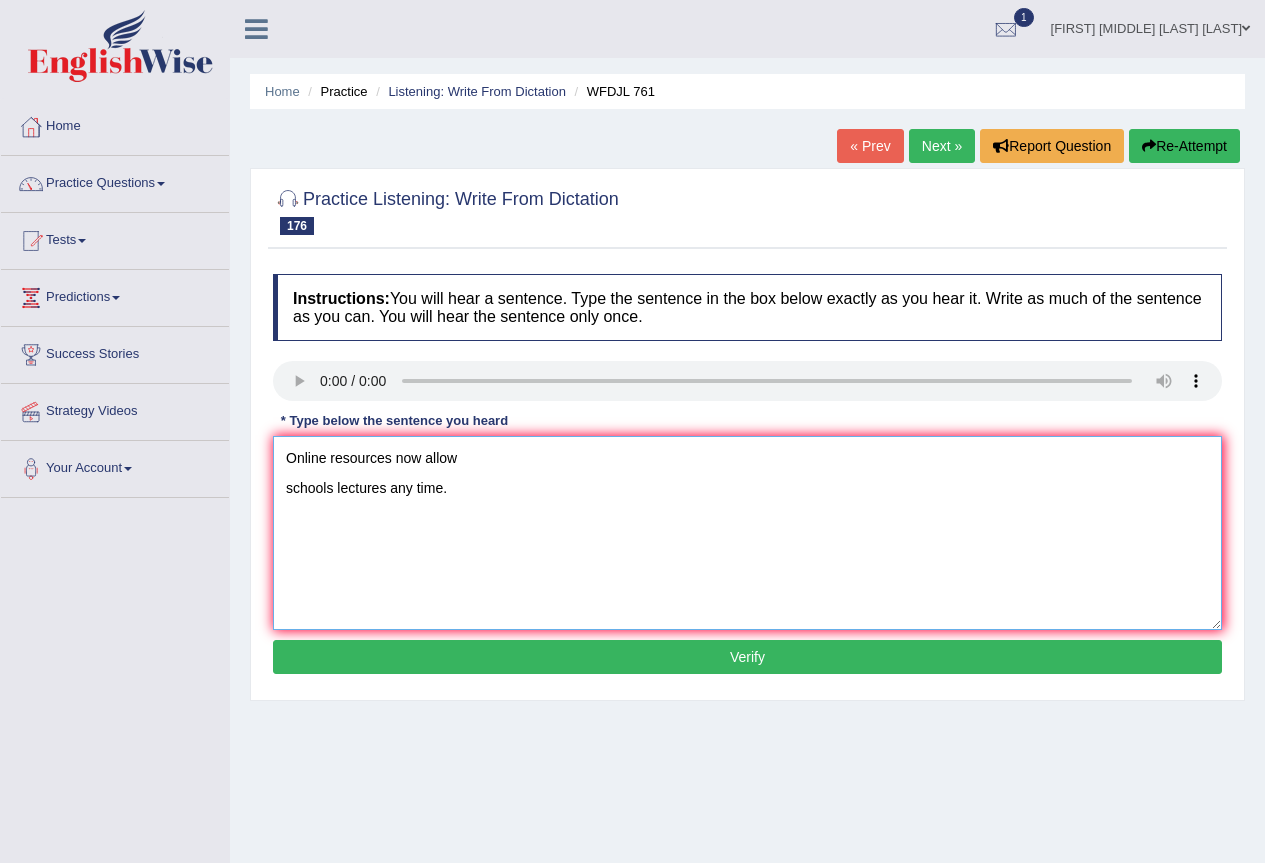 click on "Online resources now allow
schools lectures any time." at bounding box center [747, 533] 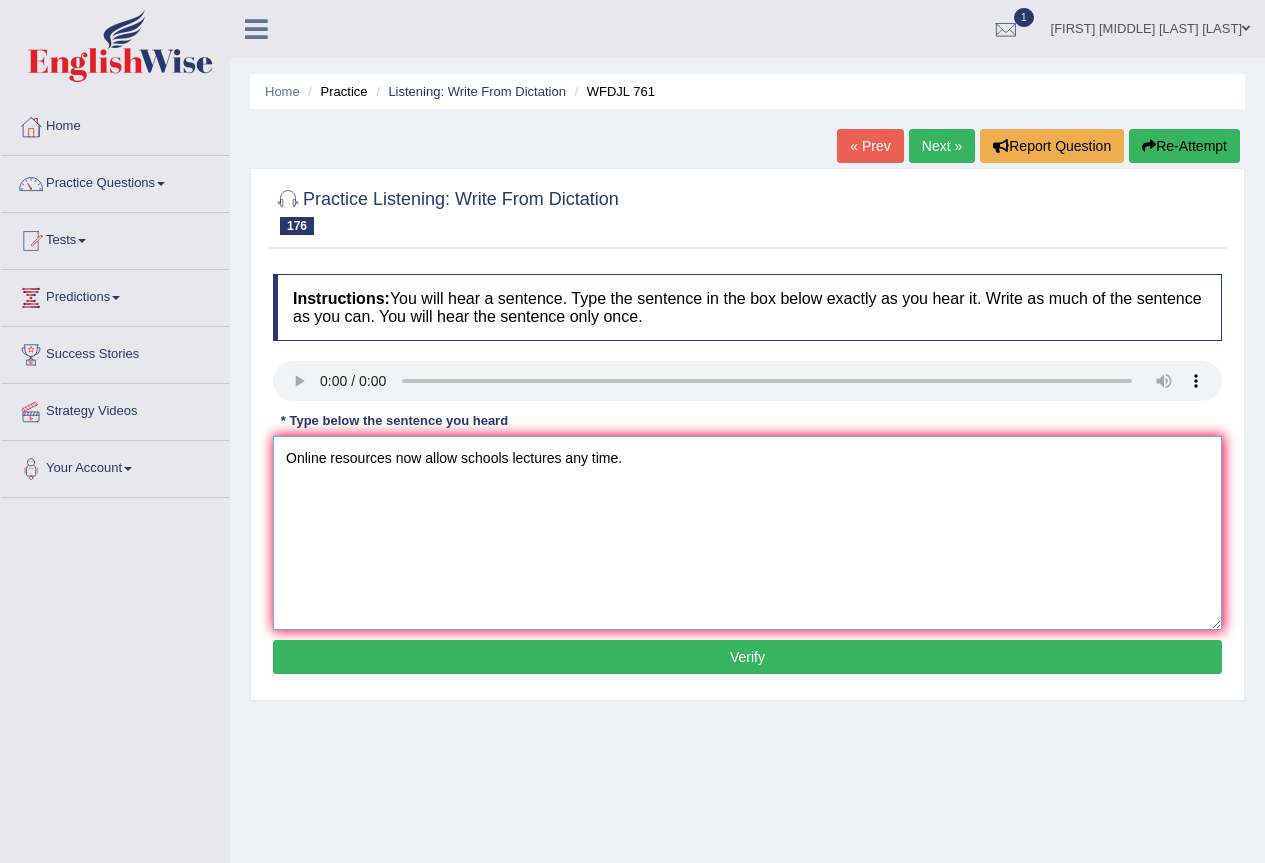 type on "Online resources now allow schools lectures any time." 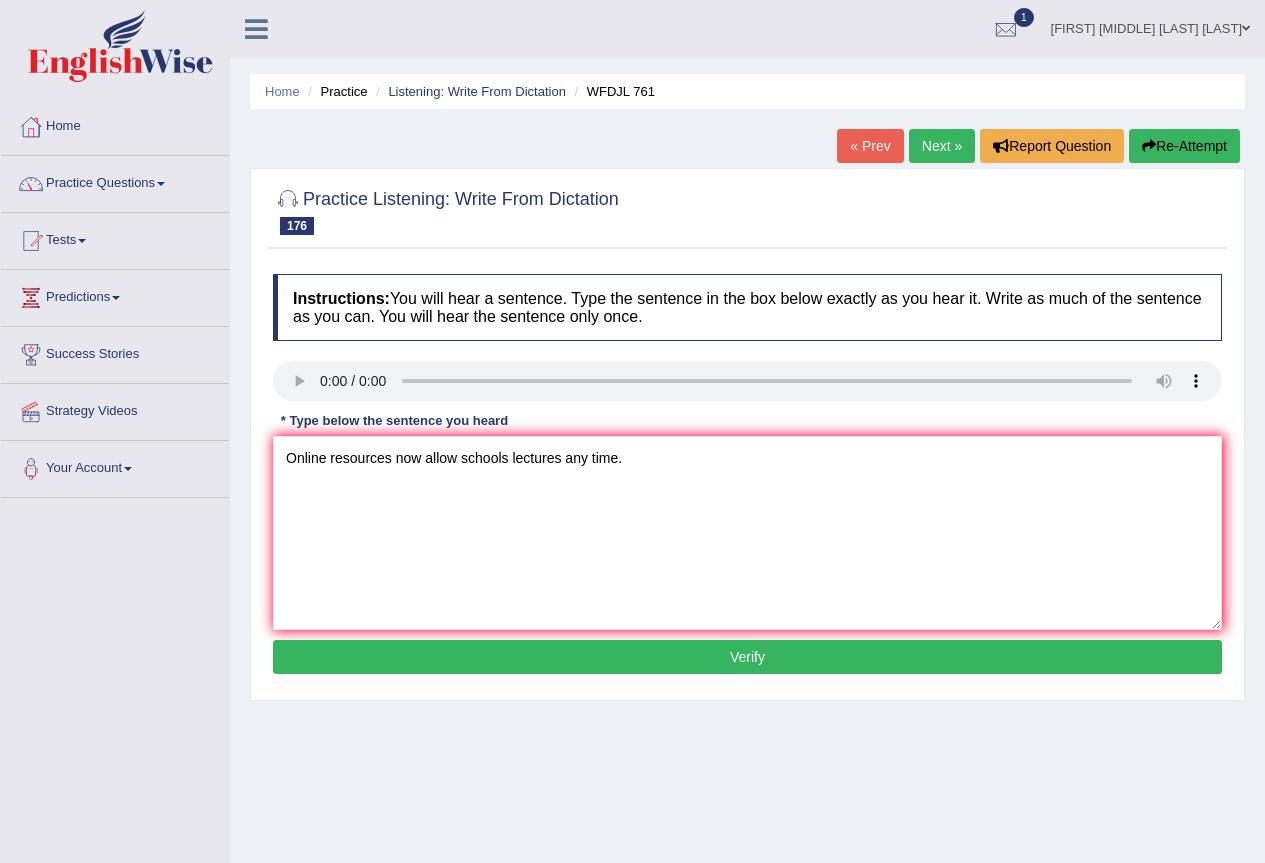 click on "Verify" at bounding box center [747, 657] 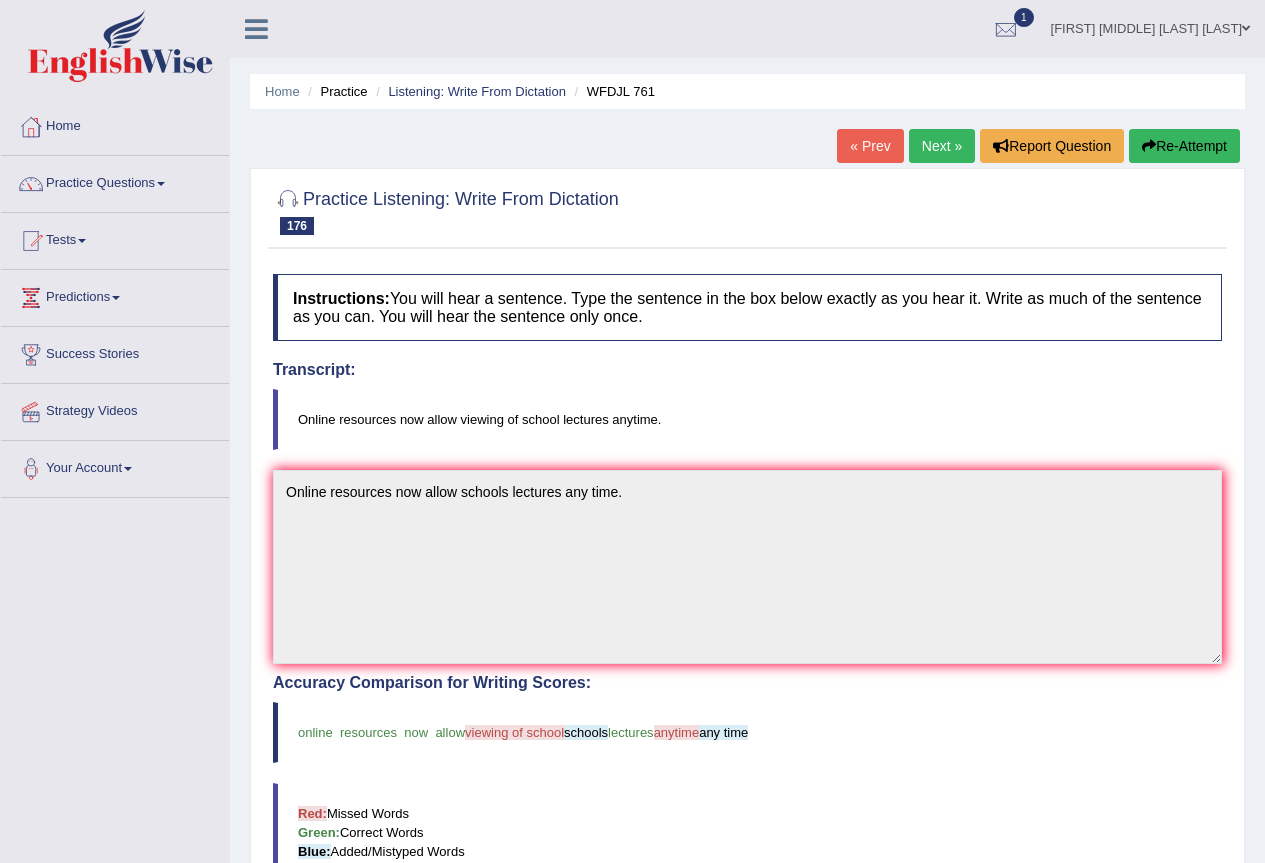 scroll, scrollTop: 432, scrollLeft: 0, axis: vertical 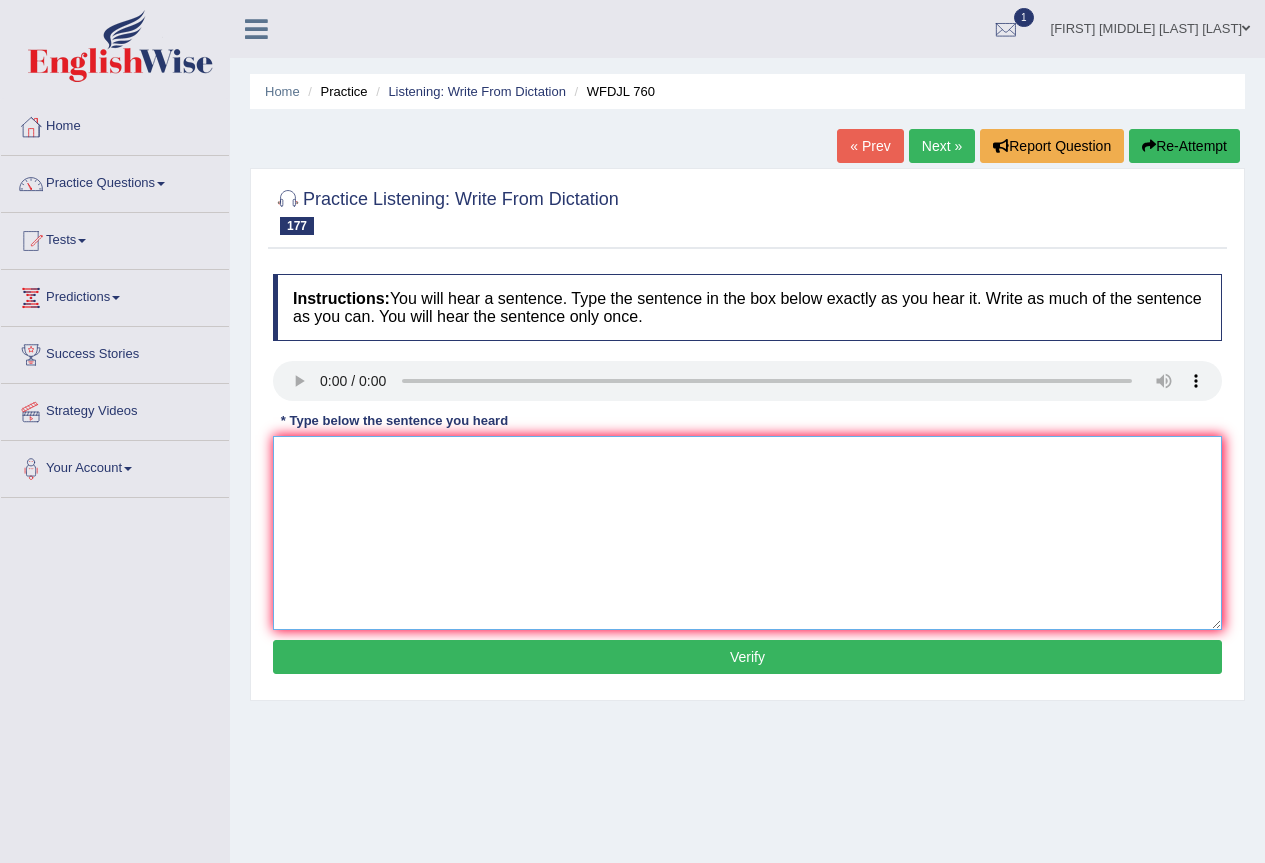 click at bounding box center (747, 533) 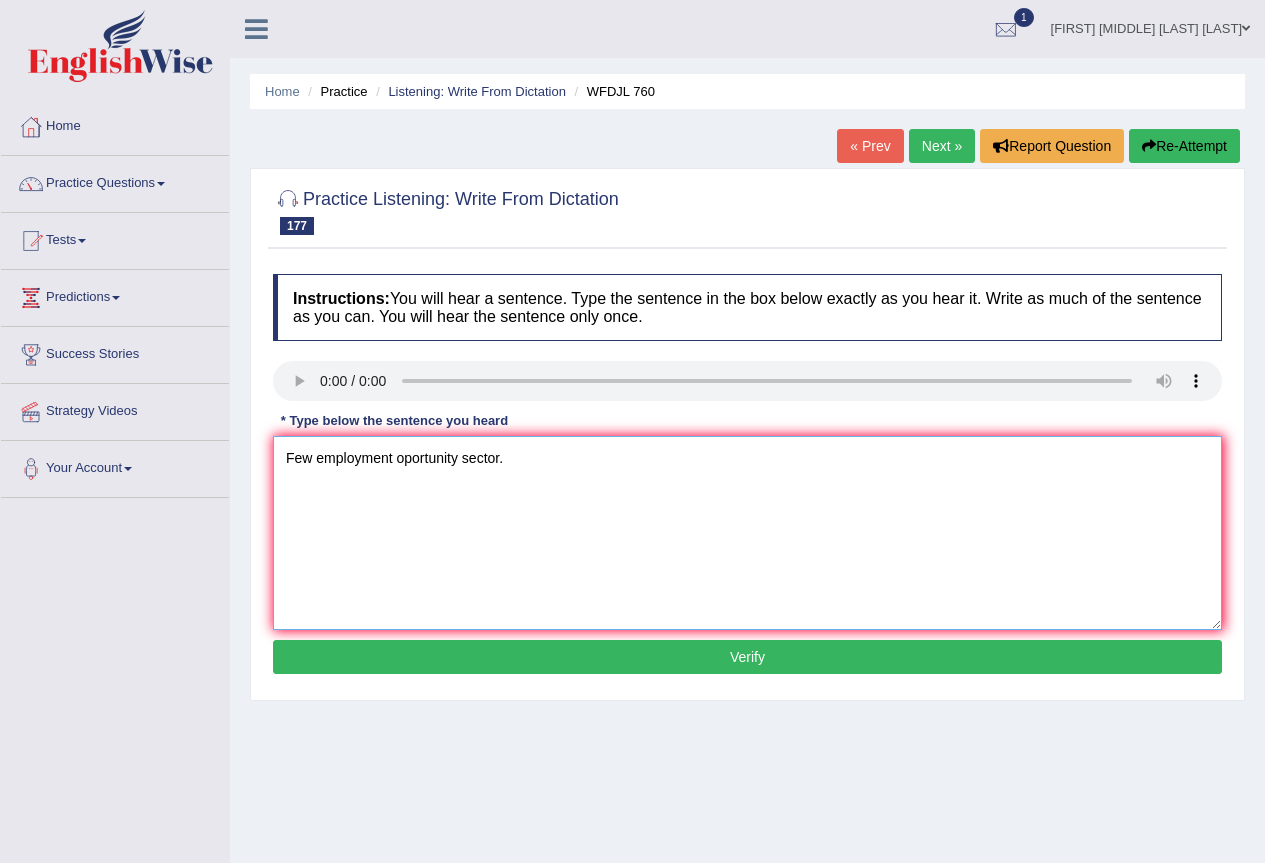 click on "Few employment oportunity sector." at bounding box center (747, 533) 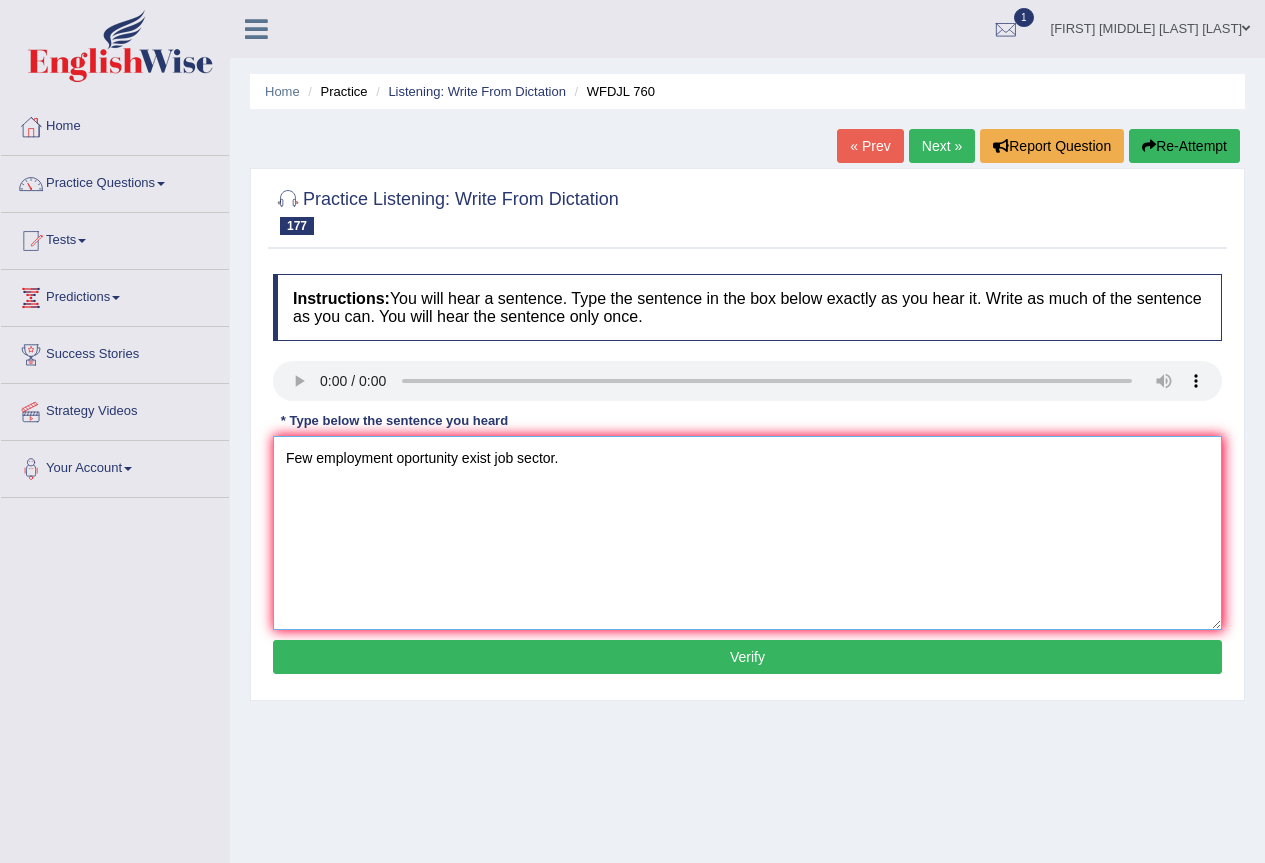 type on "Few employment oportunity exist job sector." 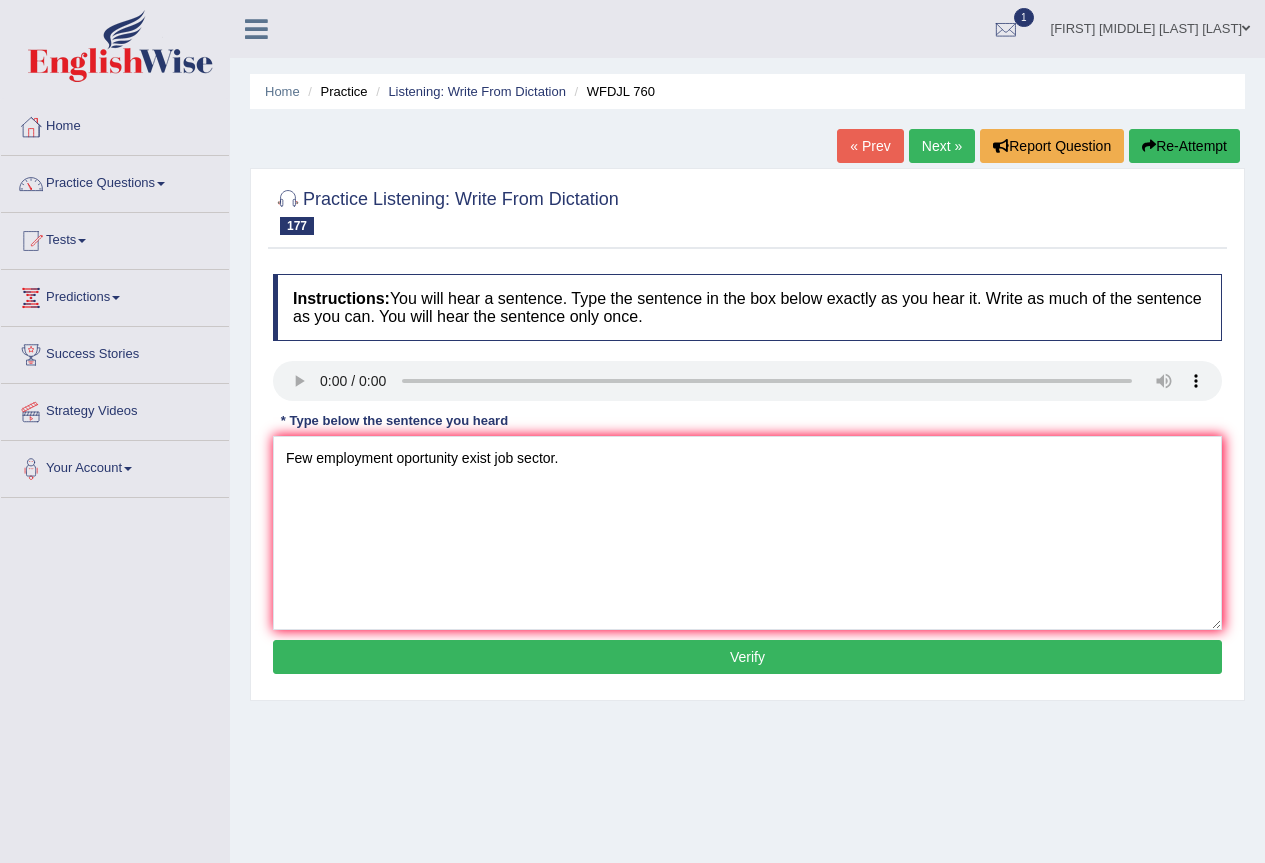 click on "Verify" at bounding box center (747, 657) 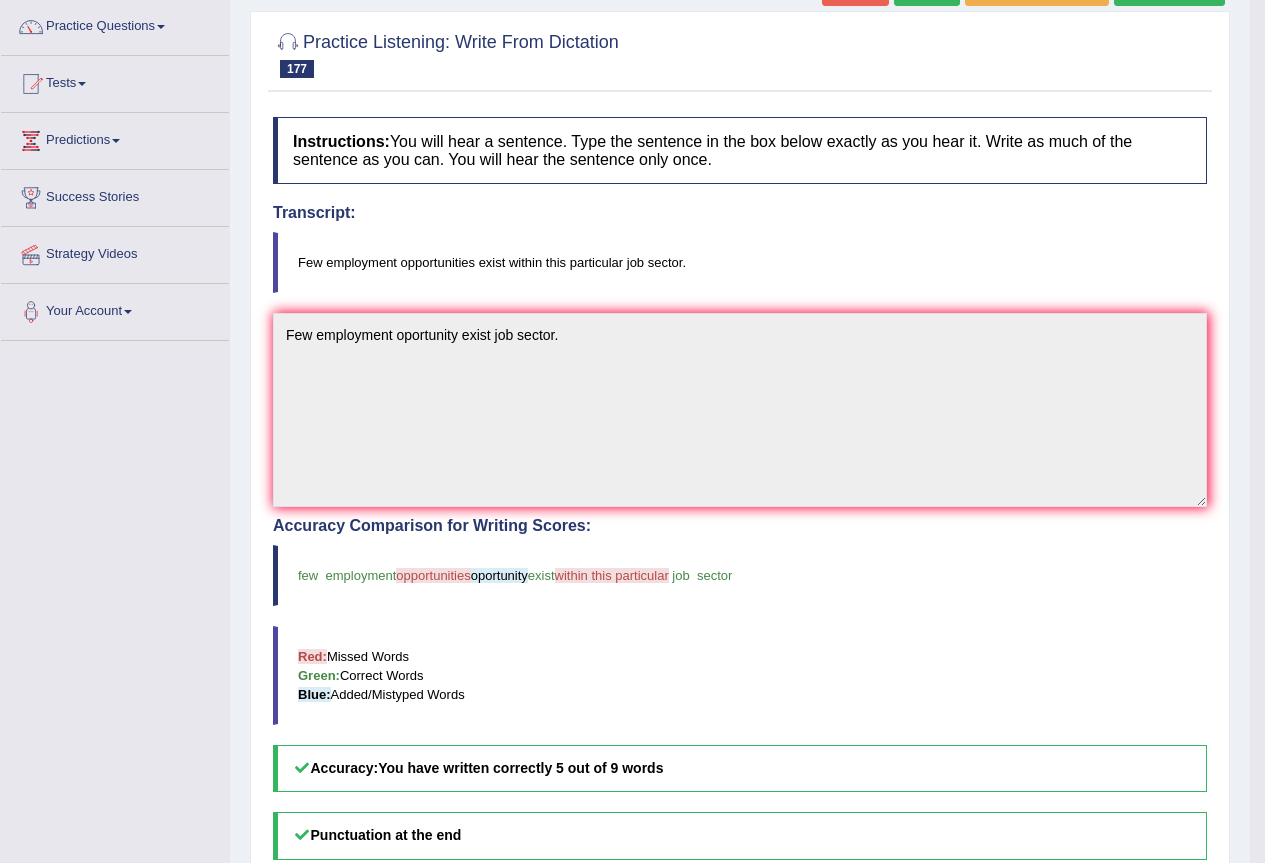 scroll, scrollTop: 0, scrollLeft: 0, axis: both 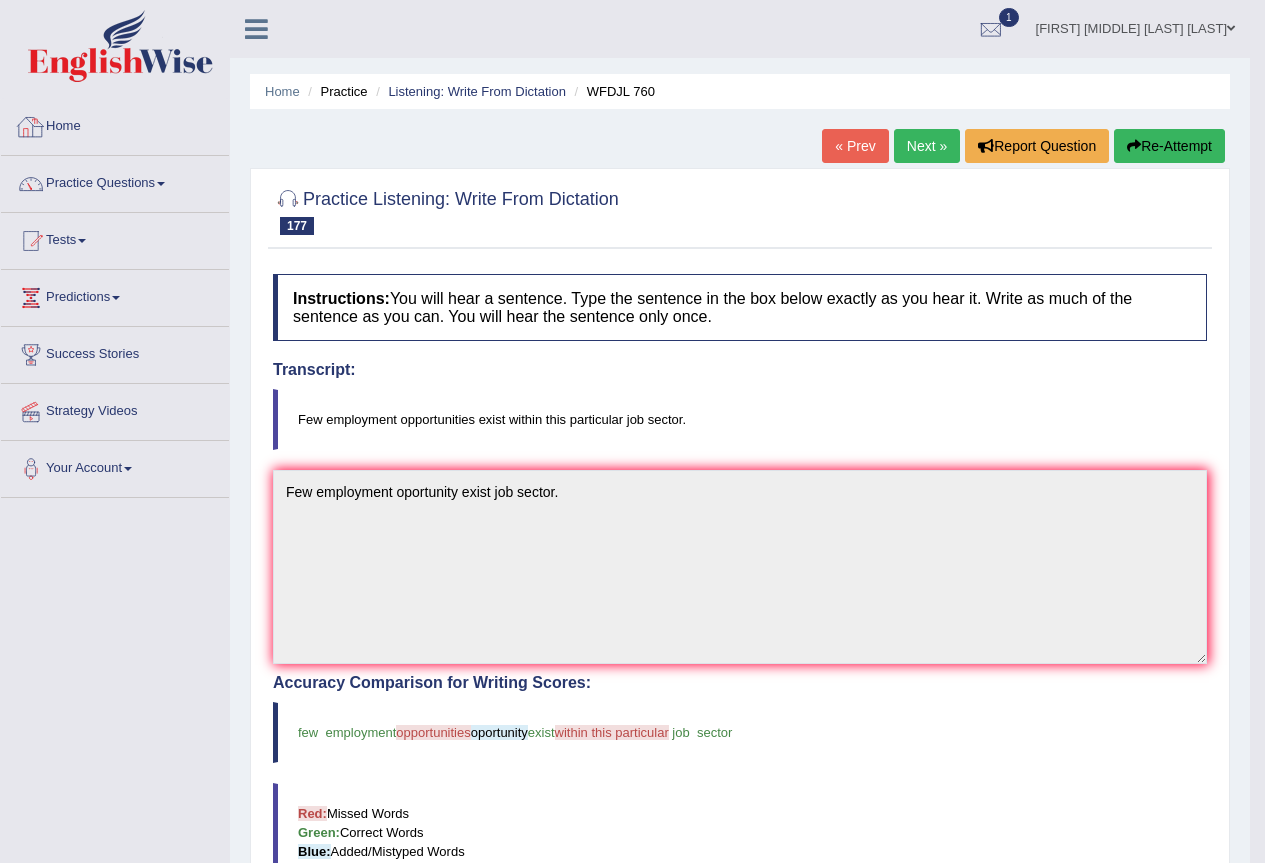 click on "Home" at bounding box center (115, 124) 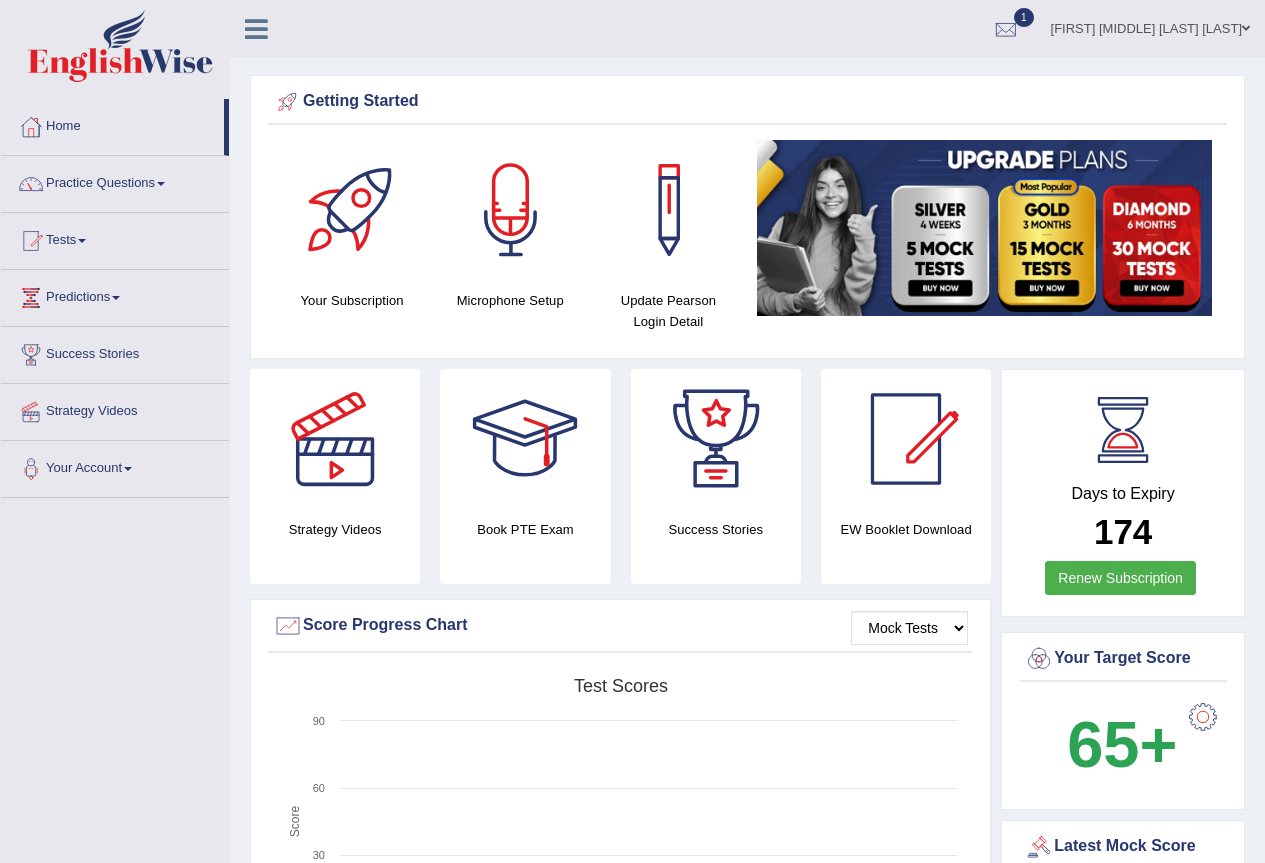 scroll, scrollTop: 0, scrollLeft: 0, axis: both 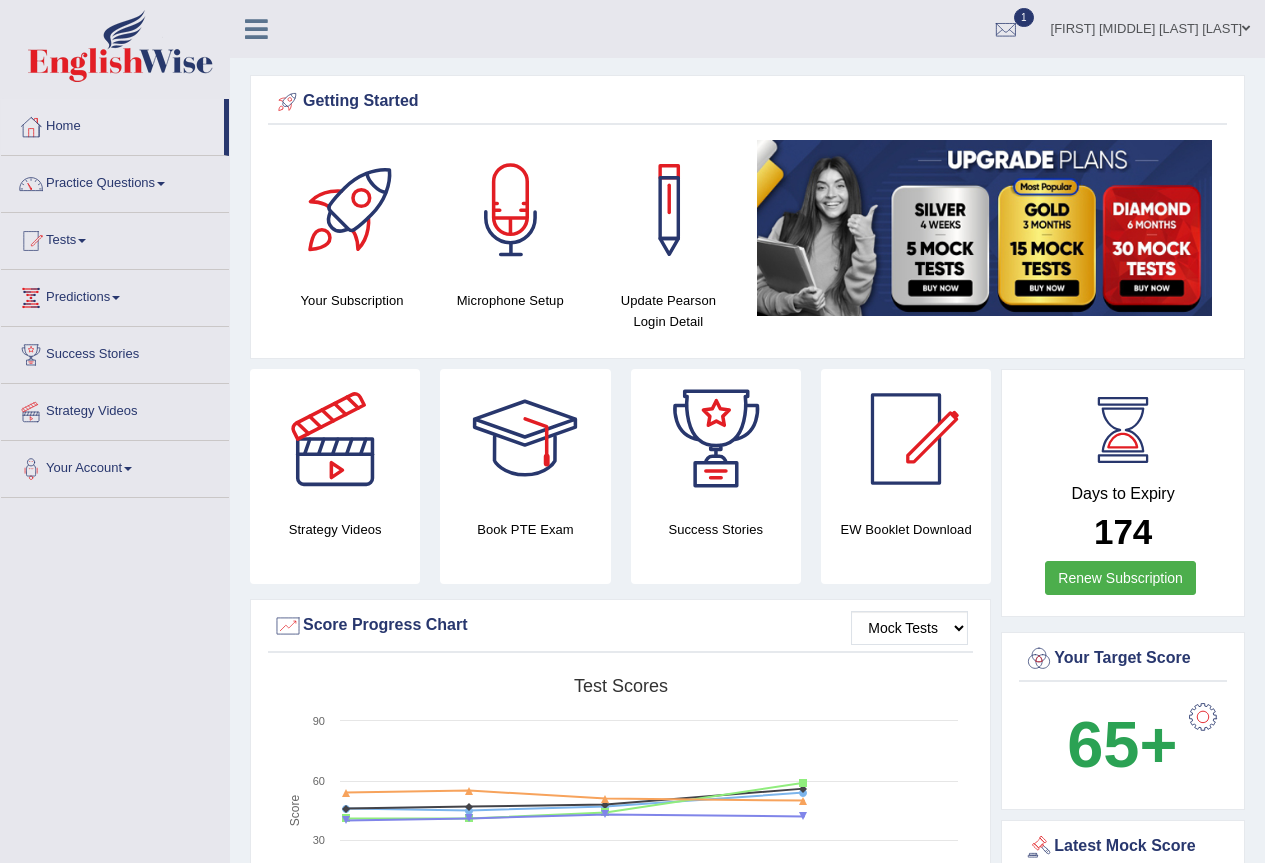 click on "Nayla vanessa  Valenzuela munoz" at bounding box center [1150, 26] 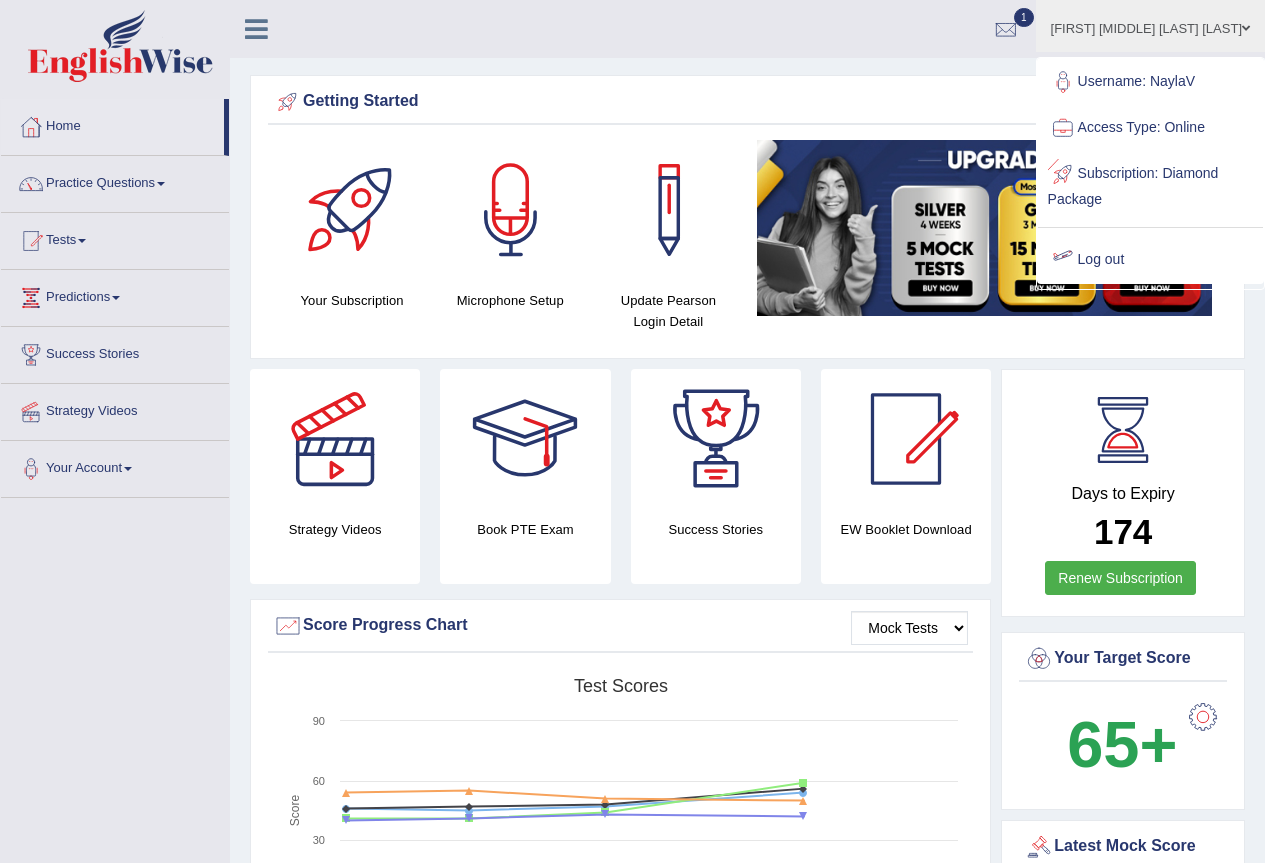 click on "Log out" at bounding box center (1150, 260) 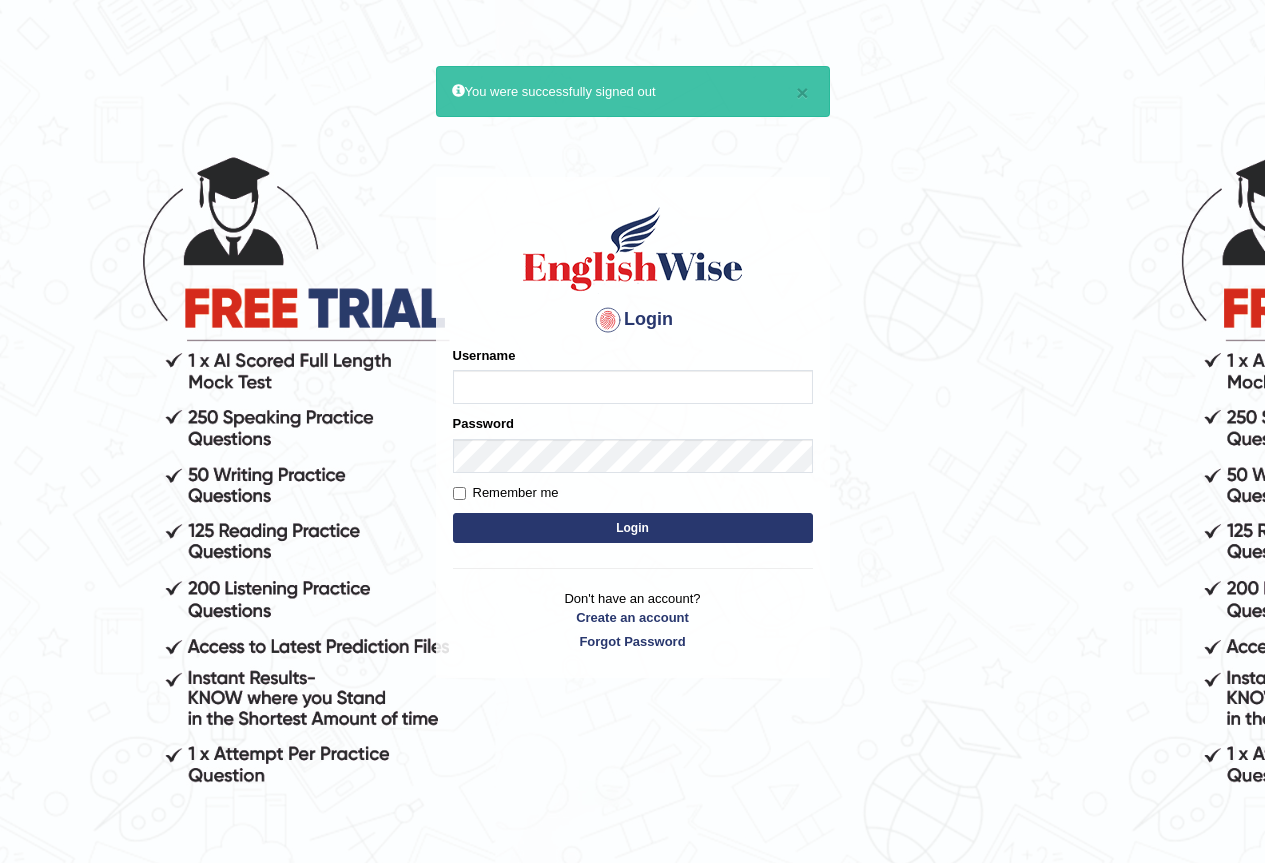 scroll, scrollTop: 0, scrollLeft: 0, axis: both 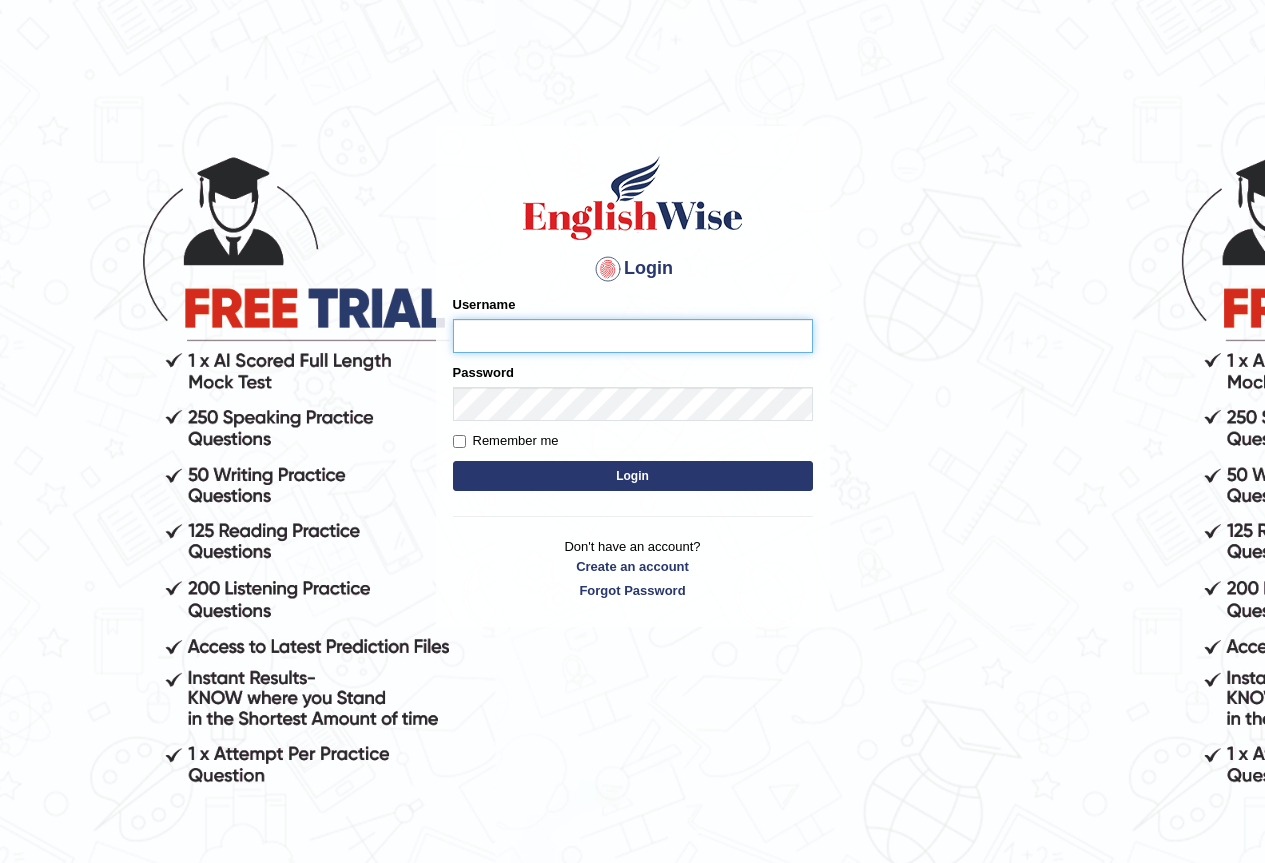 type 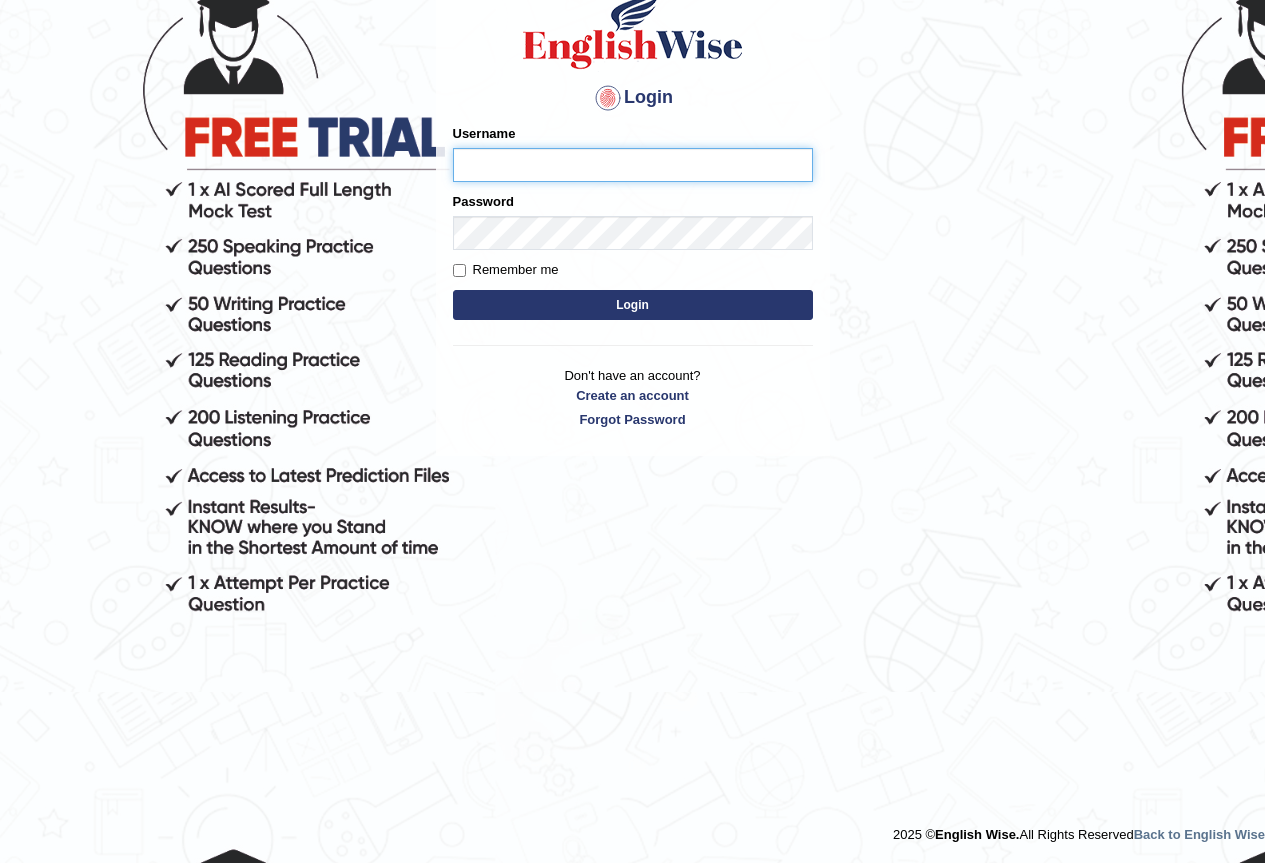 scroll, scrollTop: 0, scrollLeft: 0, axis: both 